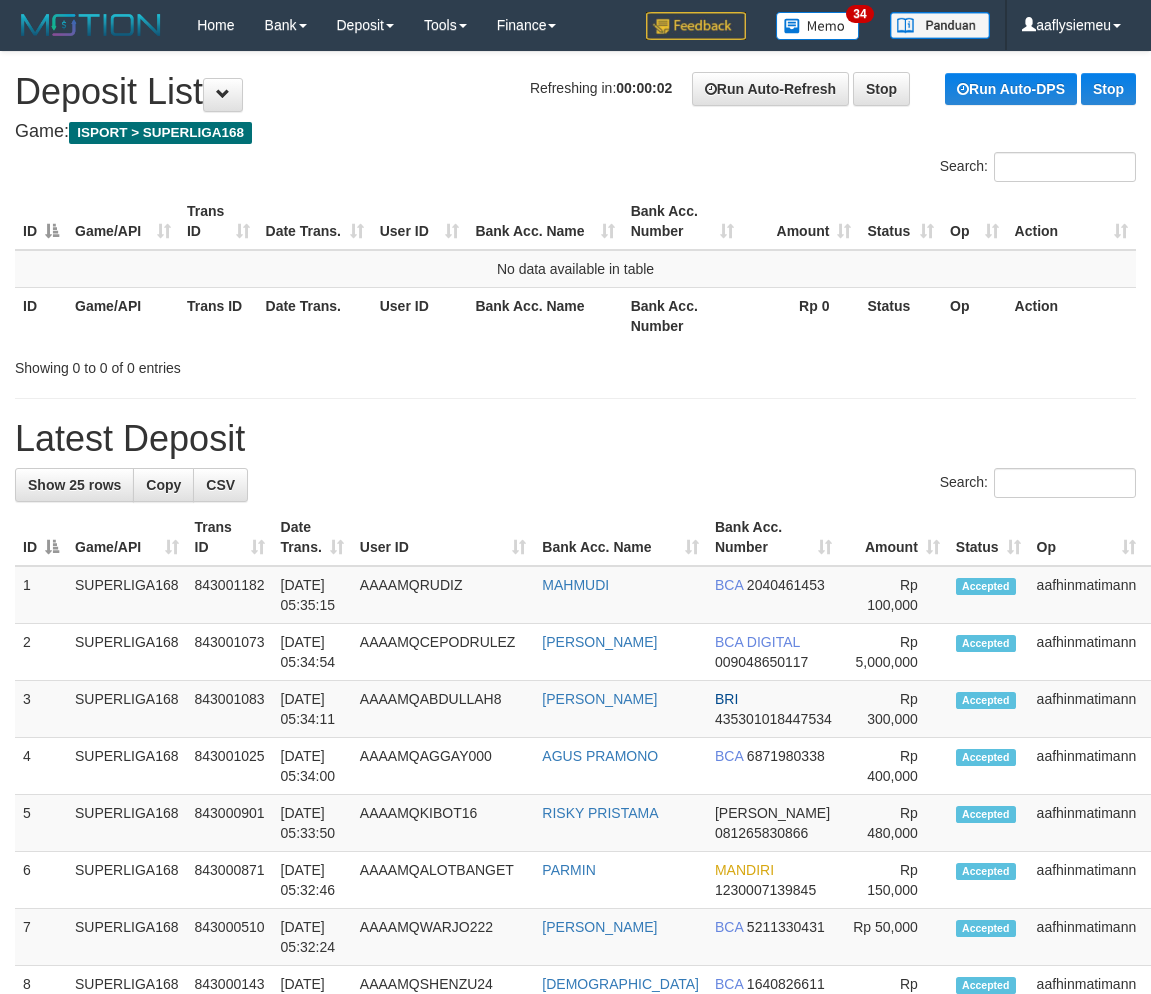 scroll, scrollTop: 0, scrollLeft: 0, axis: both 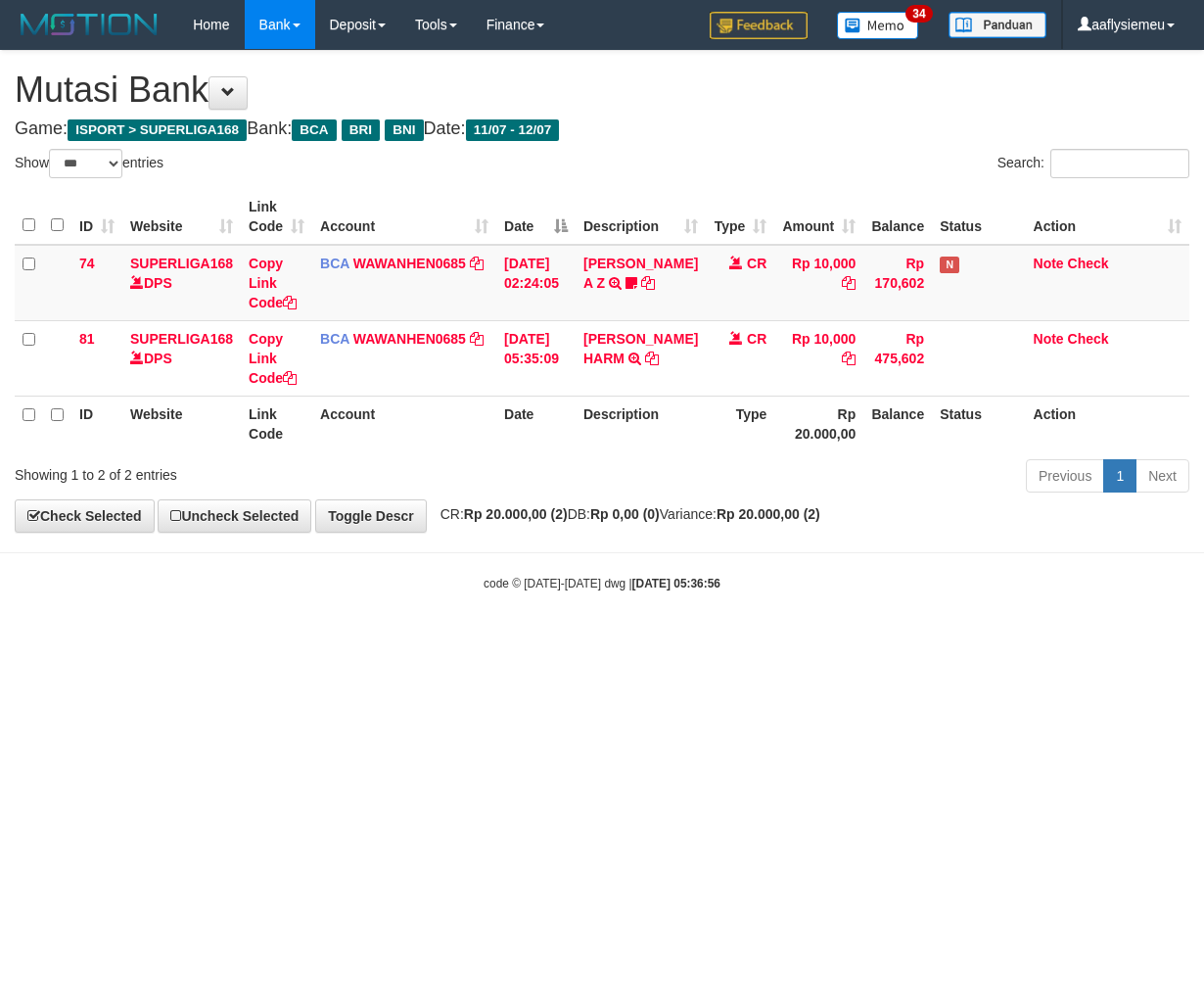 select on "***" 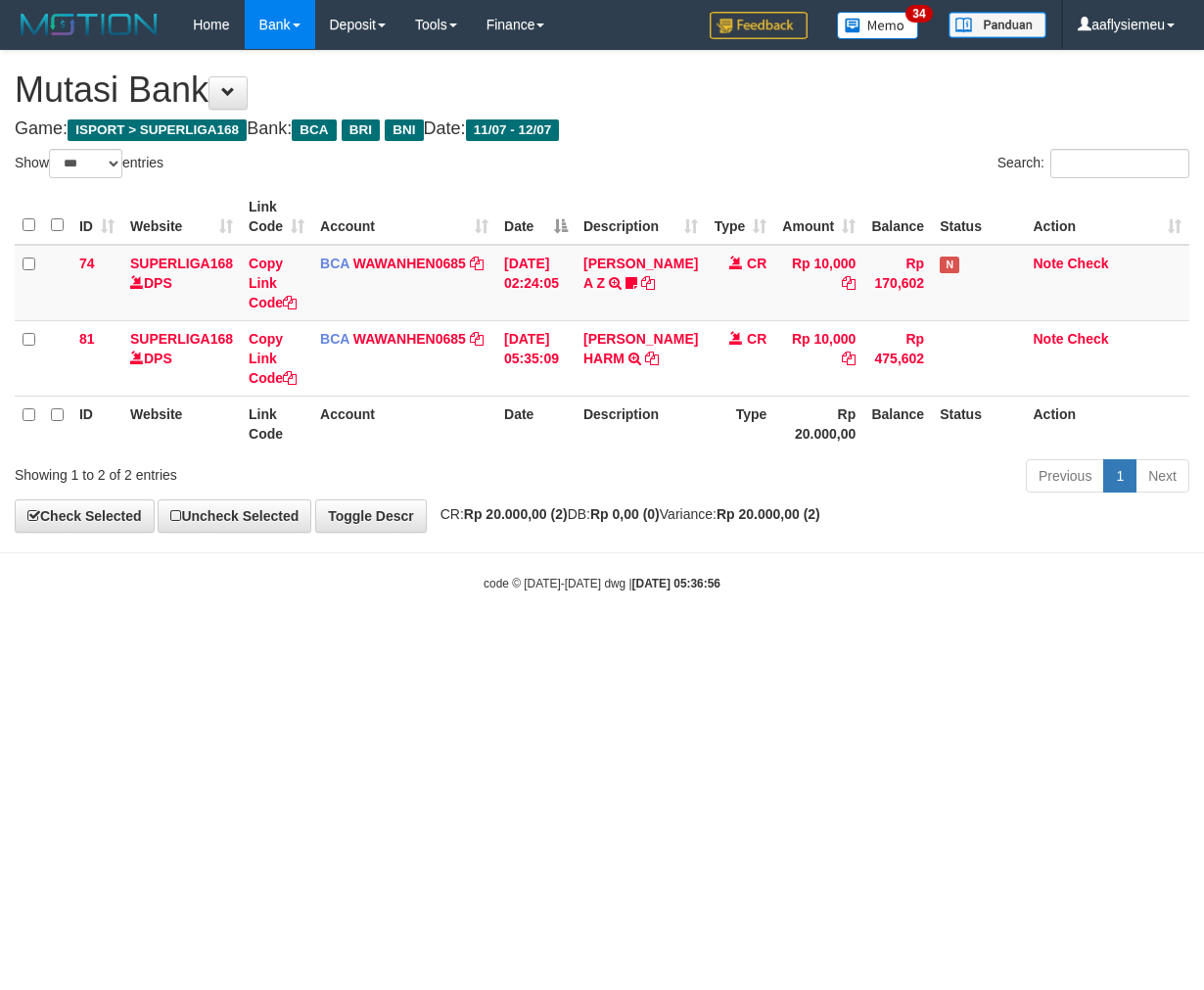 scroll, scrollTop: 0, scrollLeft: 0, axis: both 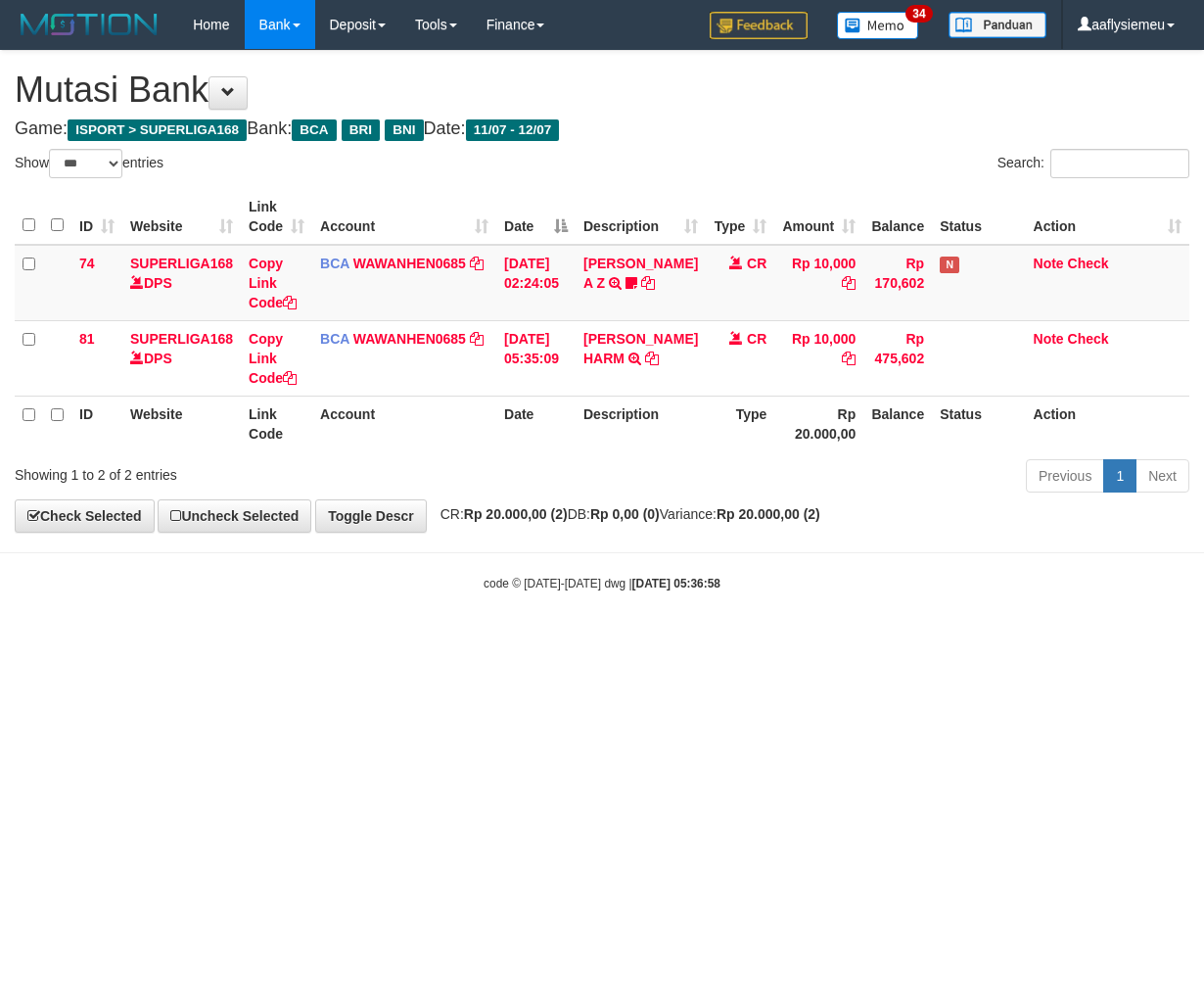 select on "***" 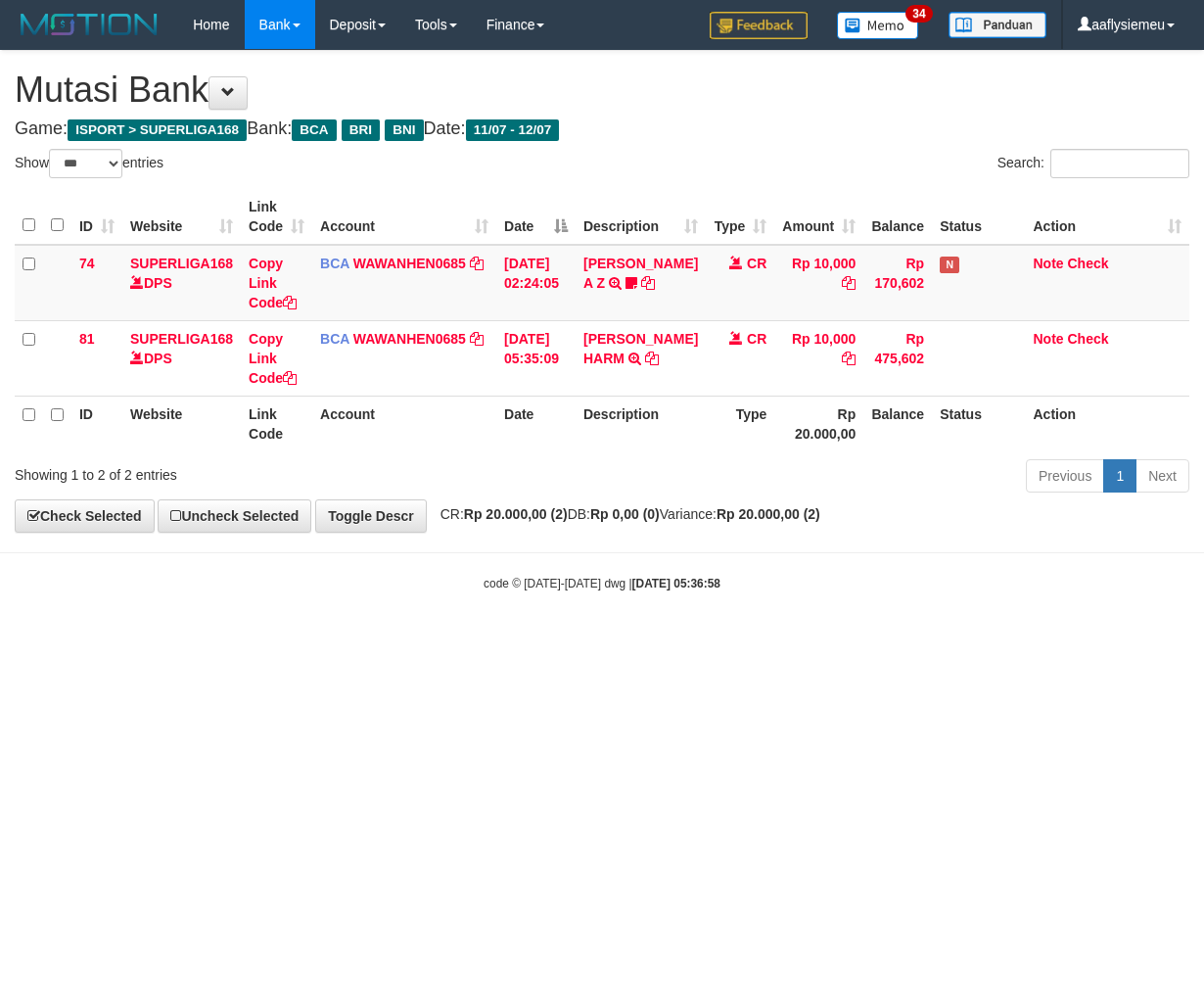 scroll, scrollTop: 0, scrollLeft: 0, axis: both 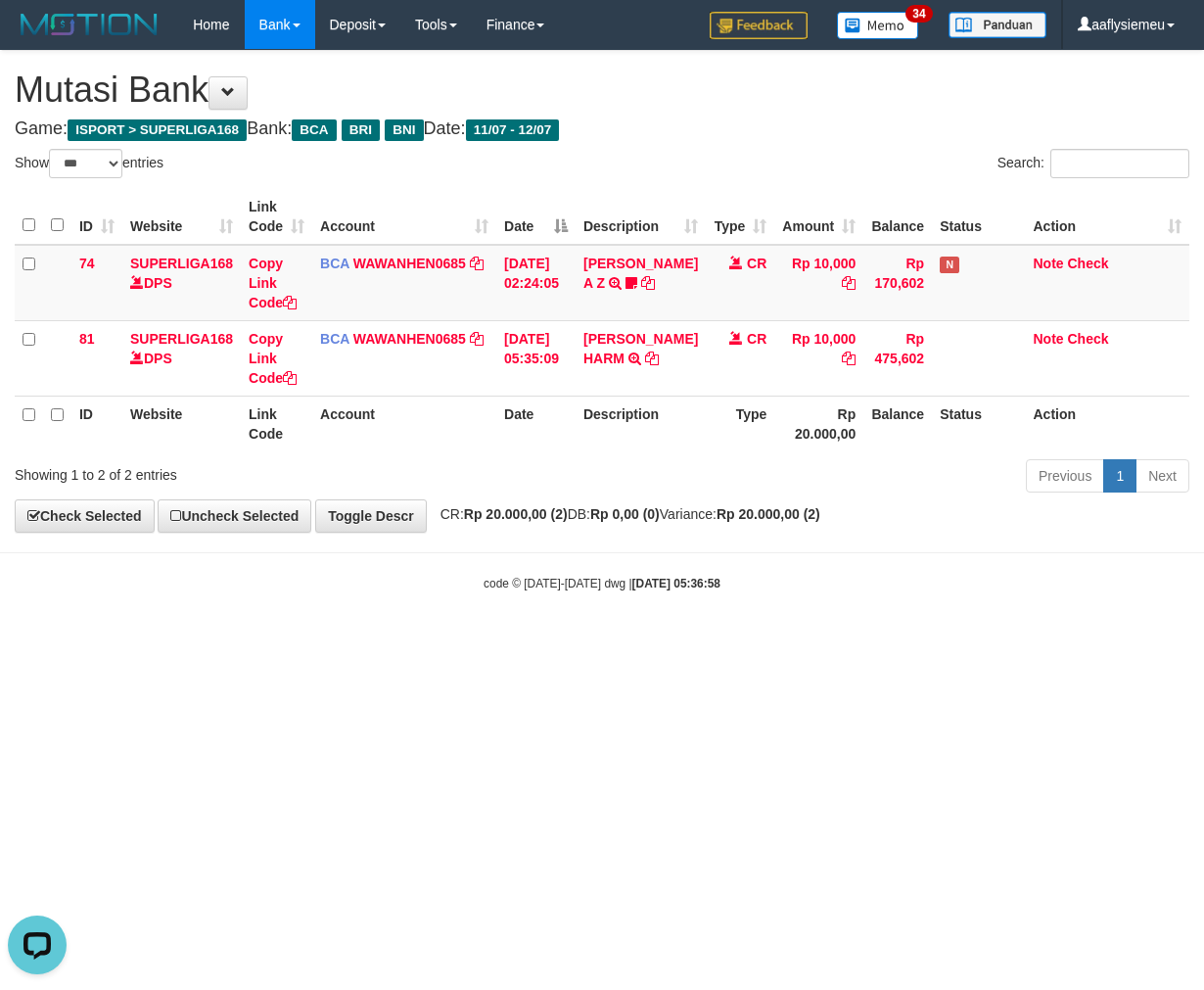 click on "Toggle navigation
Home
Bank
Account List
Load
By Website
Group
[ISPORT]													SUPERLIGA168
By Load Group (DPS)
34" at bounding box center (602, 320) 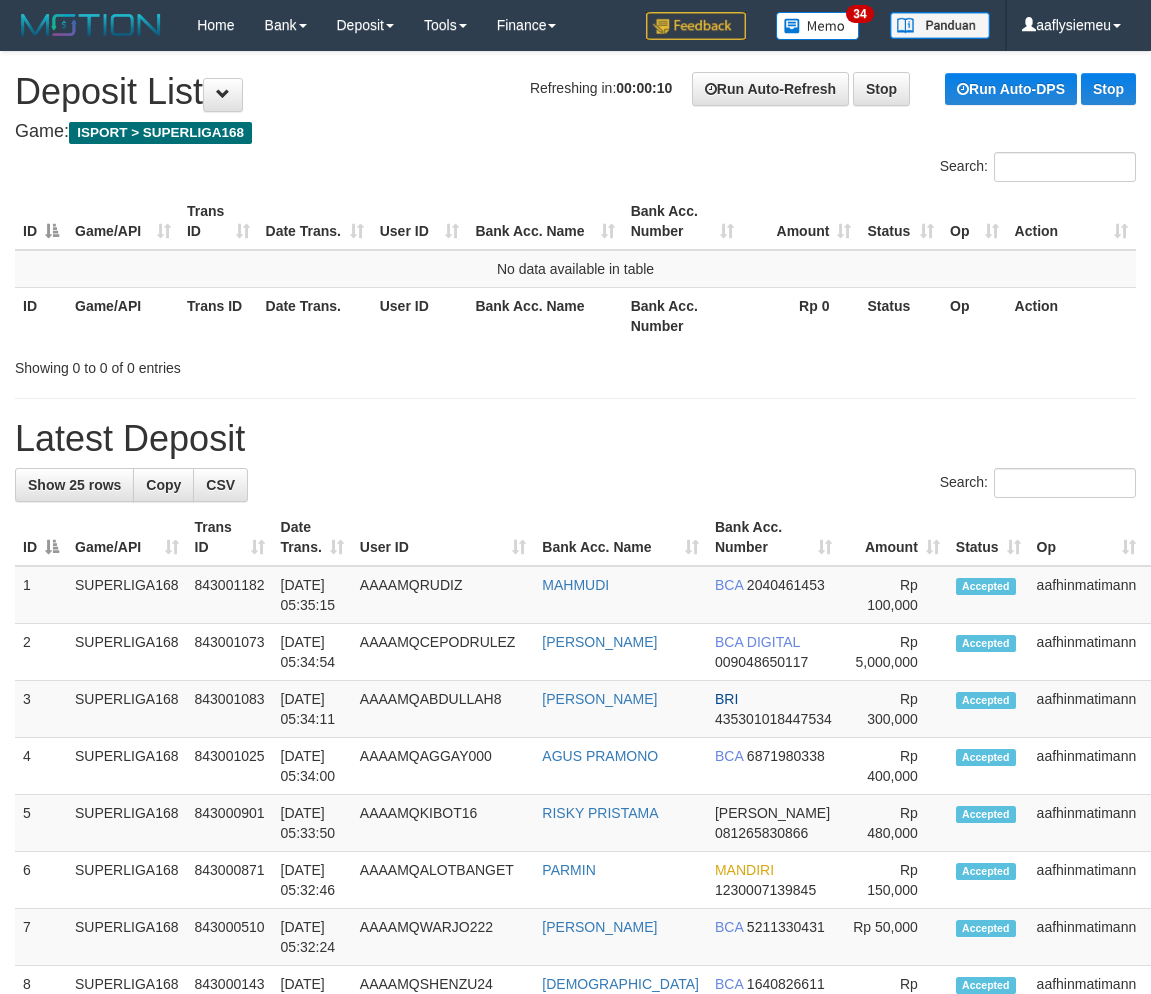 scroll, scrollTop: 0, scrollLeft: 0, axis: both 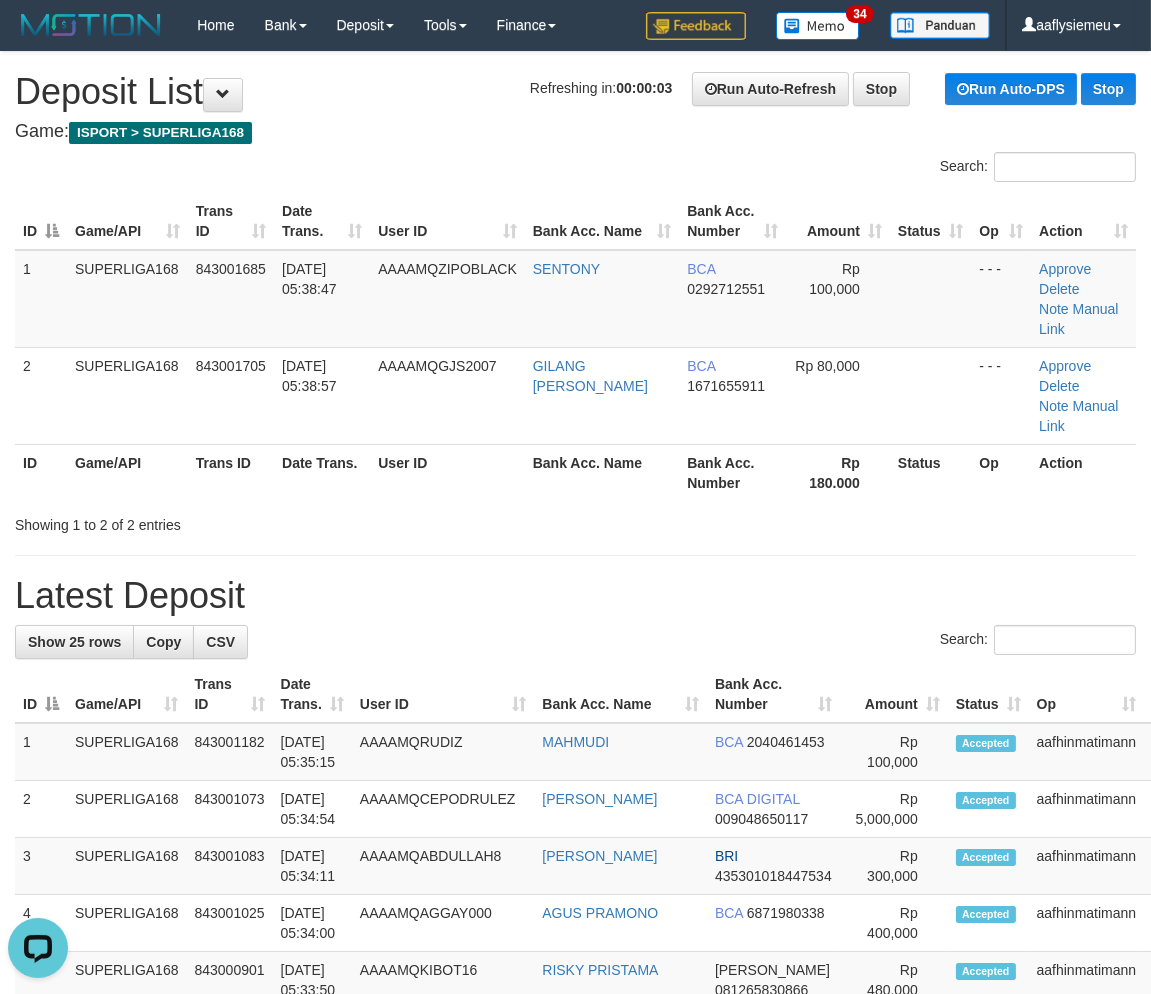 drag, startPoint x: 318, startPoint y: 470, endPoint x: 70, endPoint y: 664, distance: 314.86505 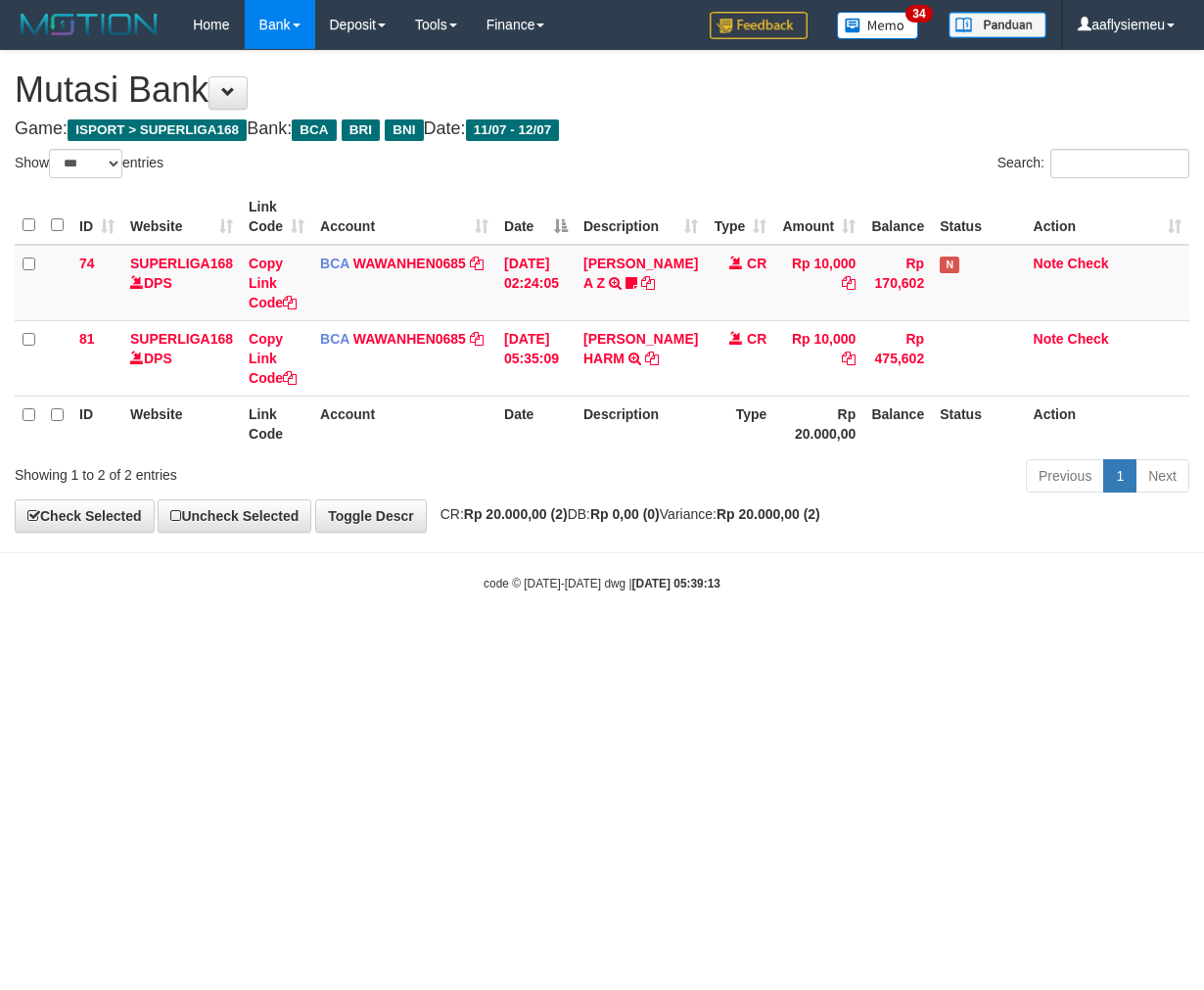 select on "***" 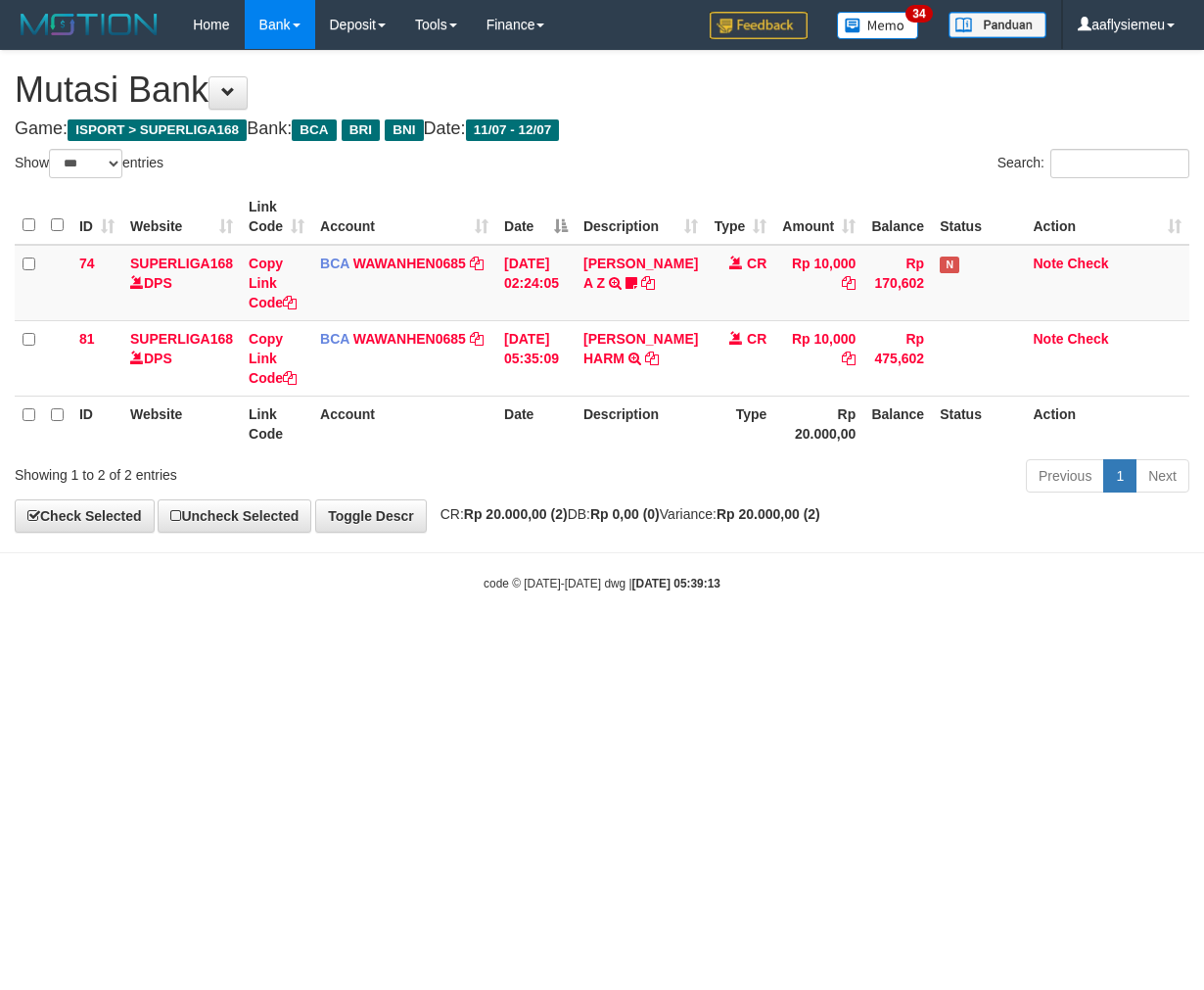 scroll, scrollTop: 0, scrollLeft: 0, axis: both 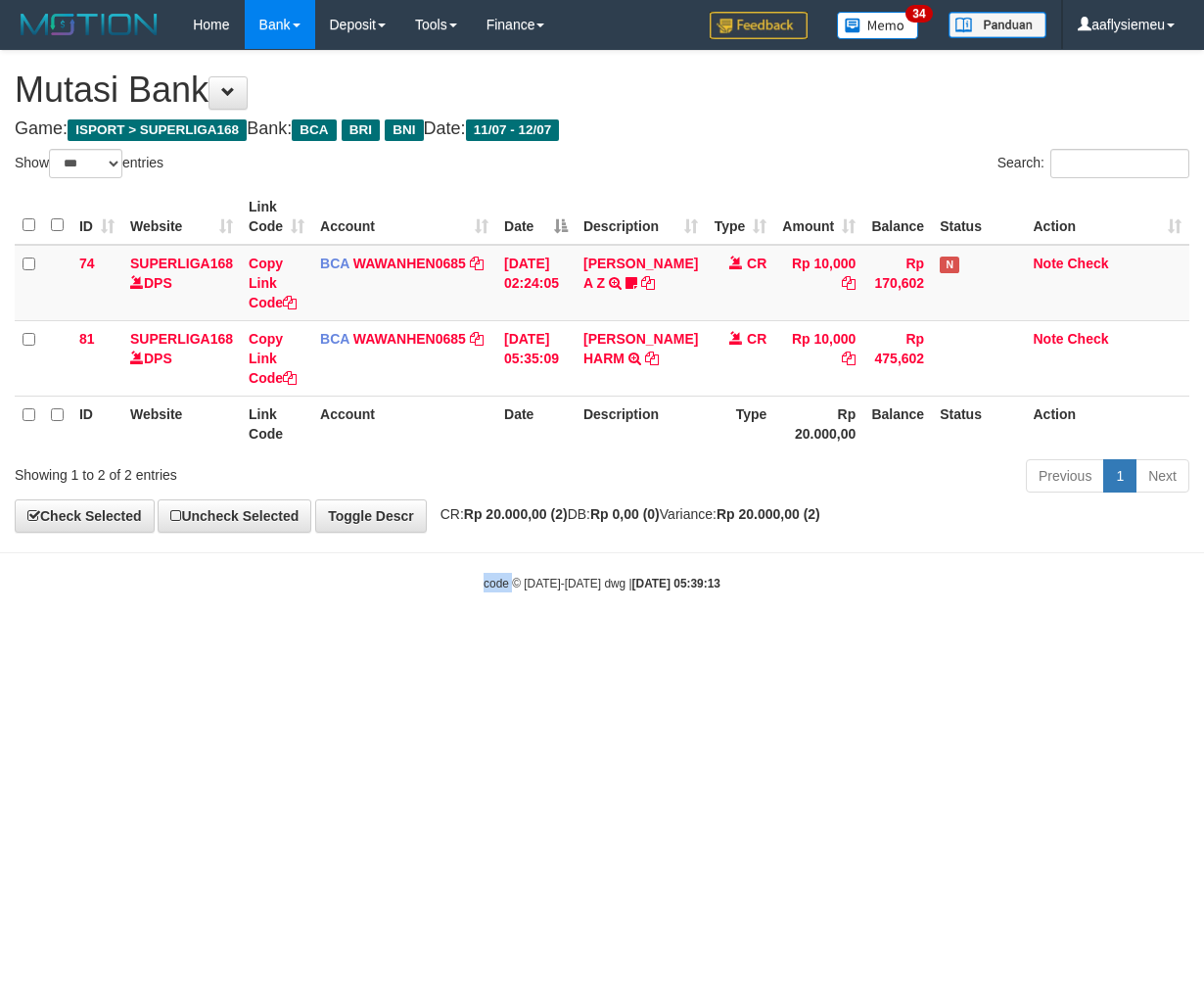 click on "Toggle navigation
Home
Bank
Account List
Load
By Website
Group
[ISPORT]													SUPERLIGA168
By Load Group (DPS)" at bounding box center (602, 320) 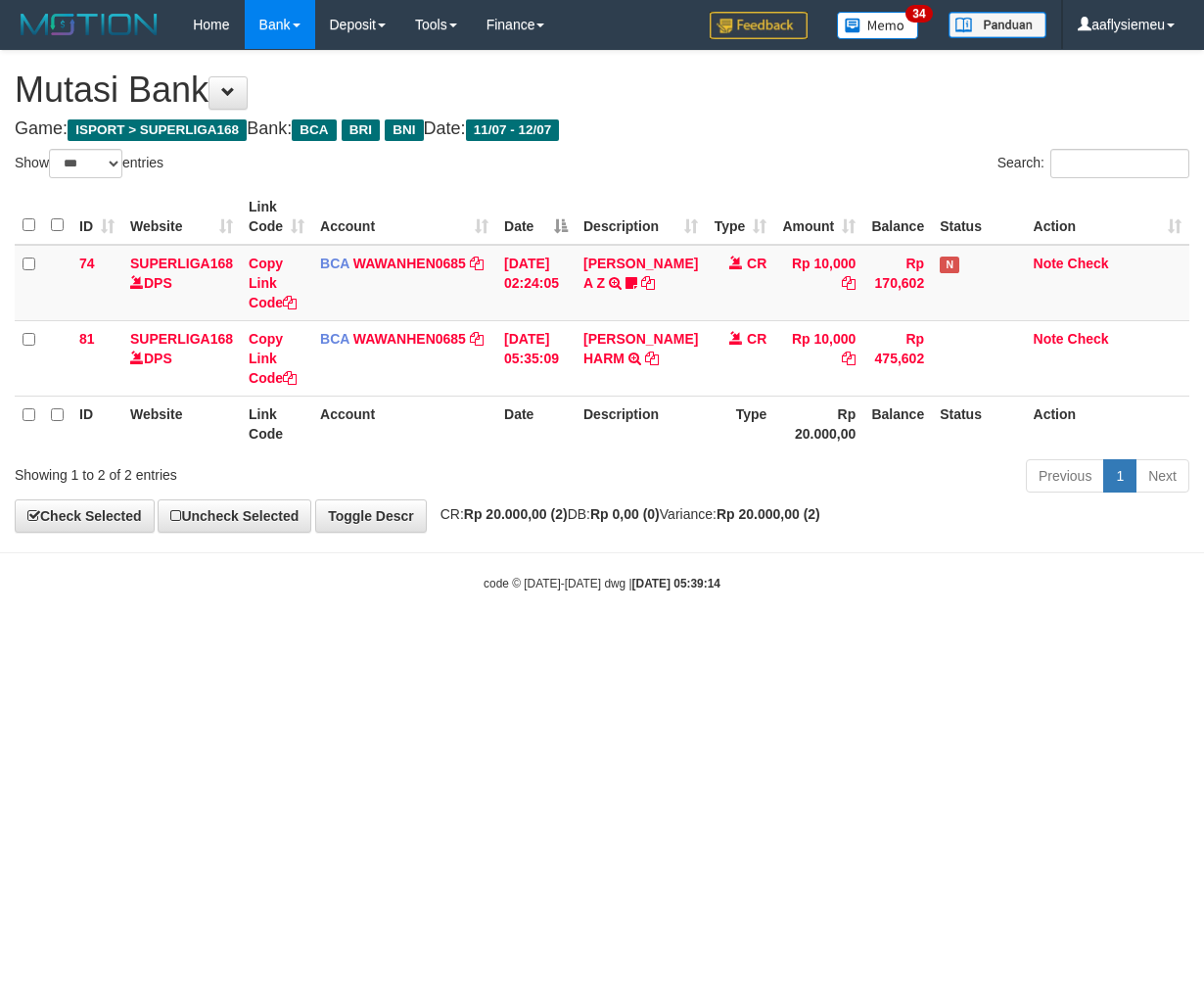 select on "***" 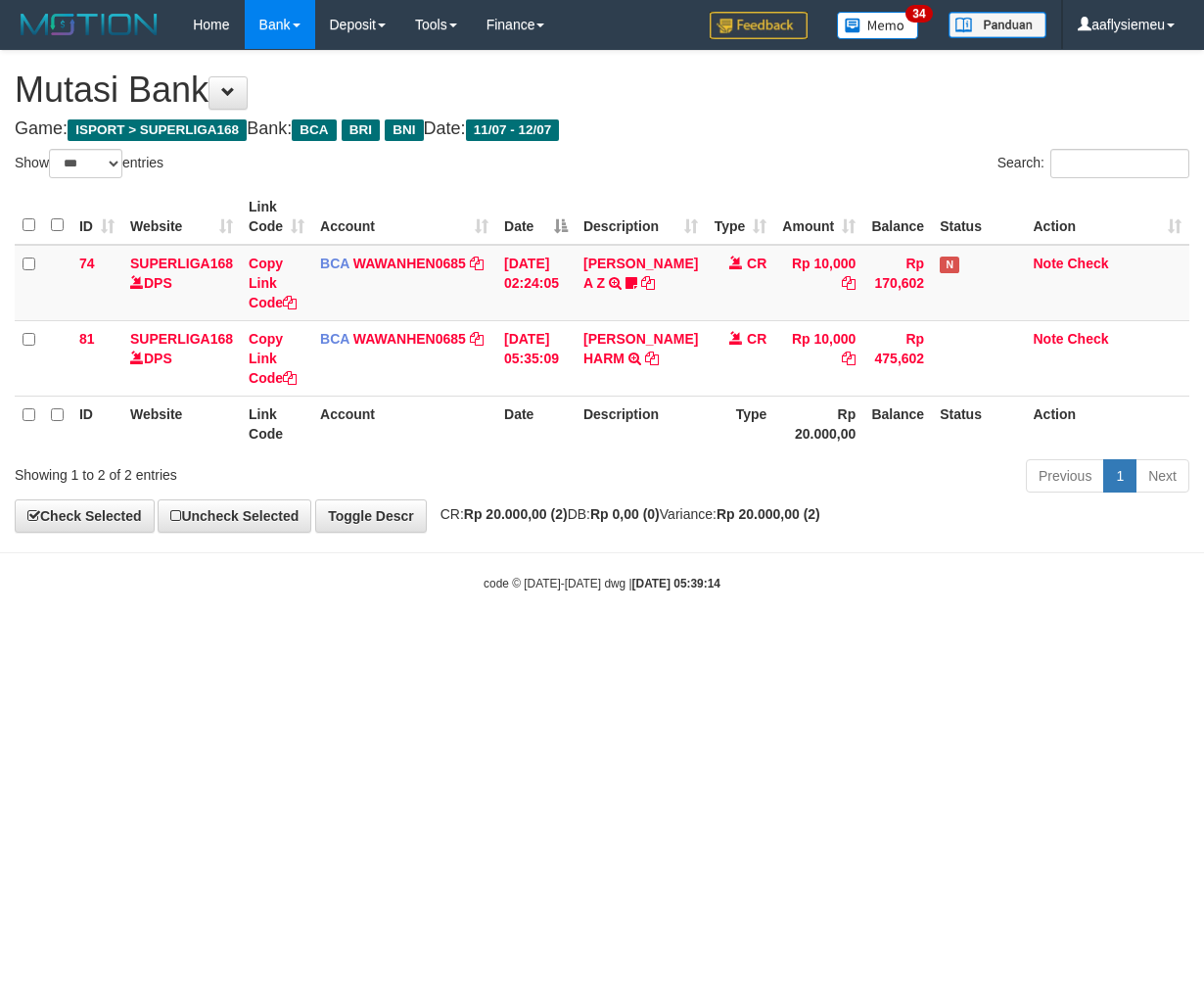 scroll, scrollTop: 0, scrollLeft: 0, axis: both 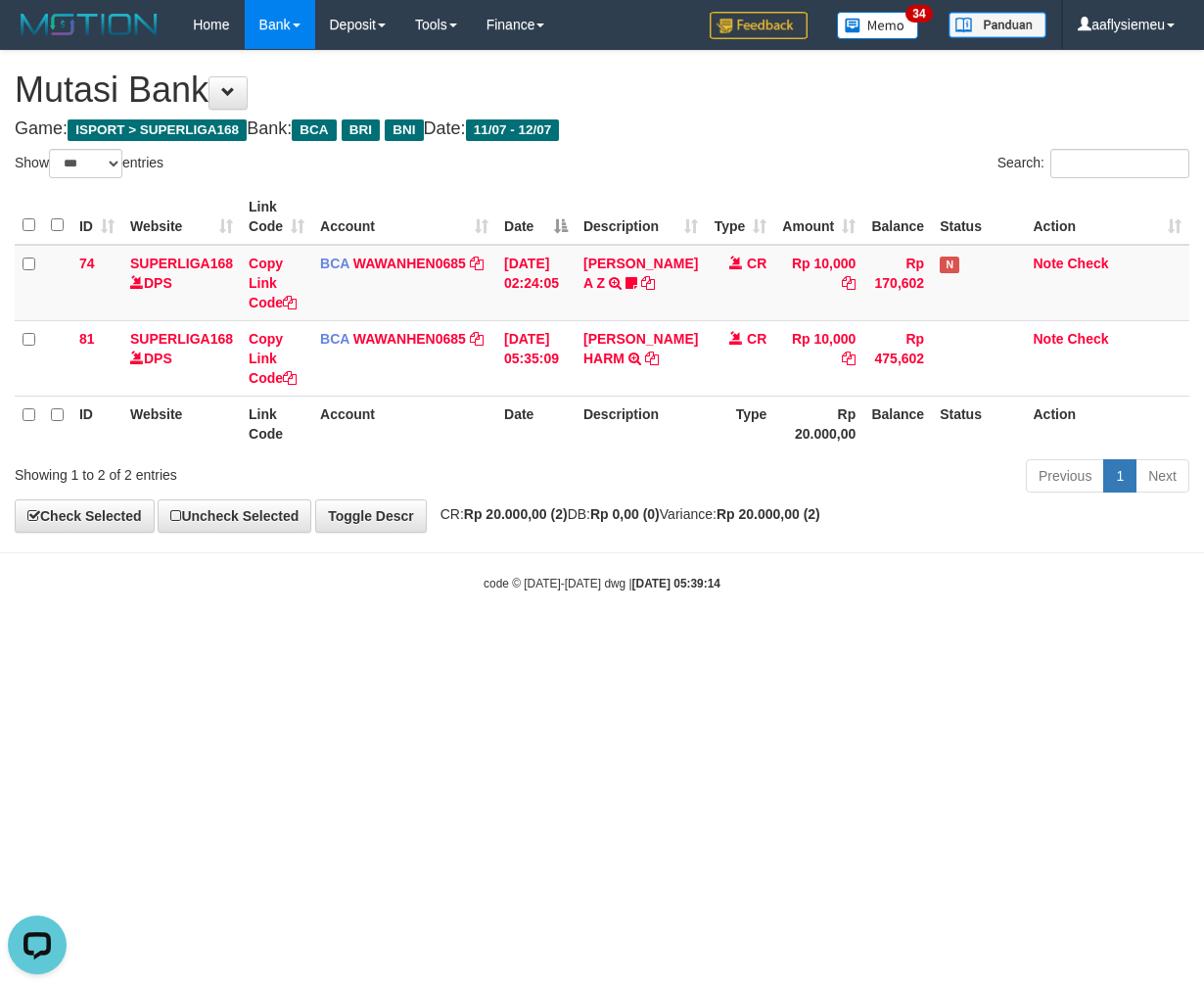 click on "Toggle navigation
Home
Bank
Account List
Load
By Website
Group
[ISPORT]													SUPERLIGA168
By Load Group (DPS)" at bounding box center (602, 320) 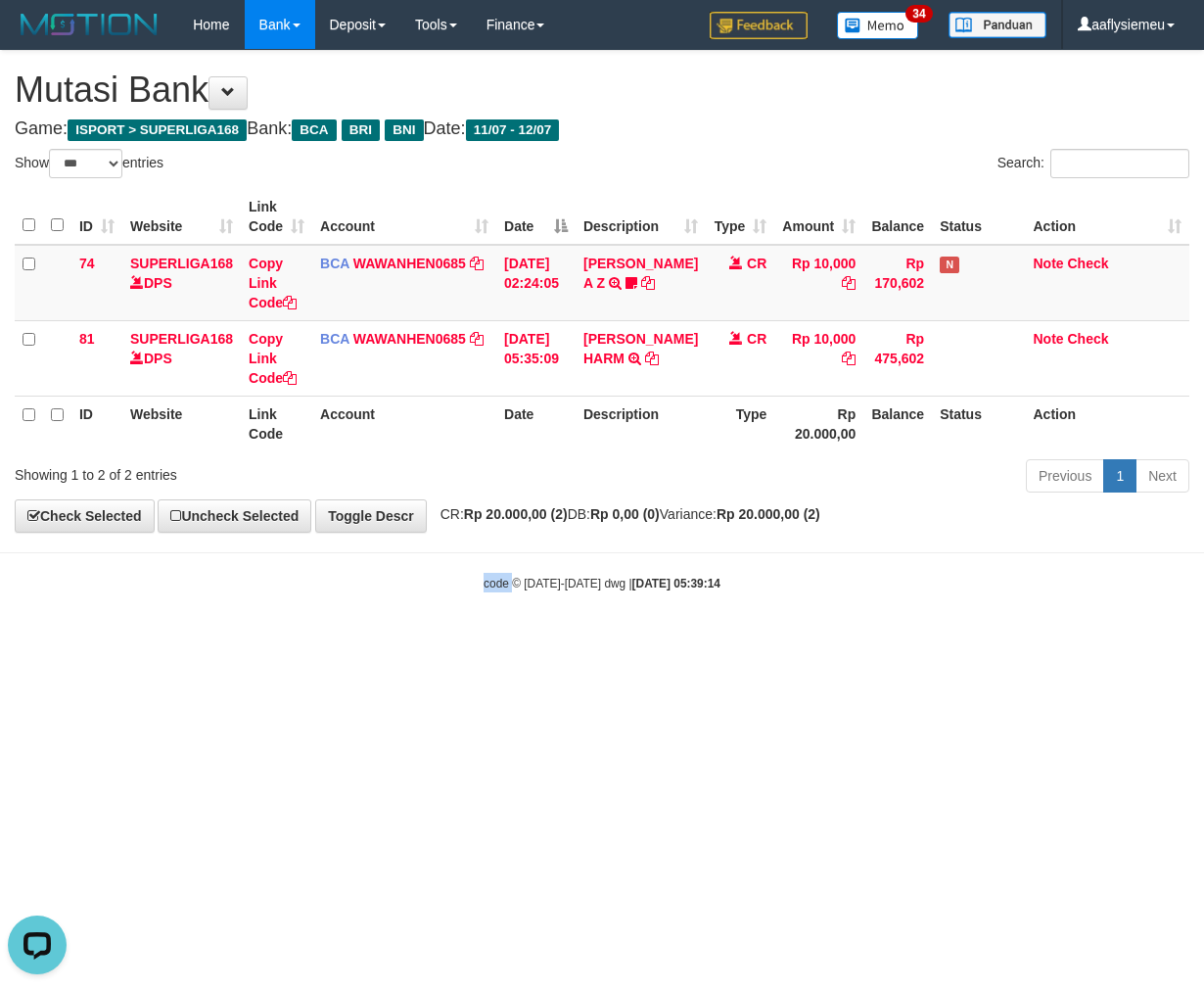 click on "Toggle navigation
Home
Bank
Account List
Load
By Website
Group
[ISPORT]													SUPERLIGA168
By Load Group (DPS)" at bounding box center (602, 320) 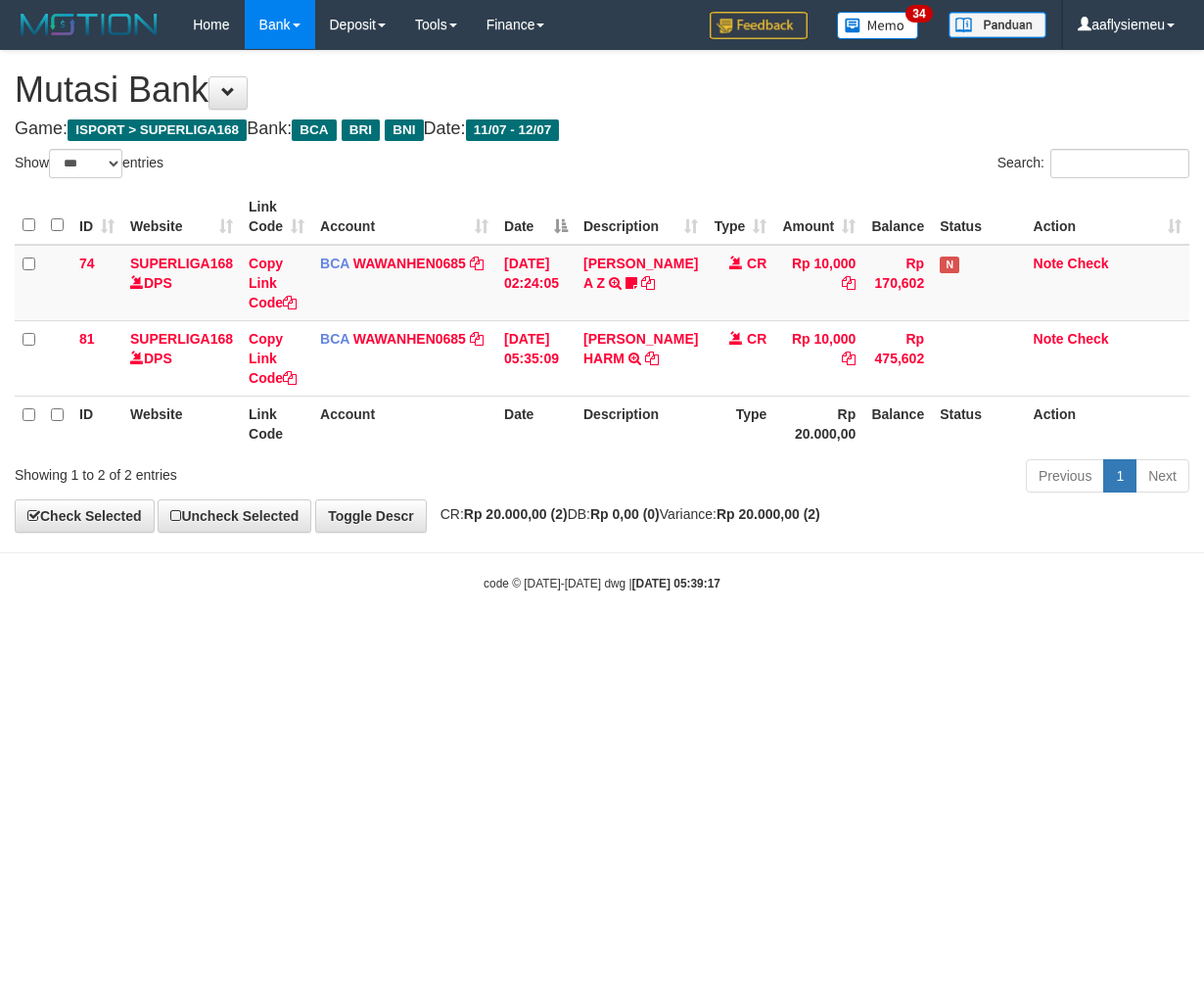 select on "***" 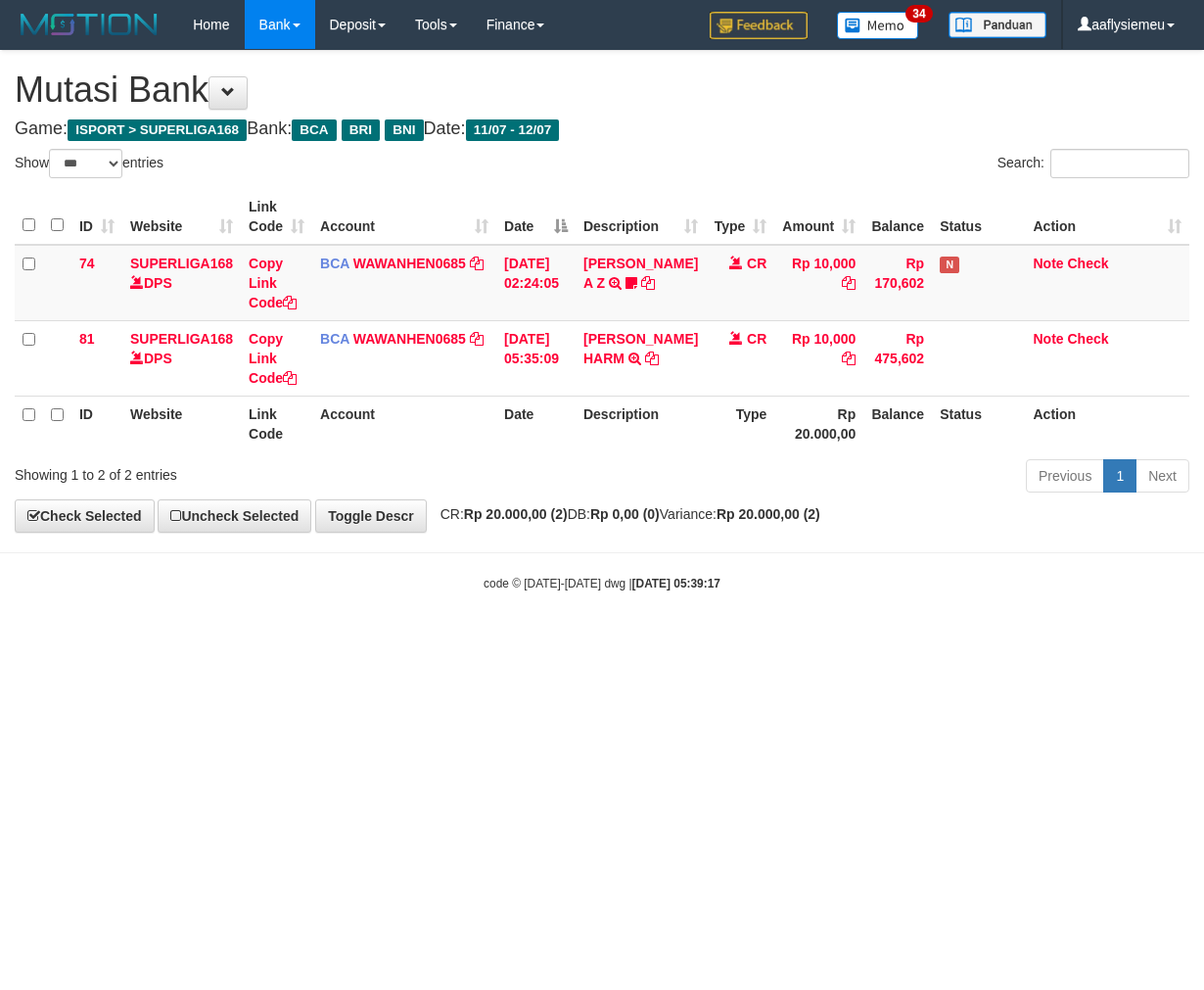 scroll, scrollTop: 0, scrollLeft: 0, axis: both 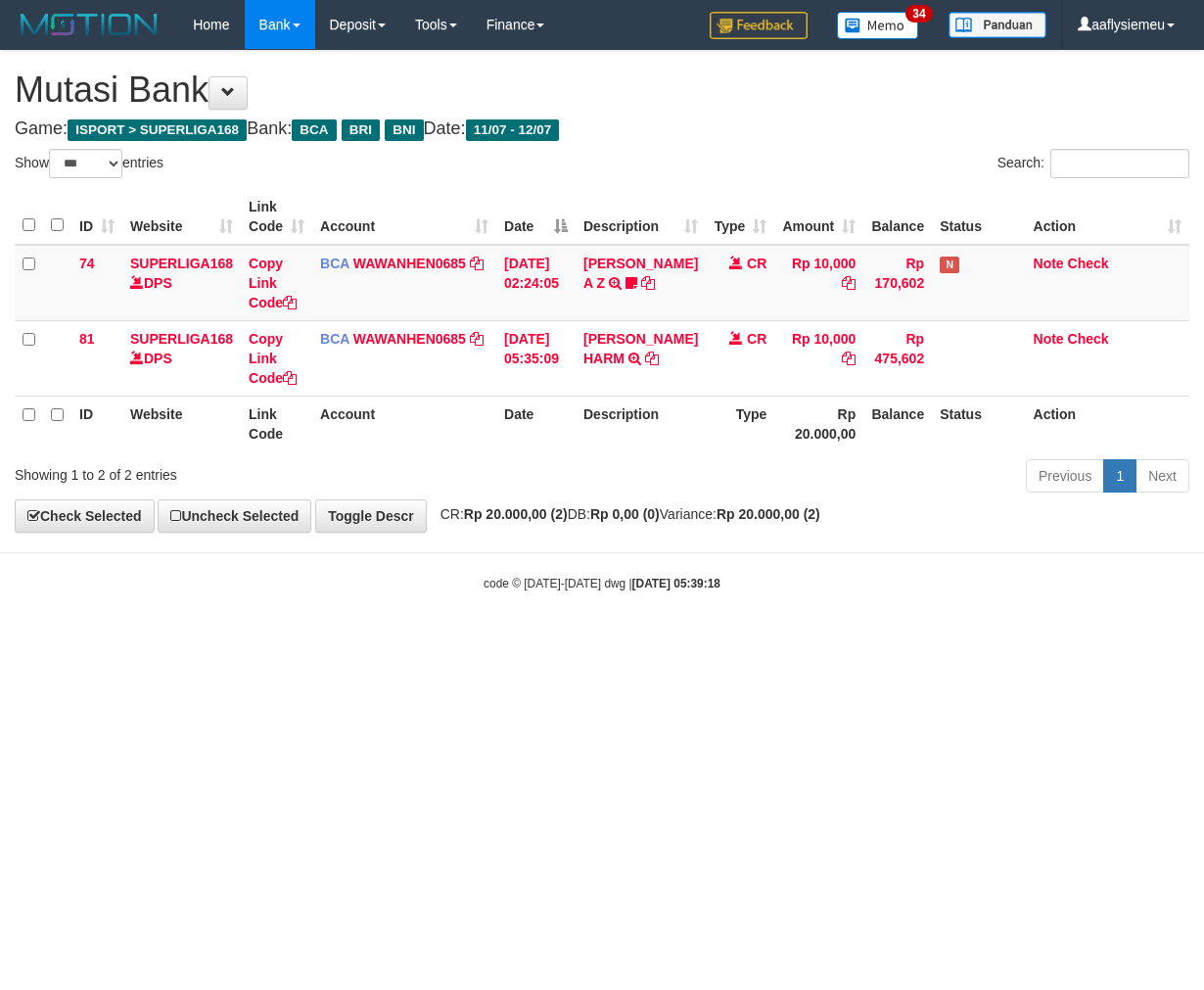 select on "***" 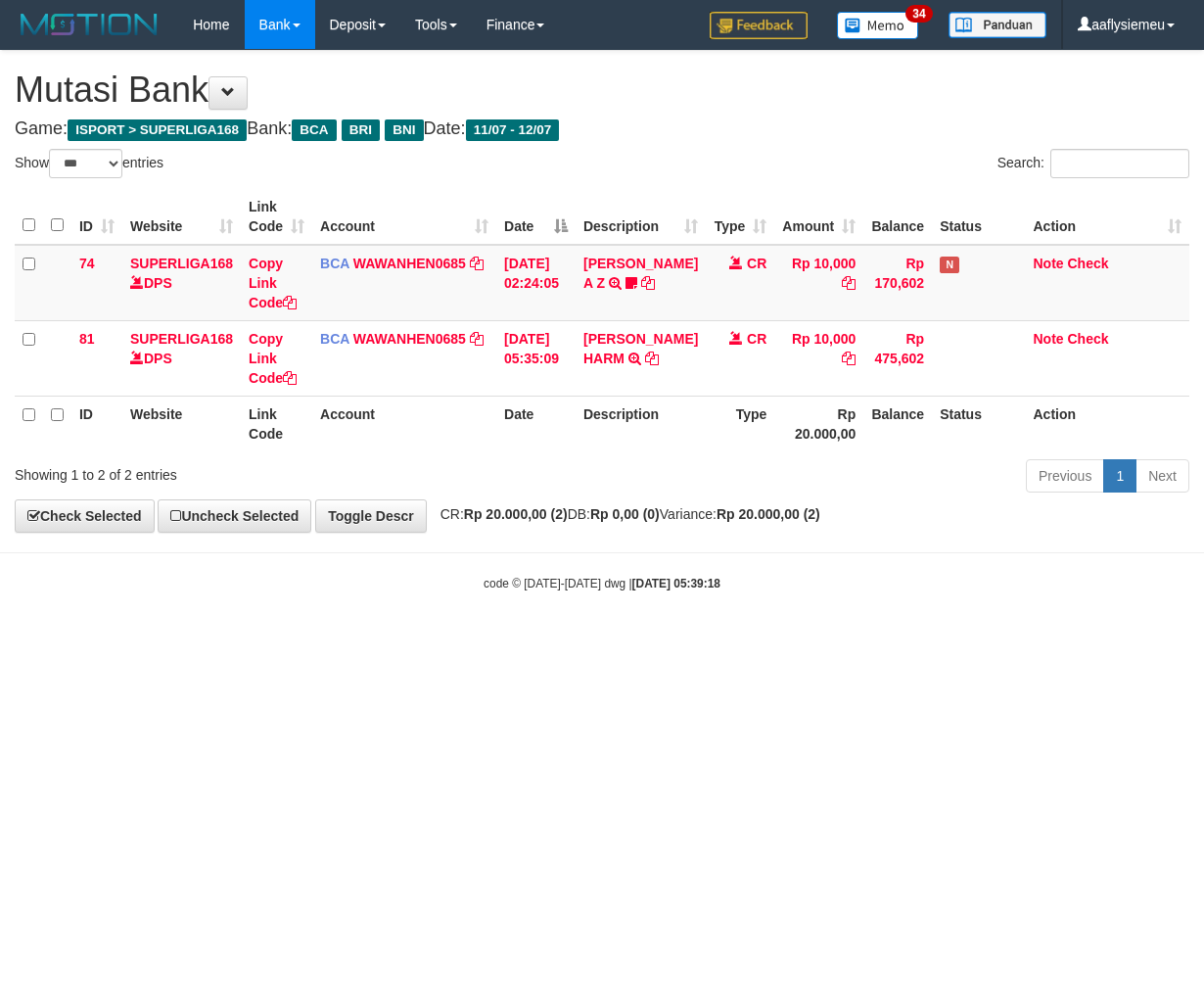 scroll, scrollTop: 0, scrollLeft: 0, axis: both 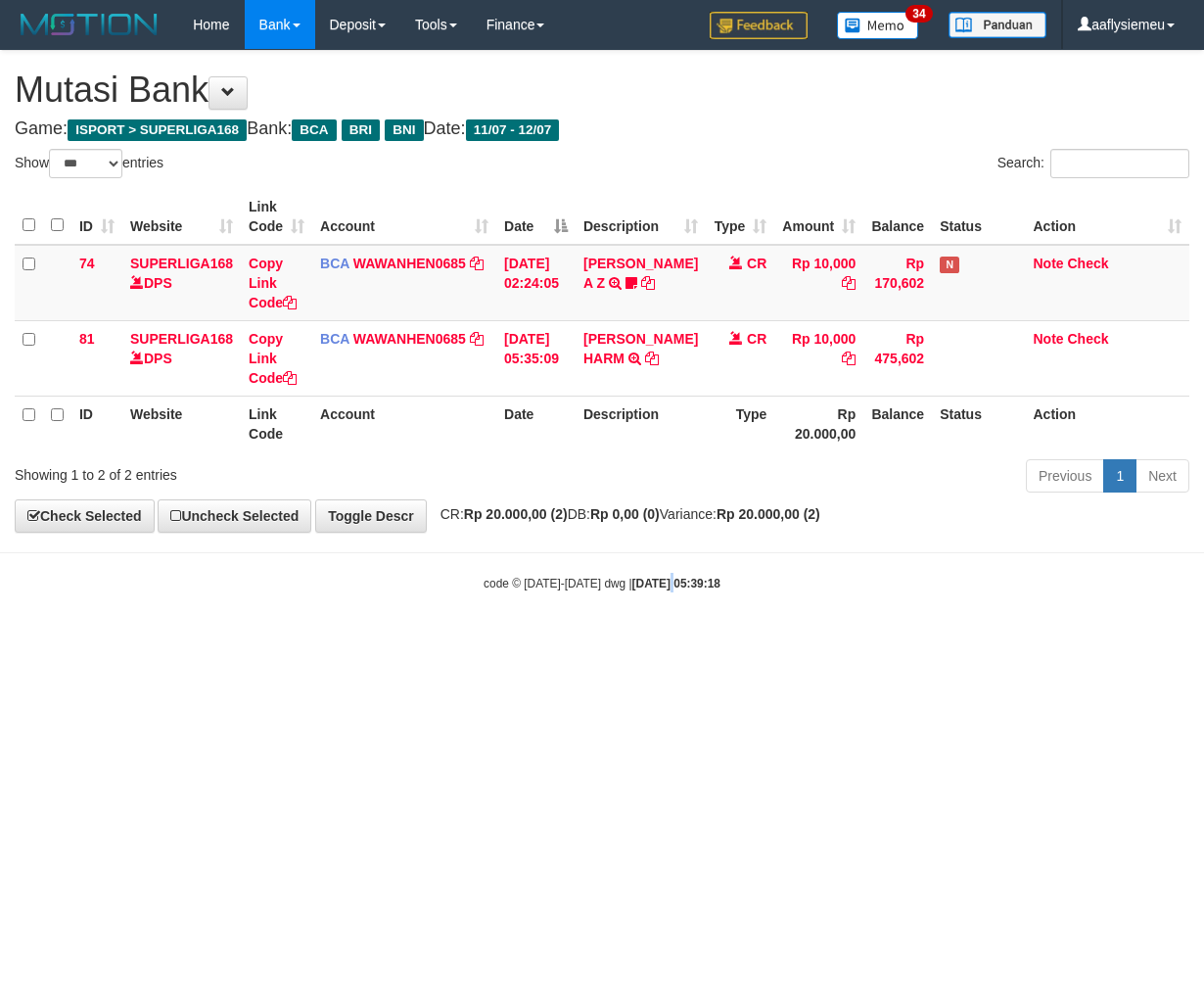 drag, startPoint x: 654, startPoint y: 682, endPoint x: 647, endPoint y: 691, distance: 11.401754 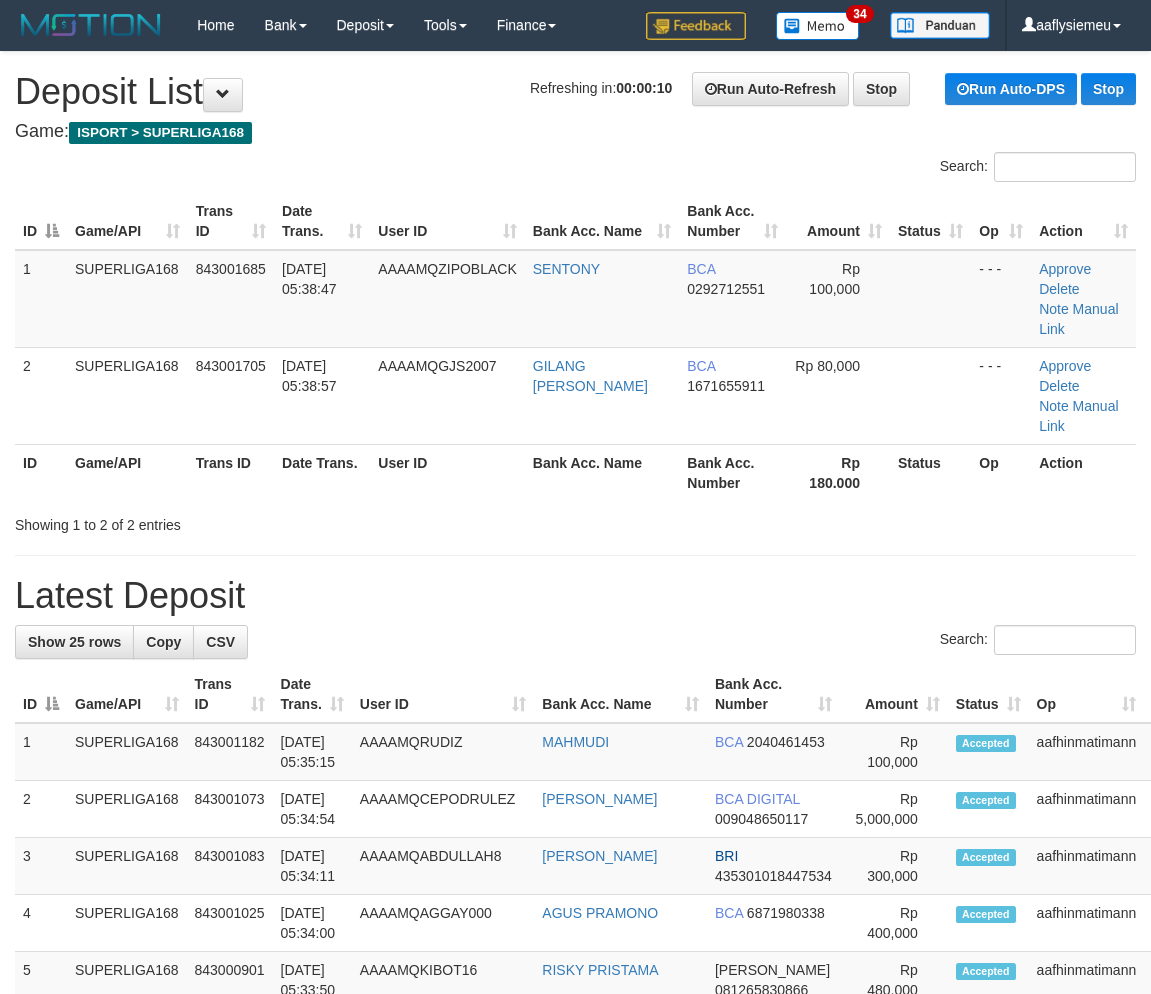 scroll, scrollTop: 0, scrollLeft: 0, axis: both 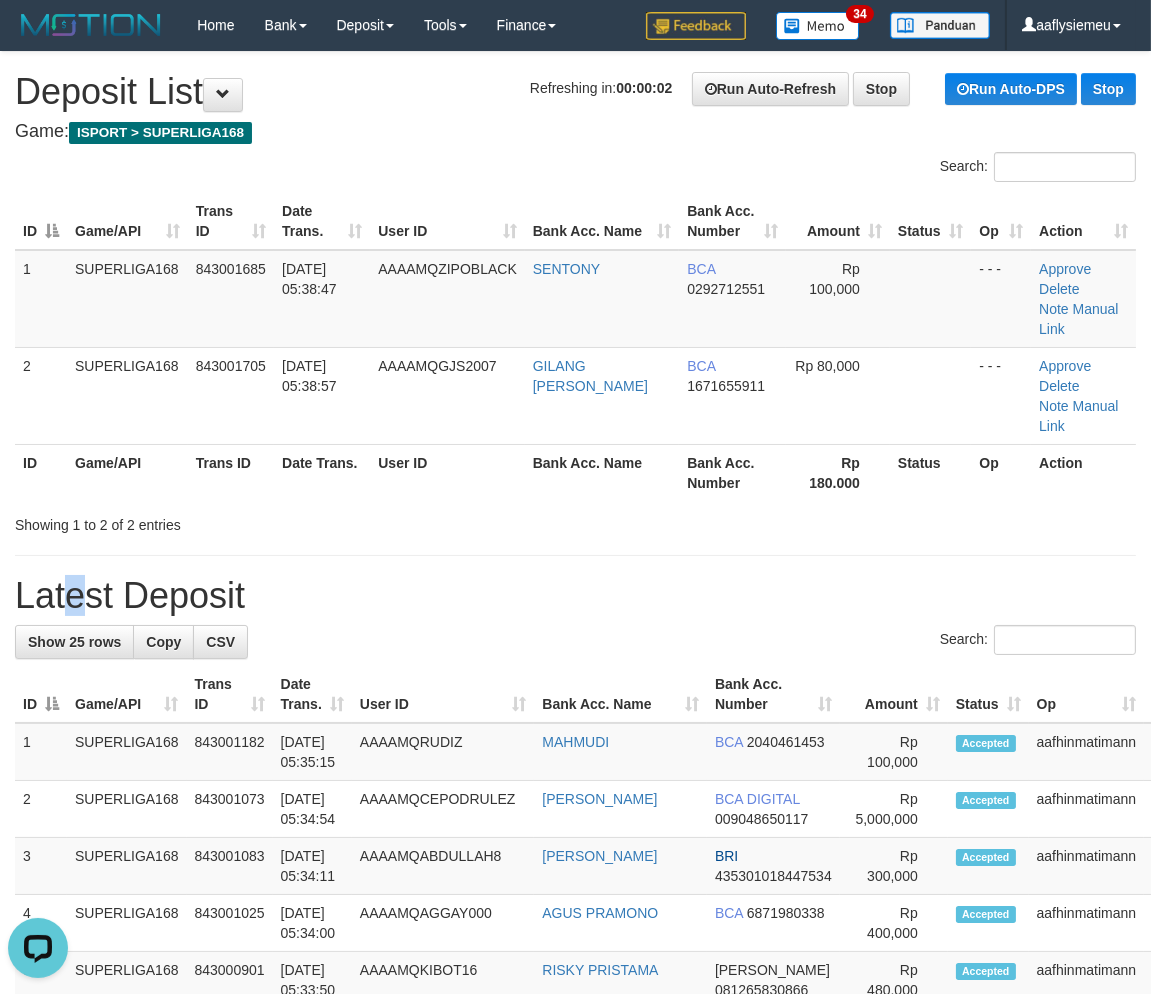 click on "Latest Deposit" at bounding box center (575, 596) 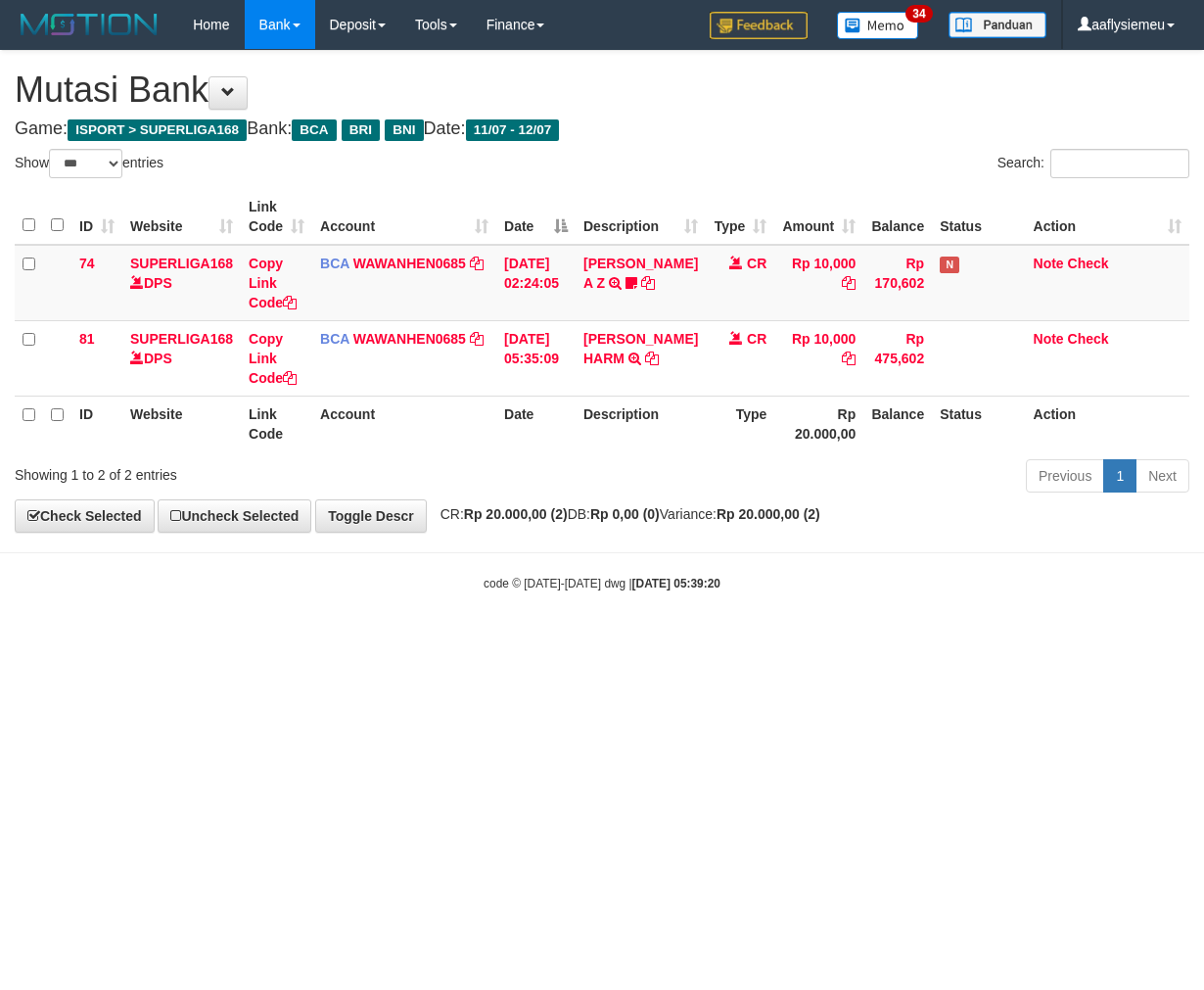 select on "***" 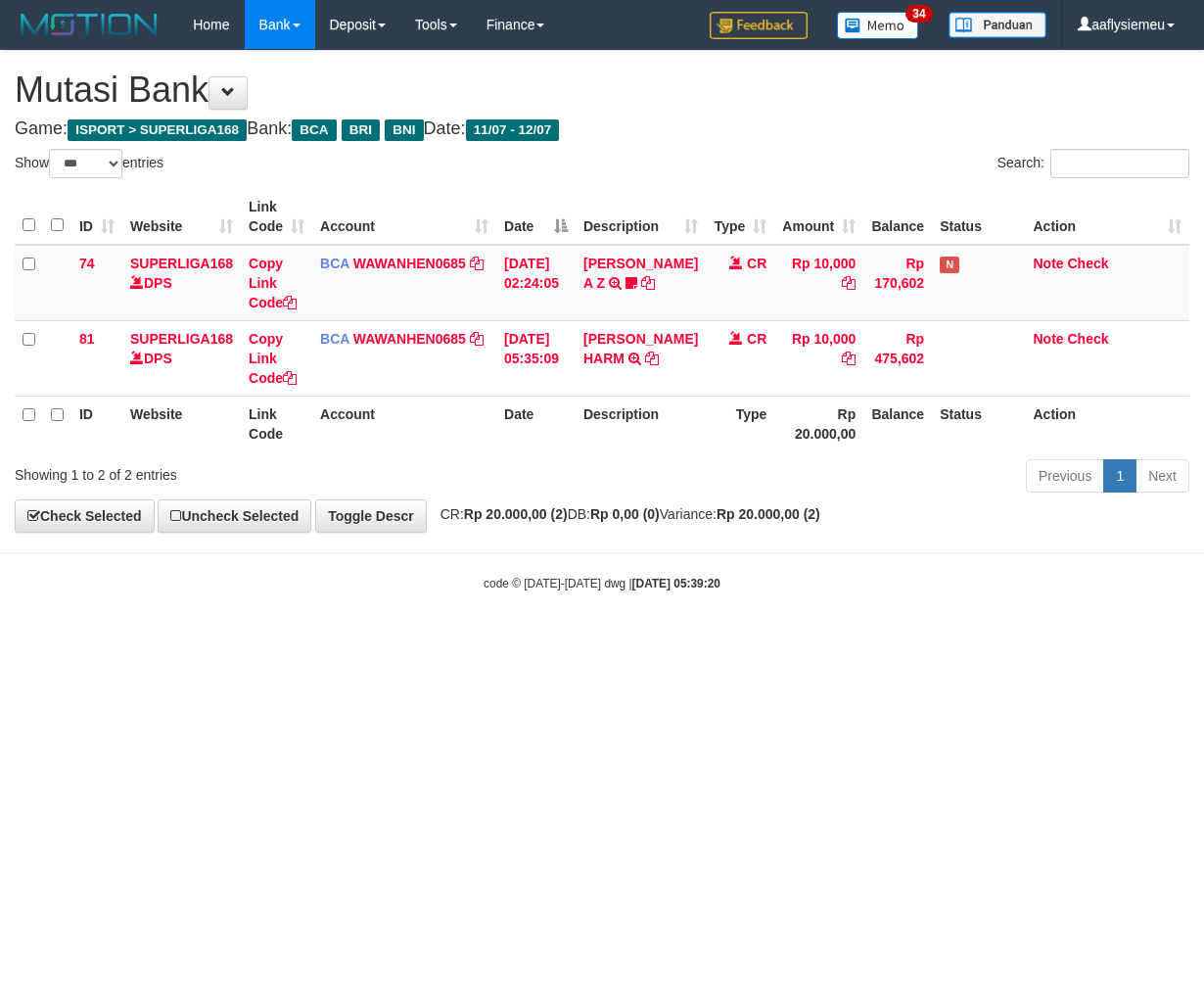 scroll, scrollTop: 0, scrollLeft: 0, axis: both 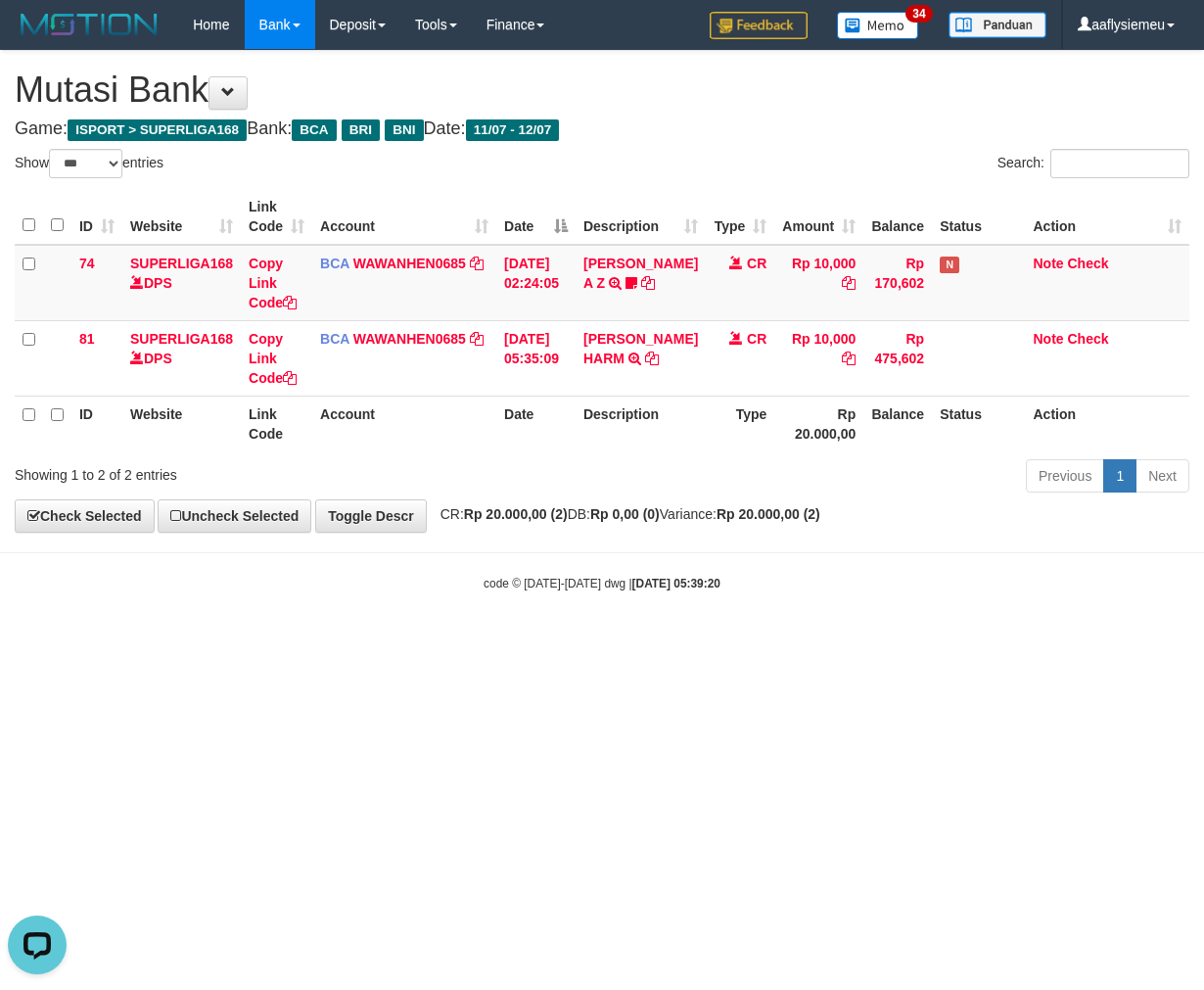 drag, startPoint x: 311, startPoint y: 632, endPoint x: 296, endPoint y: 633, distance: 15.0333 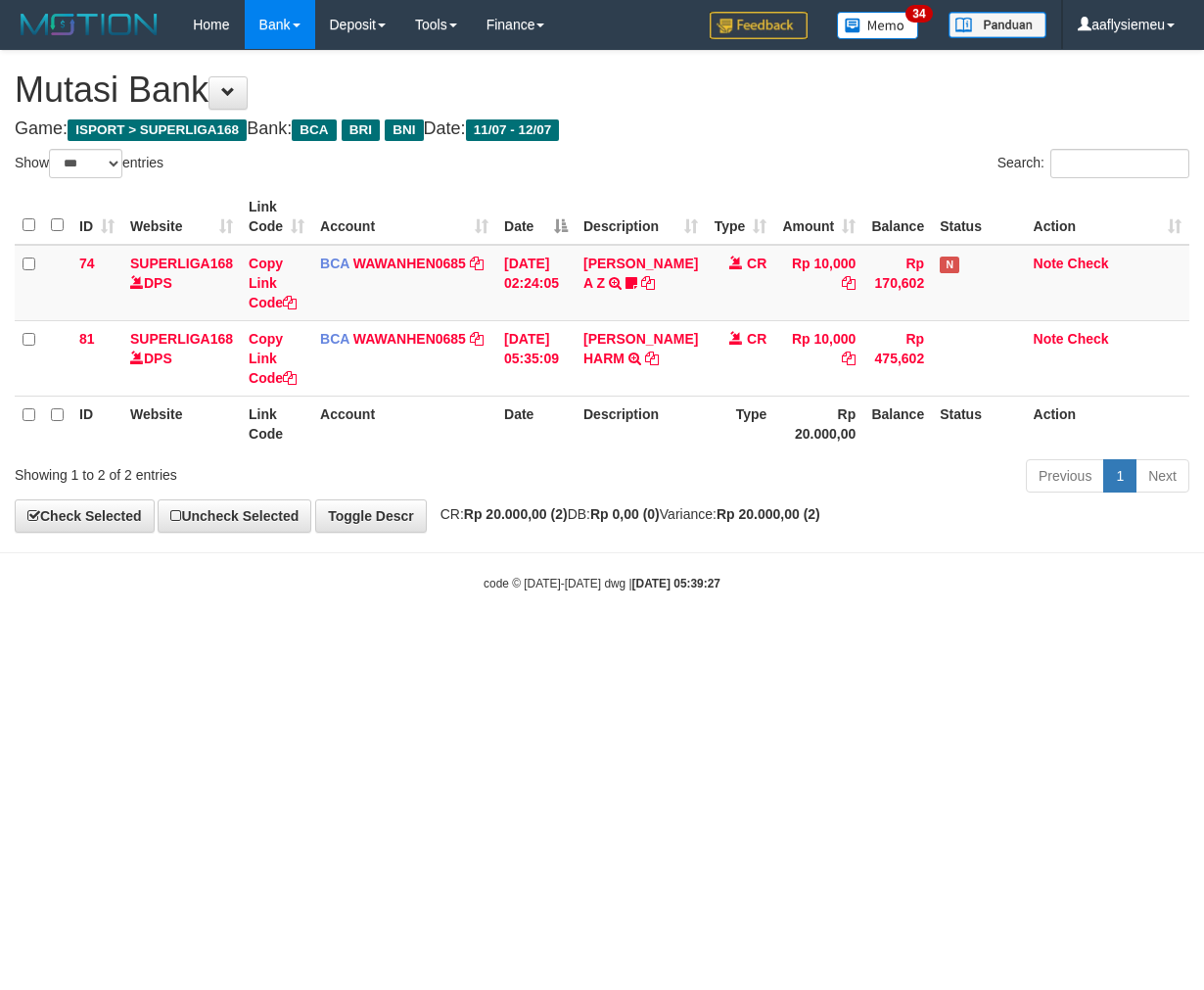 select on "***" 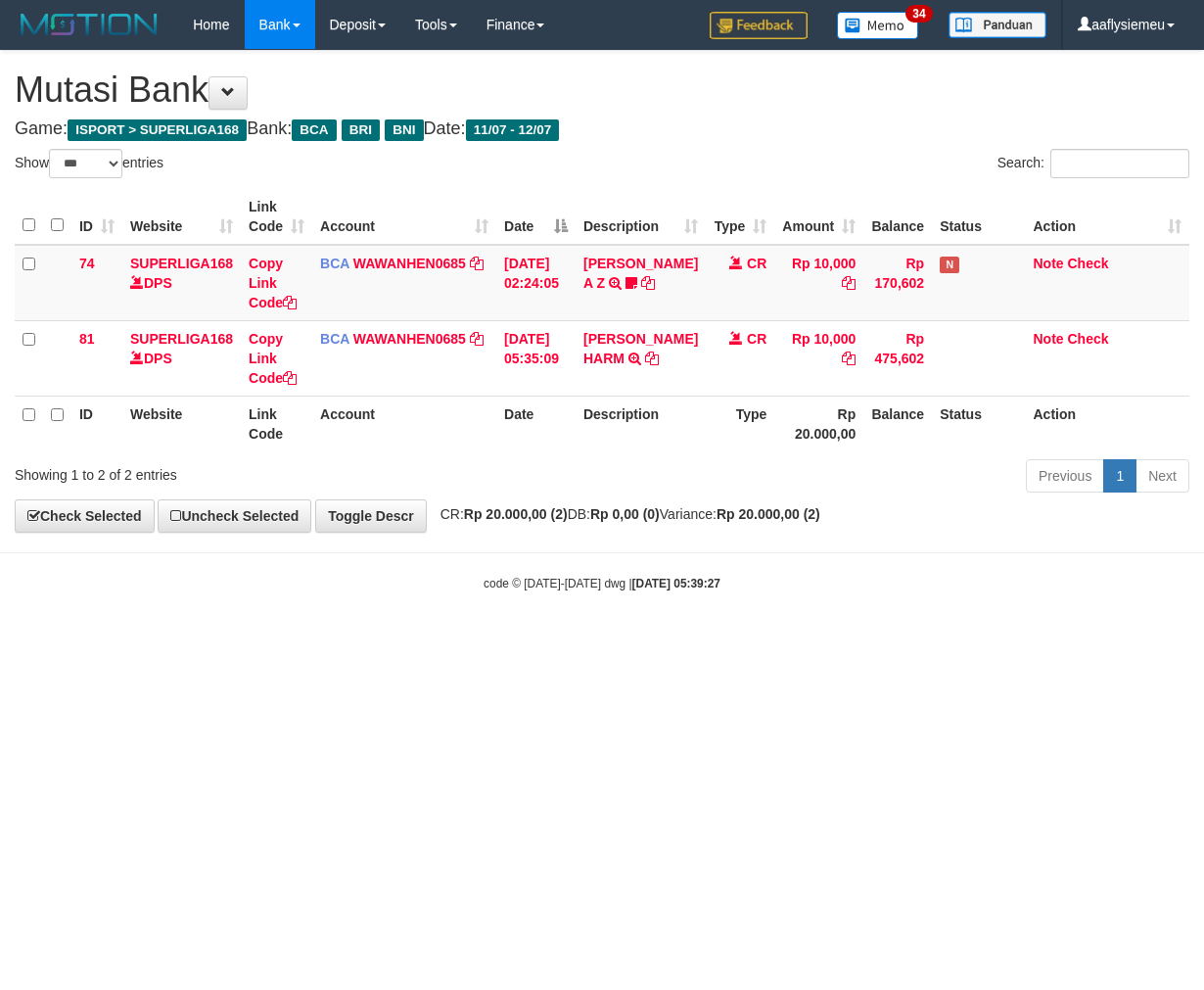 scroll, scrollTop: 0, scrollLeft: 0, axis: both 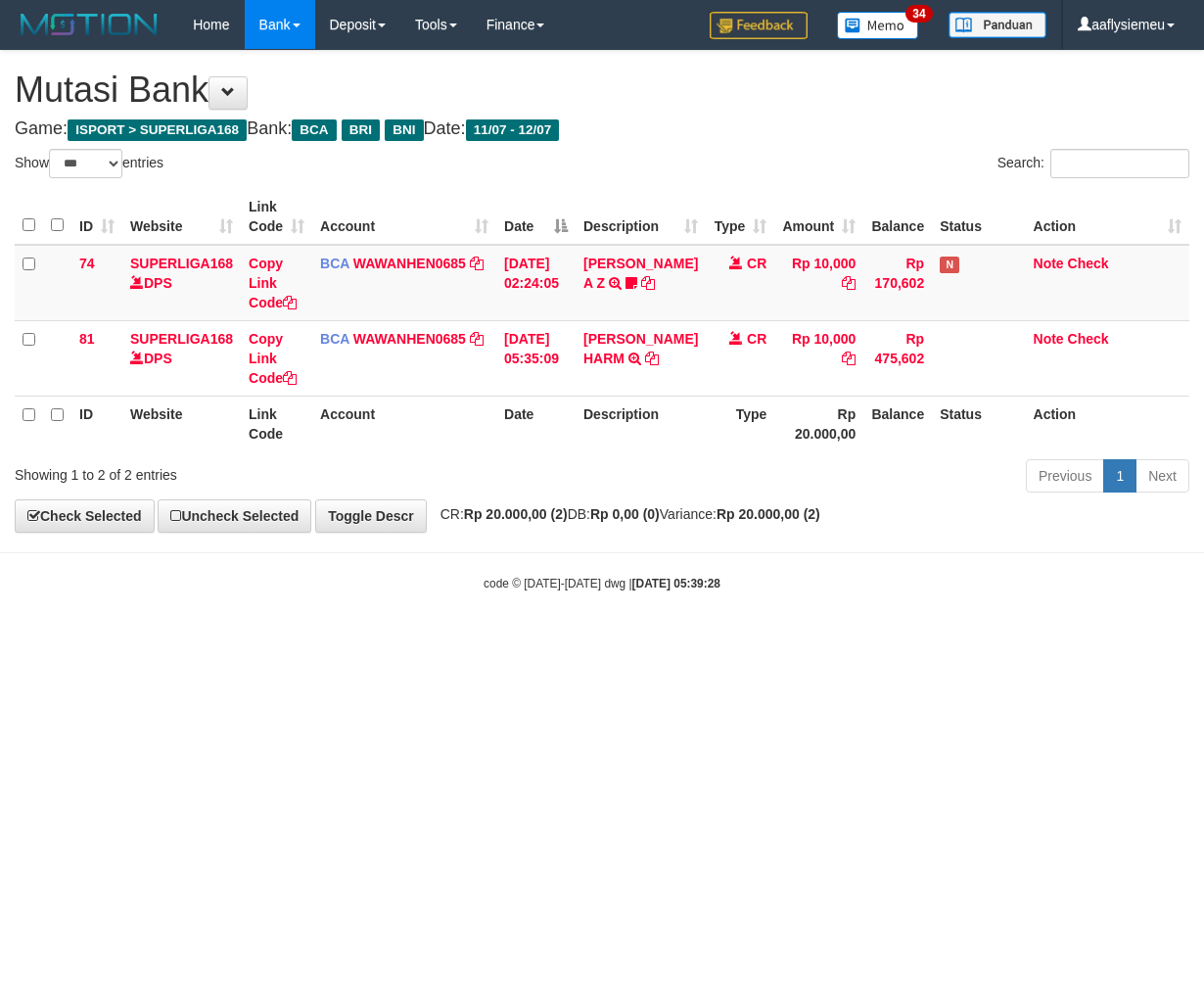 select on "***" 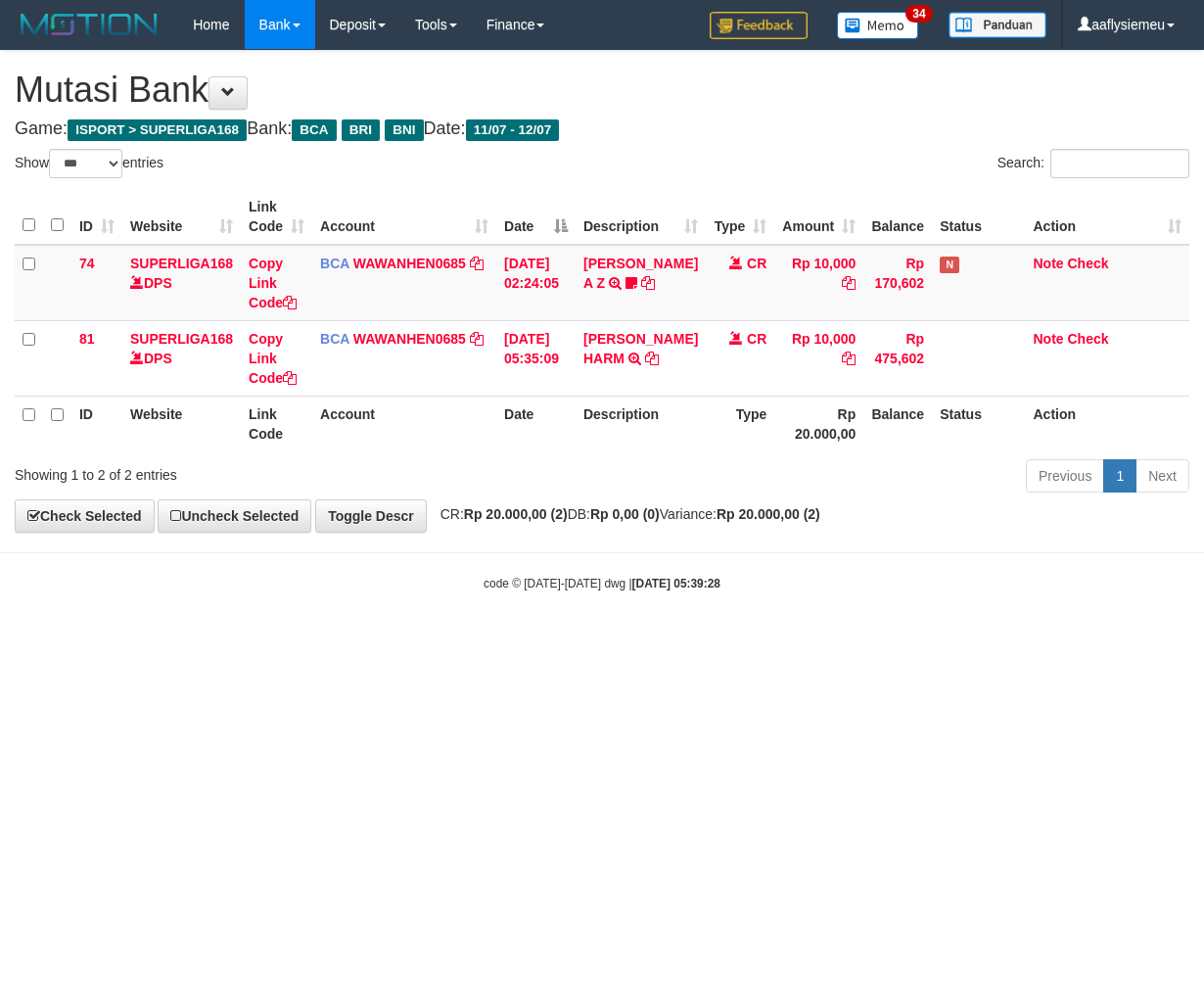 scroll, scrollTop: 0, scrollLeft: 0, axis: both 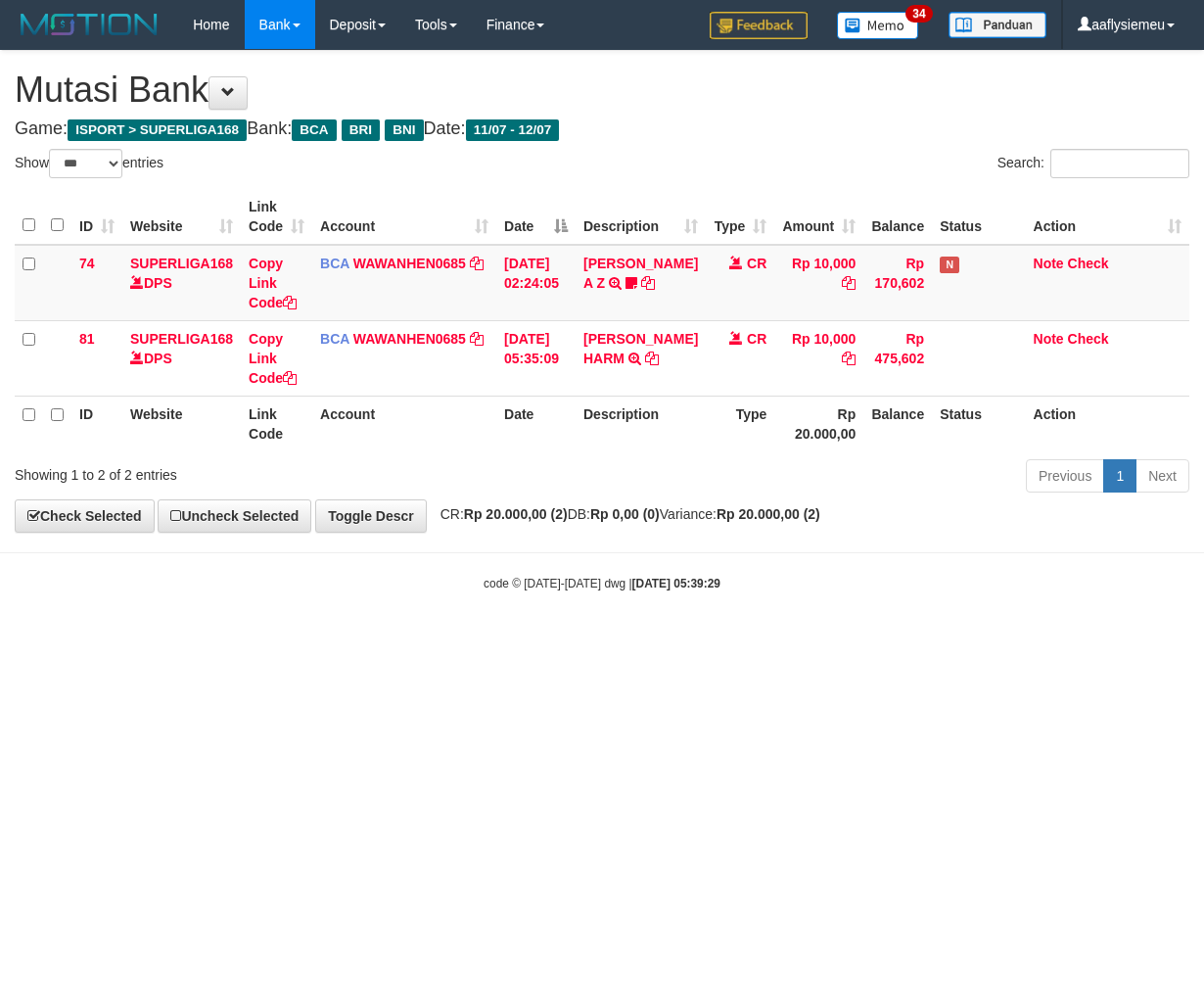 select on "***" 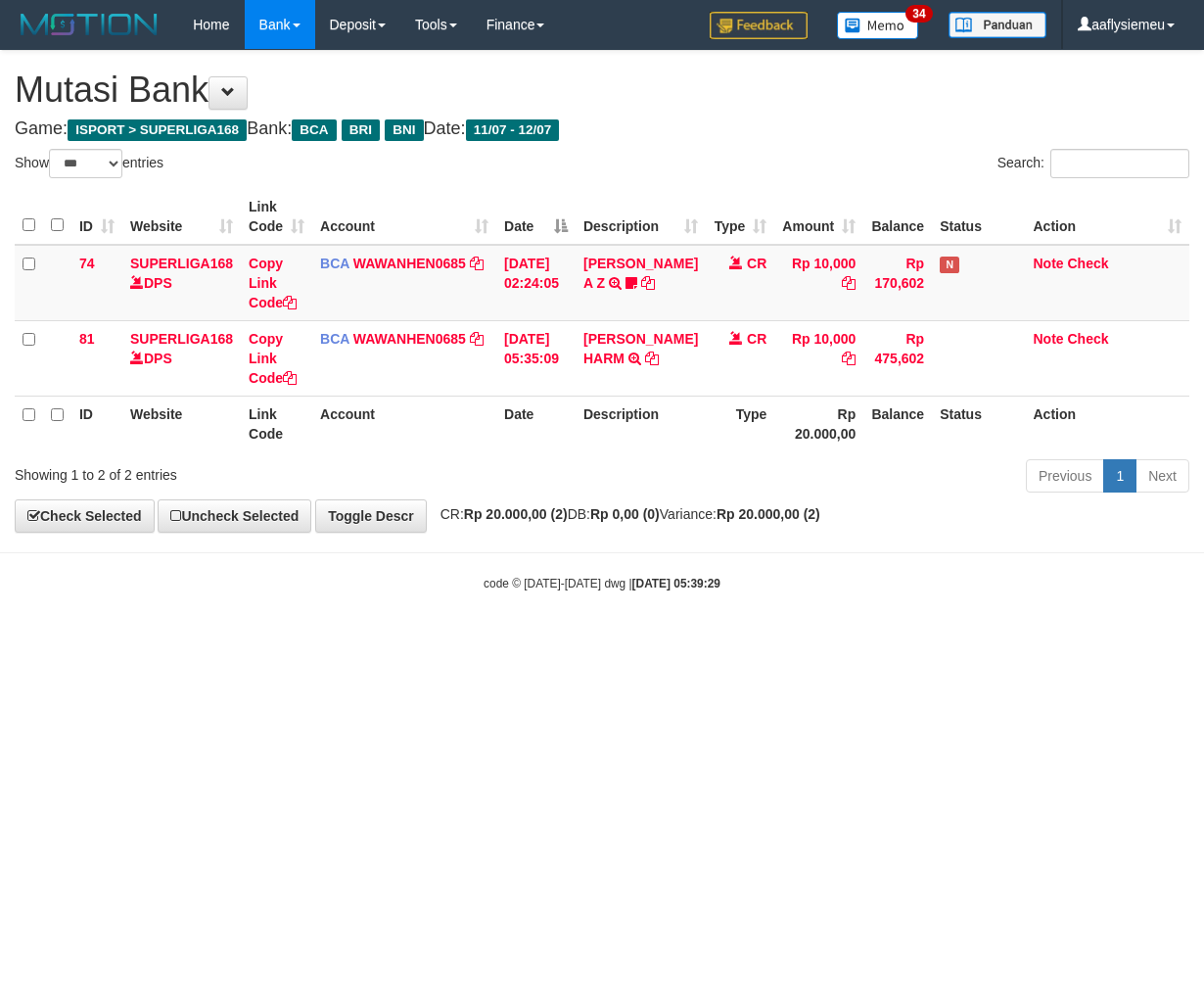 scroll, scrollTop: 0, scrollLeft: 0, axis: both 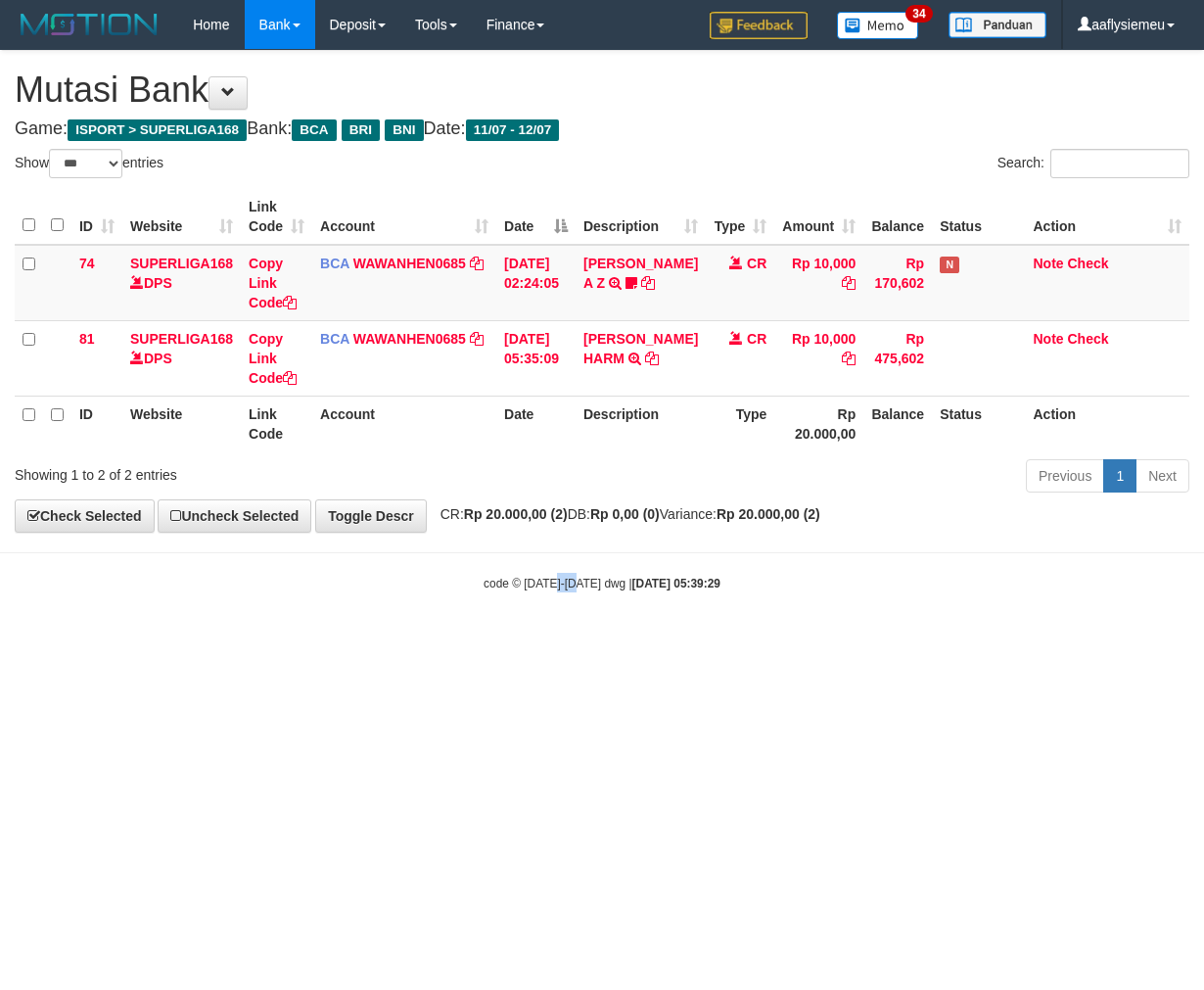click on "Toggle navigation
Home
Bank
Account List
Load
By Website
Group
[ISPORT]													SUPERLIGA168
By Load Group (DPS)" at bounding box center (602, 320) 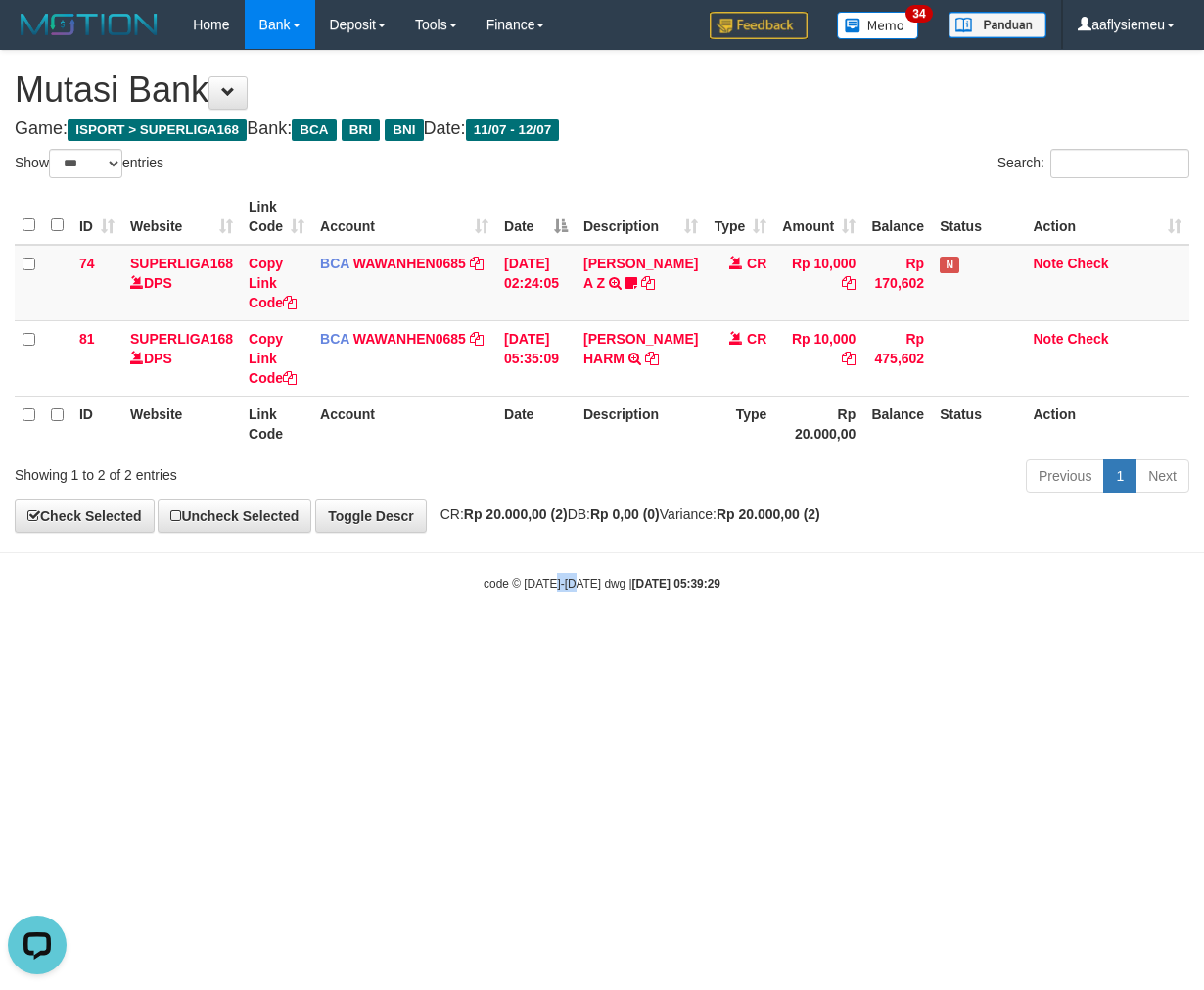 scroll, scrollTop: 0, scrollLeft: 0, axis: both 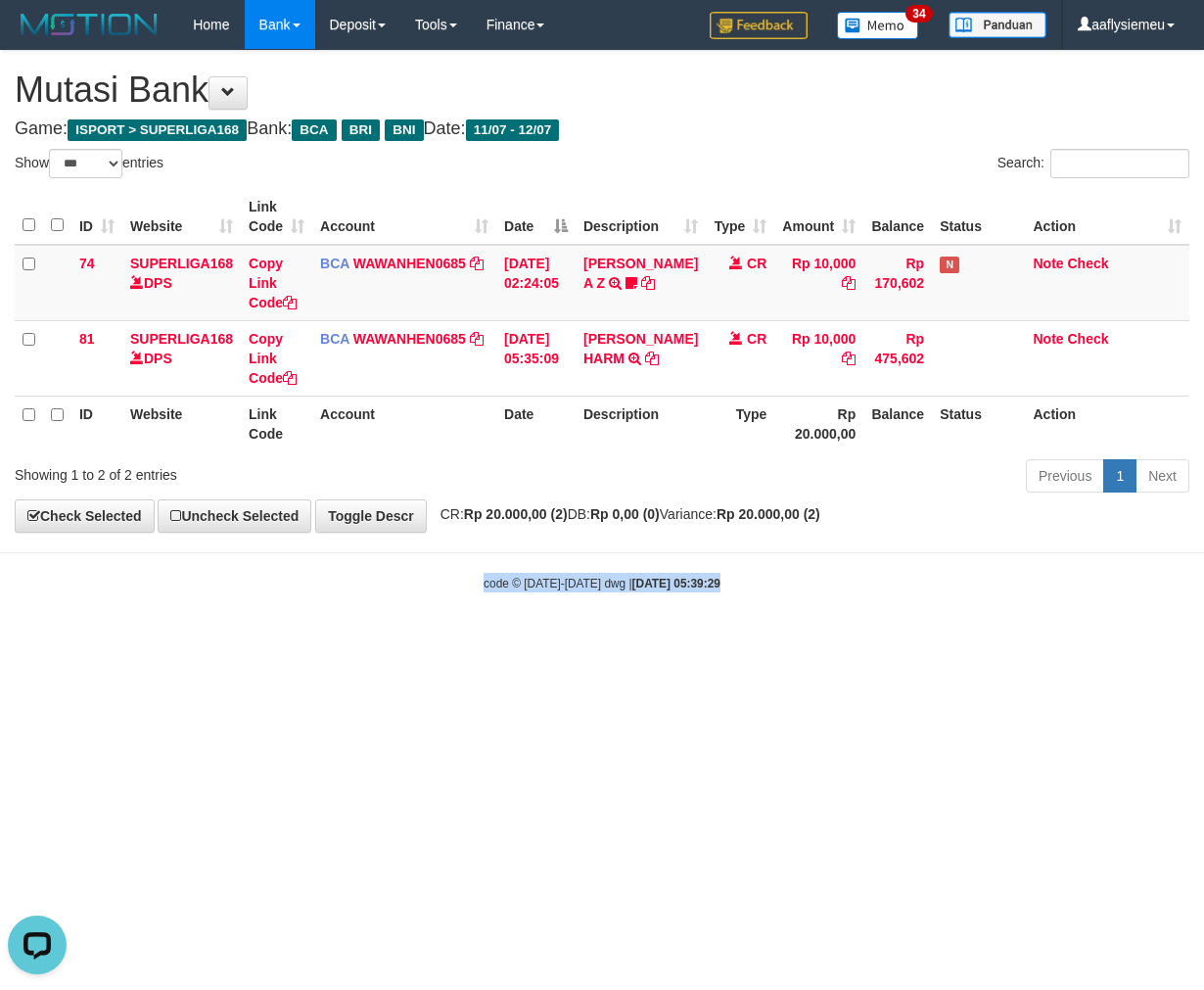 click on "Toggle navigation
Home
Bank
Account List
Load
By Website
Group
[ISPORT]													SUPERLIGA168
By Load Group (DPS)" at bounding box center (602, 320) 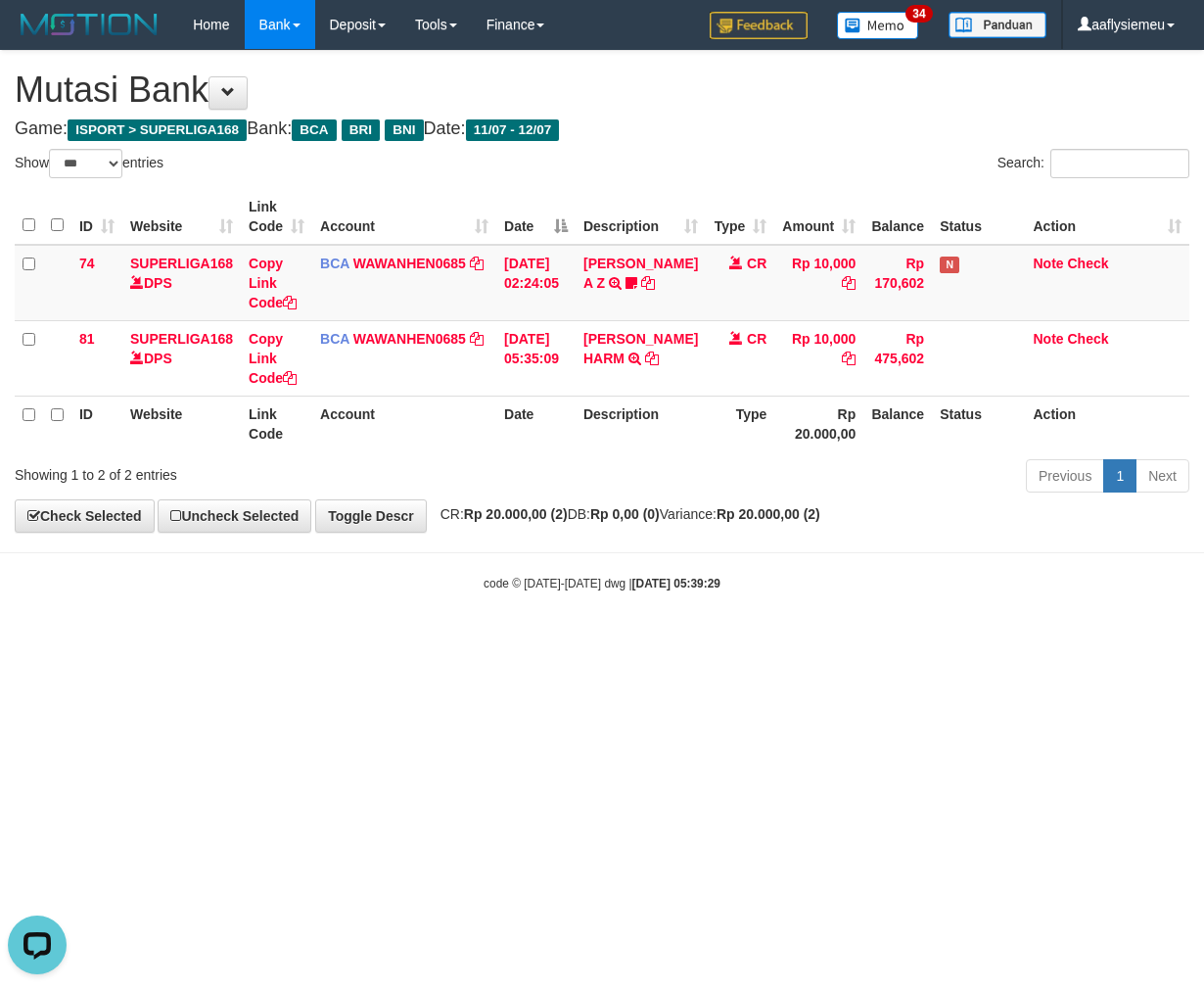 drag, startPoint x: 764, startPoint y: 923, endPoint x: 853, endPoint y: 951, distance: 93.3006 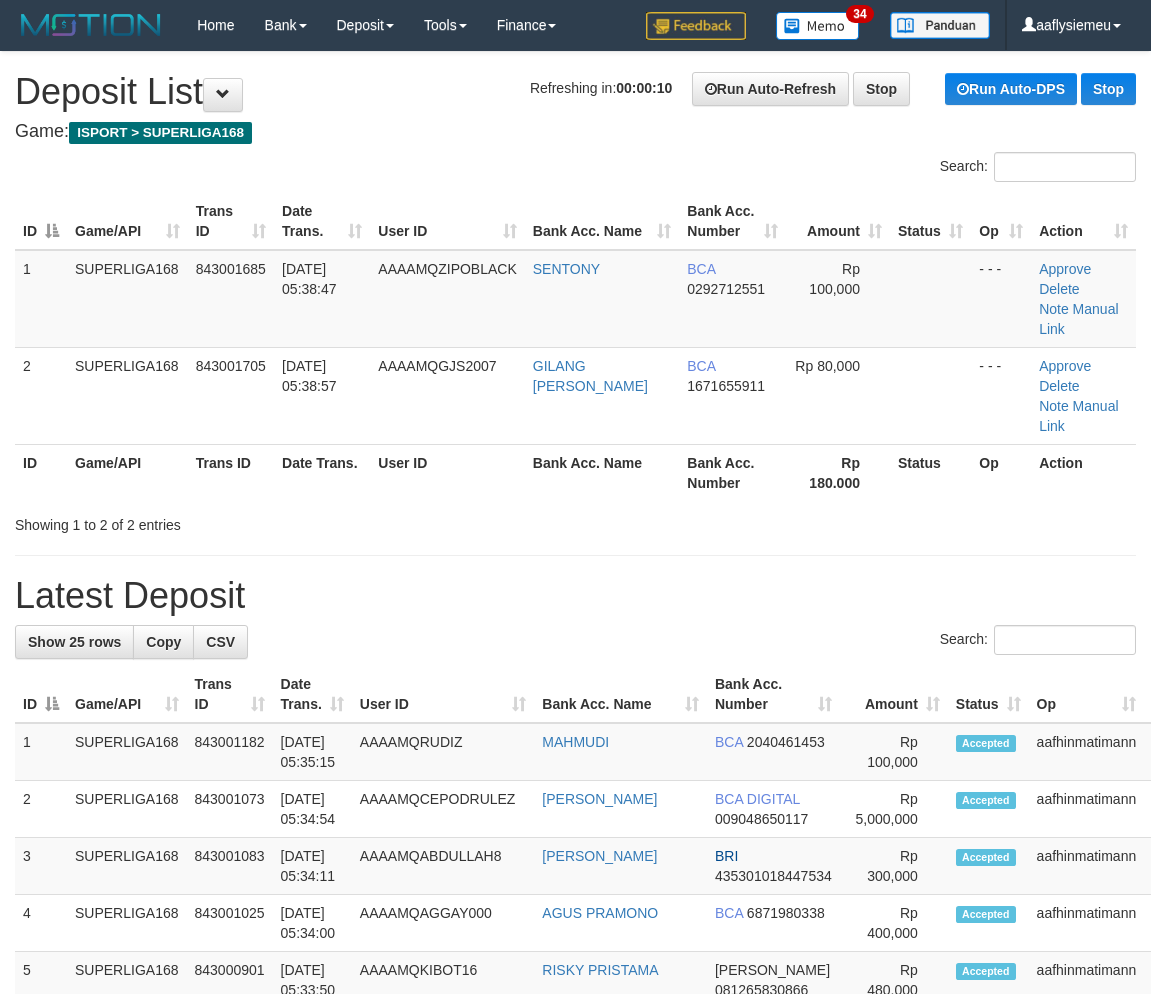 scroll, scrollTop: 0, scrollLeft: 0, axis: both 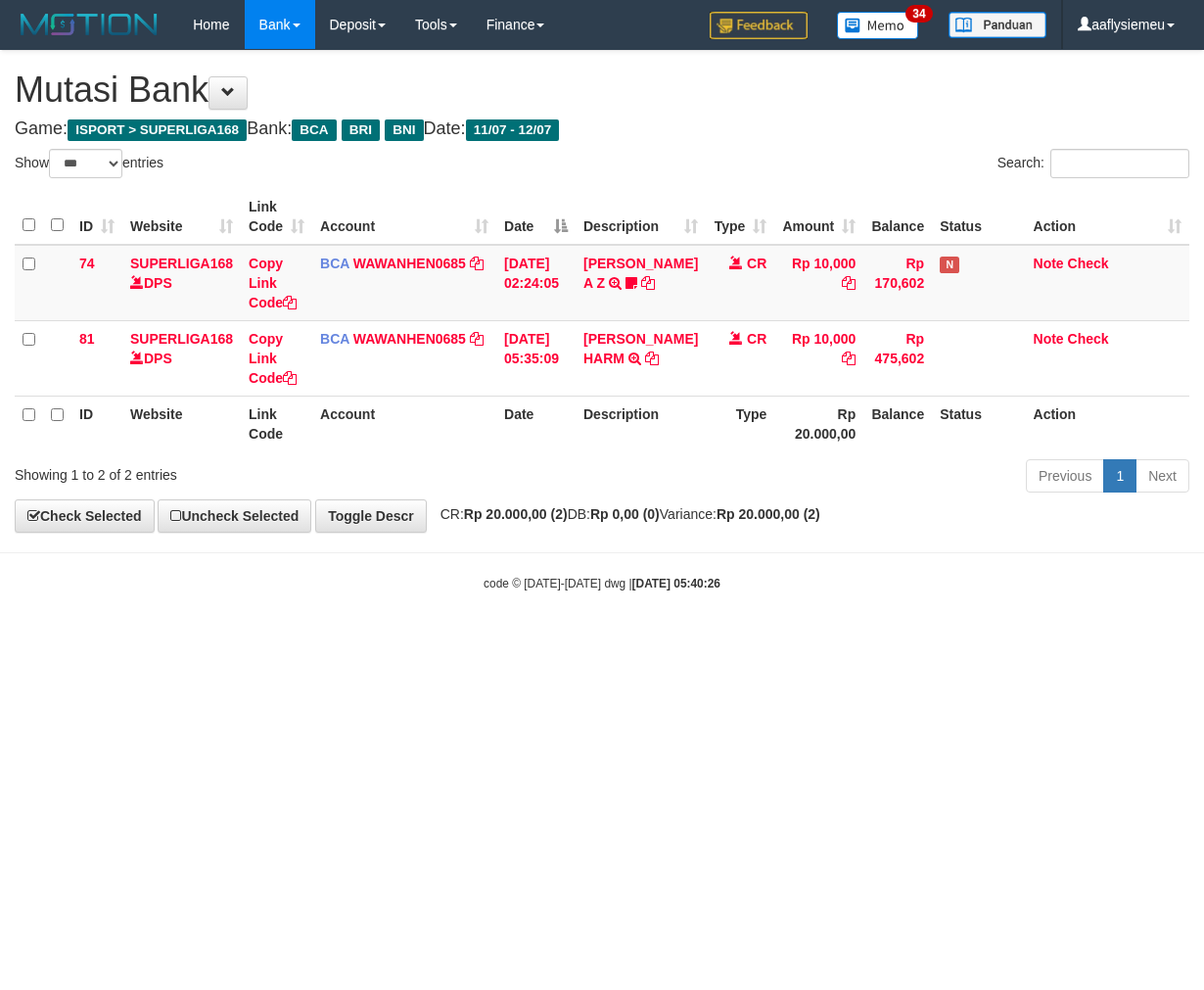 select on "***" 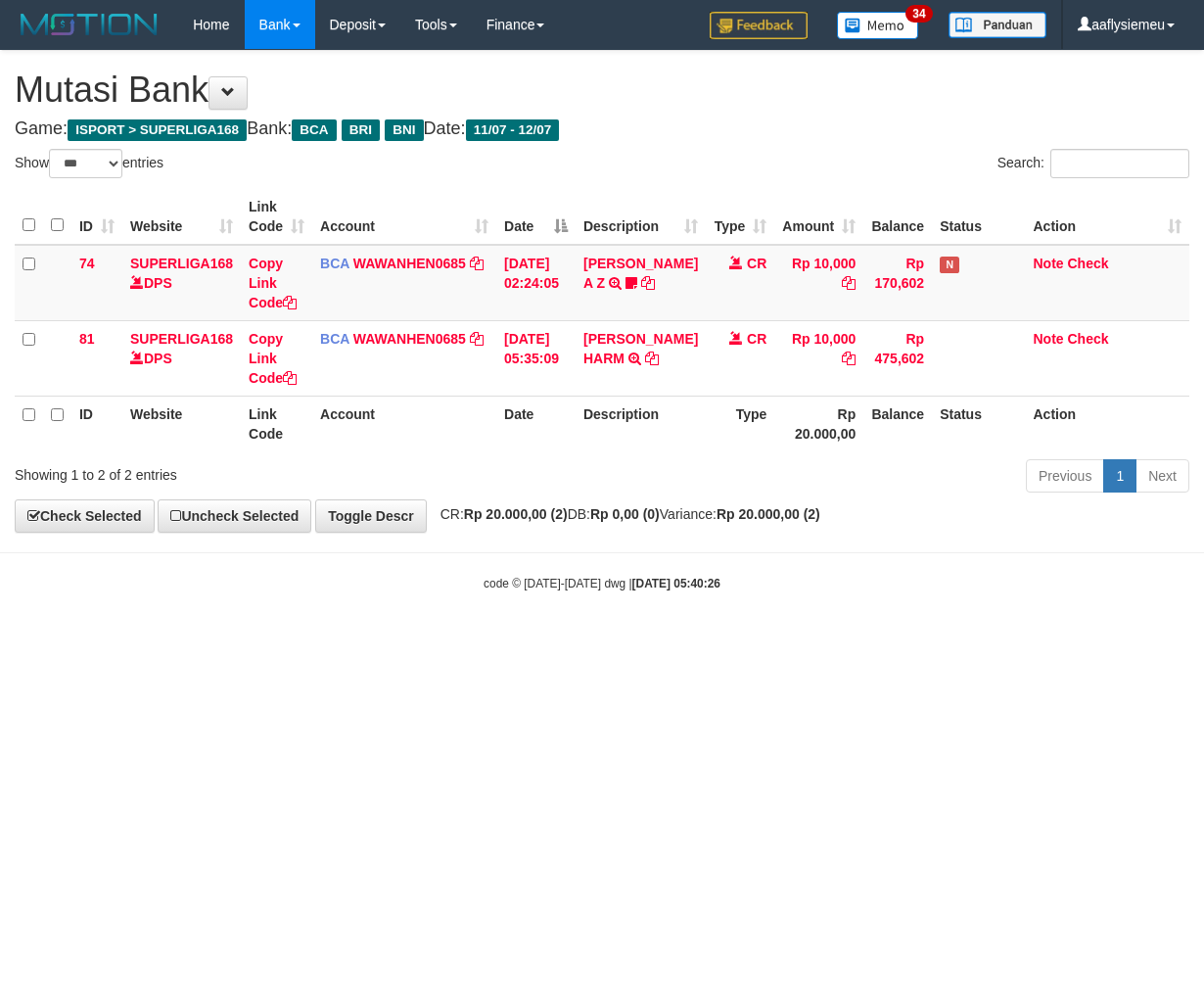 scroll, scrollTop: 0, scrollLeft: 0, axis: both 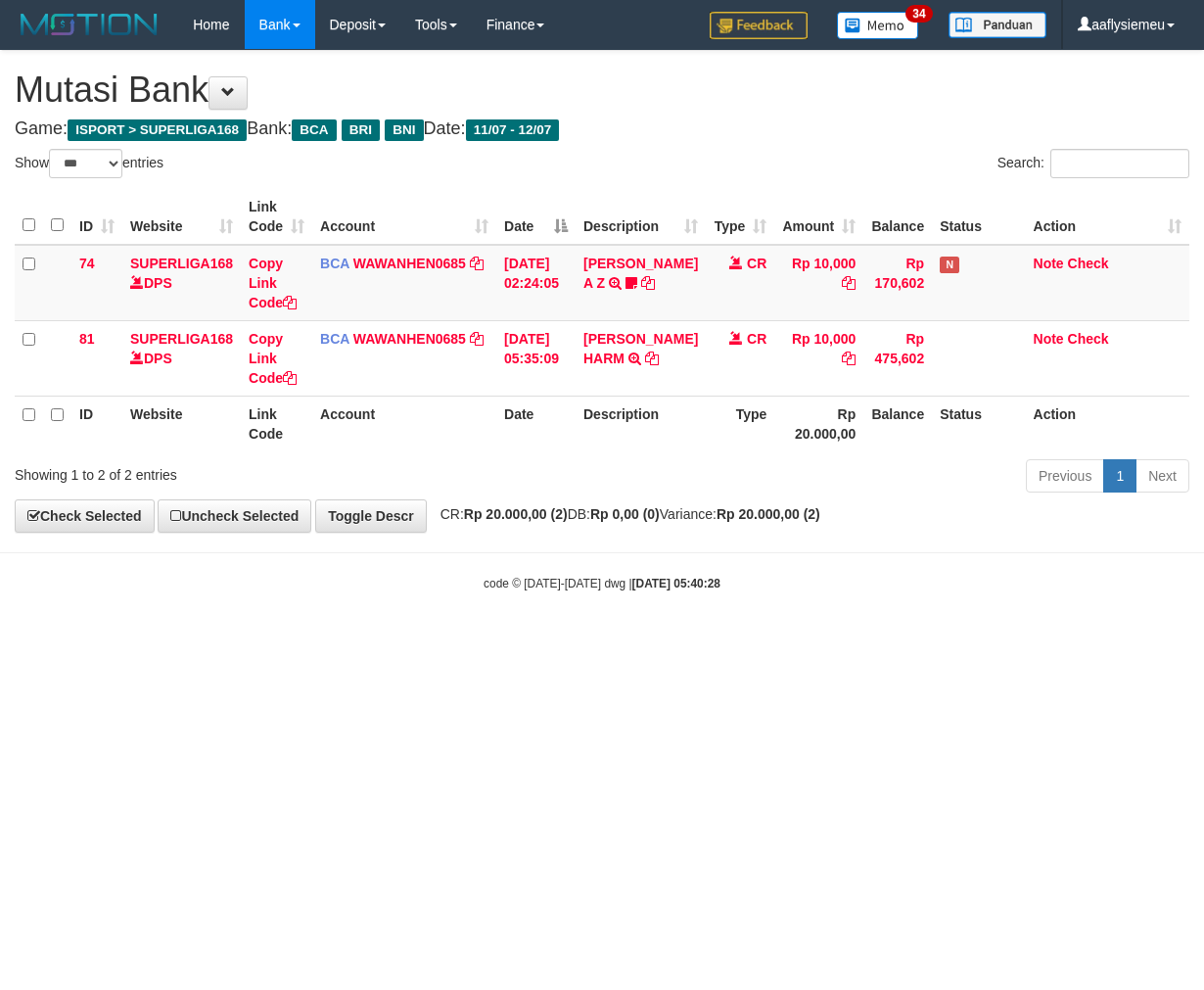 select on "***" 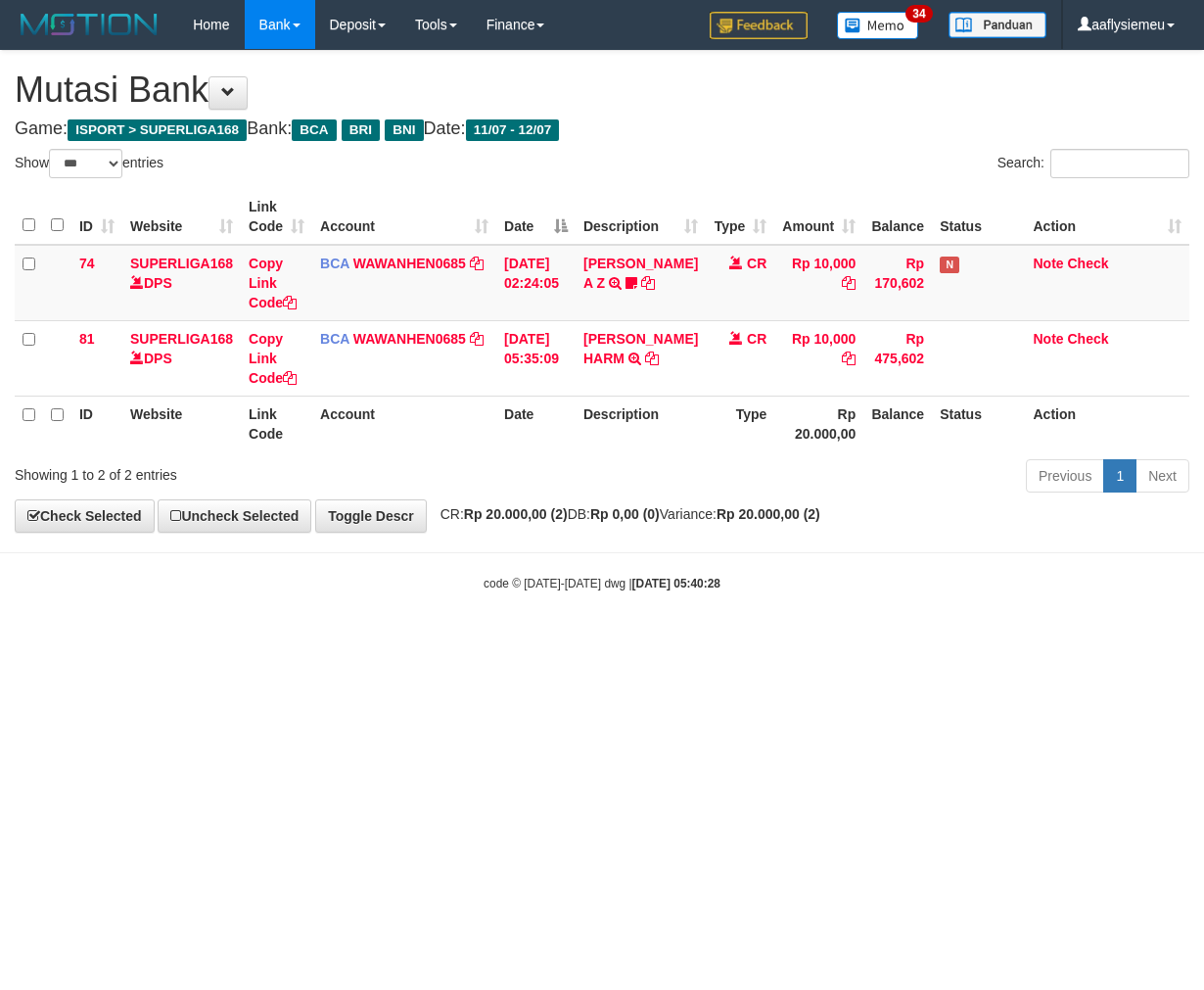 scroll, scrollTop: 0, scrollLeft: 0, axis: both 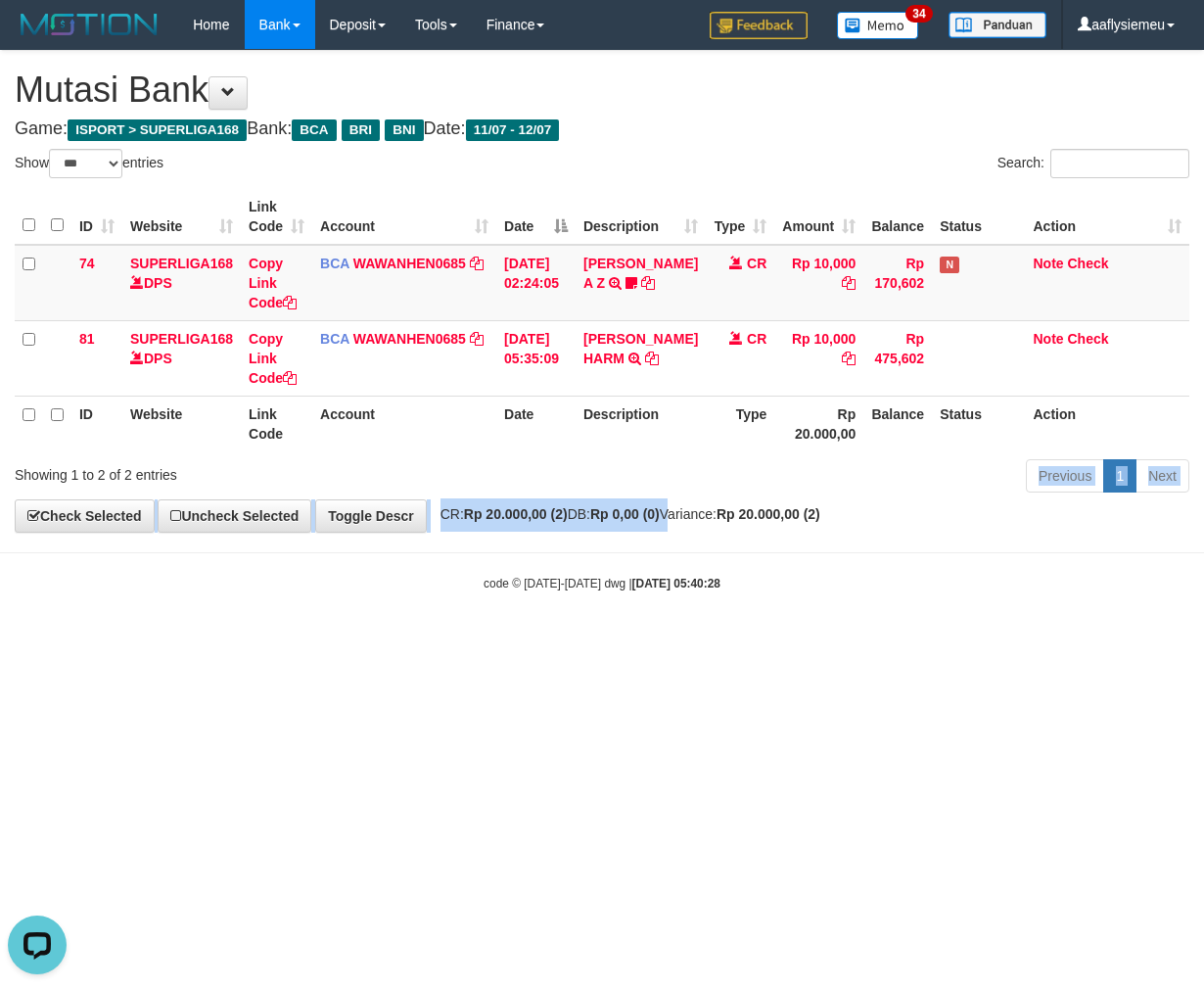 drag, startPoint x: 697, startPoint y: 527, endPoint x: 717, endPoint y: 505, distance: 29.732137 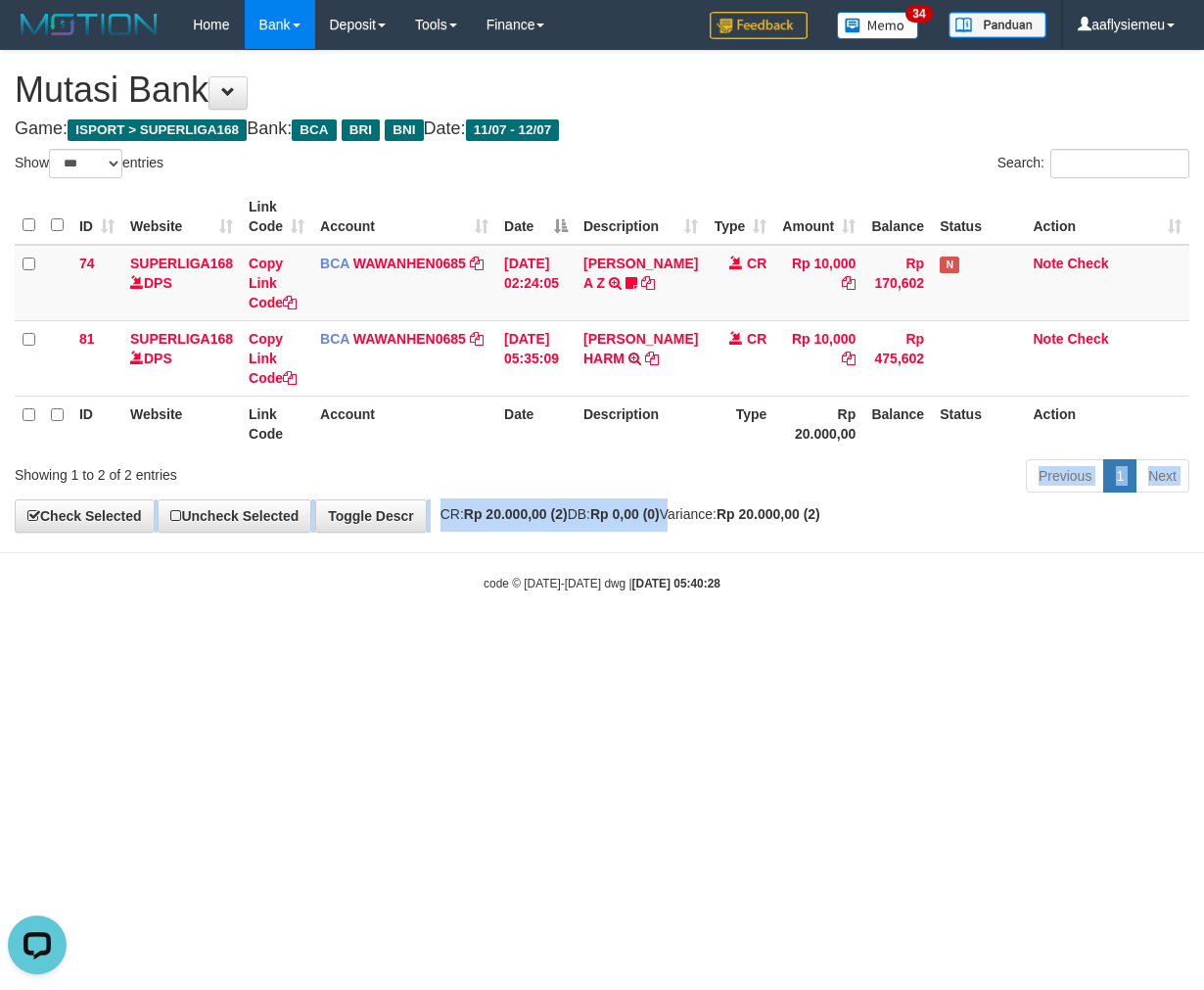 click on "Toggle navigation
Home
Bank
Account List
Load
By Website
Group
[ISPORT]													SUPERLIGA168
By Load Group (DPS)
34" at bounding box center (602, 320) 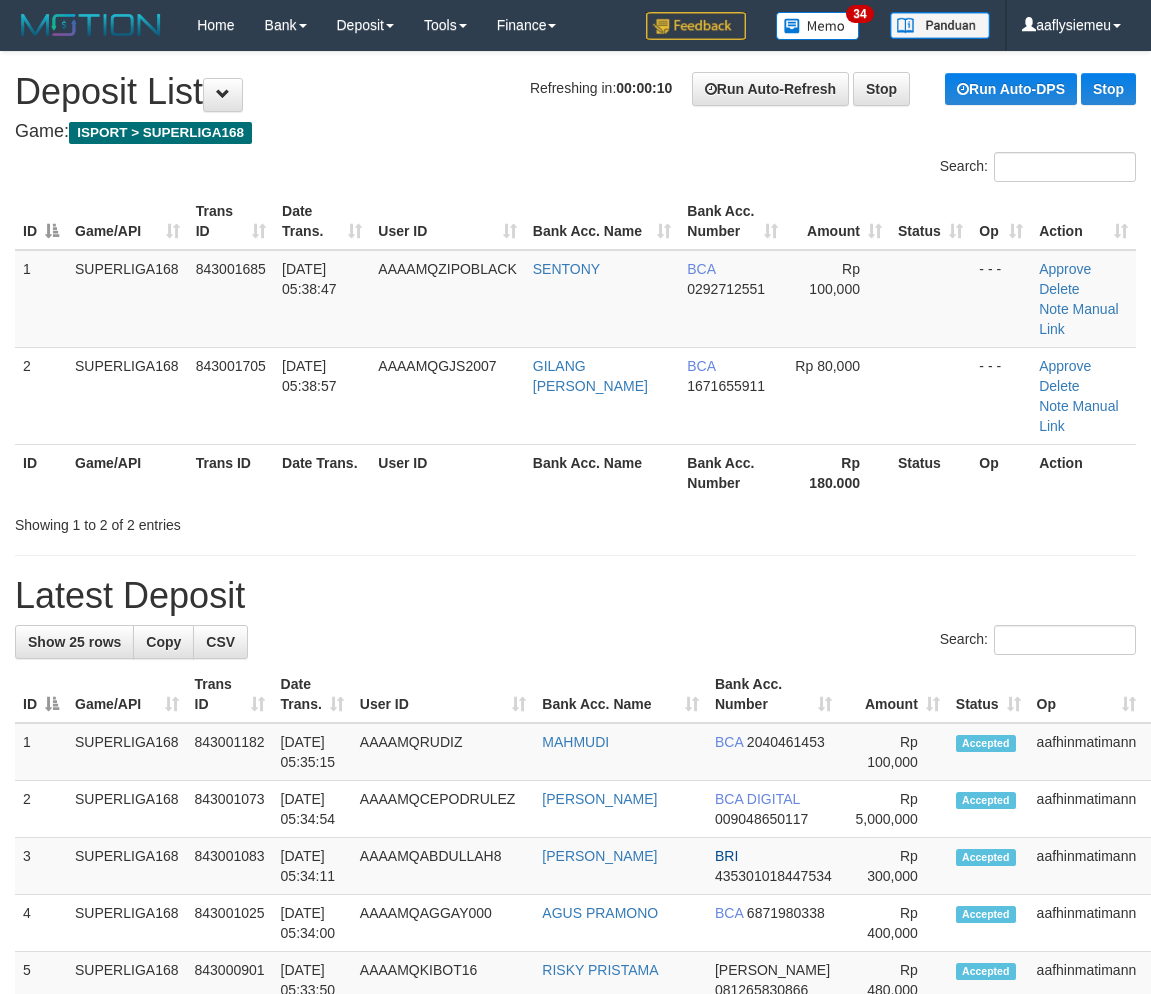 scroll, scrollTop: 0, scrollLeft: 0, axis: both 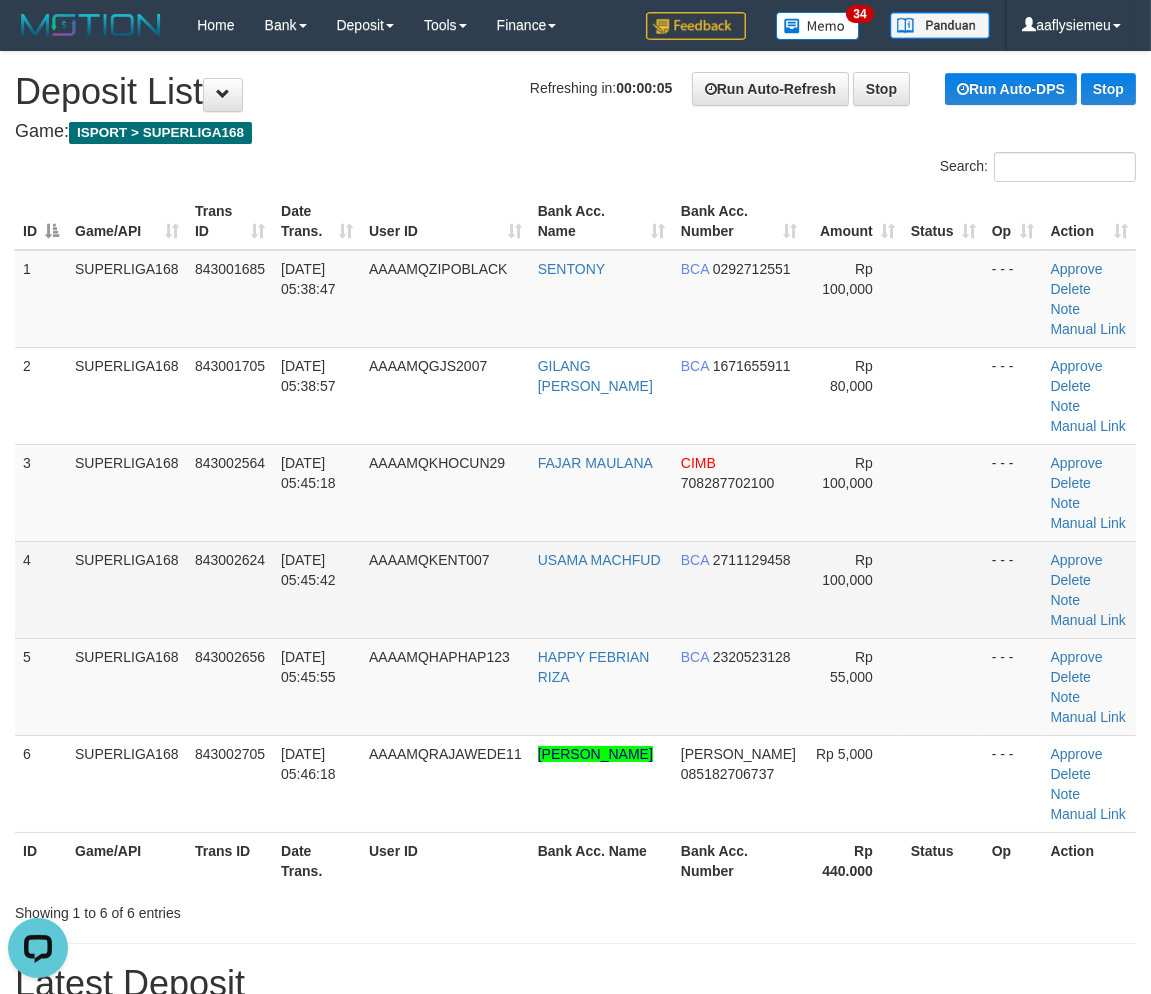 drag, startPoint x: 188, startPoint y: 602, endPoint x: 135, endPoint y: 617, distance: 55.081757 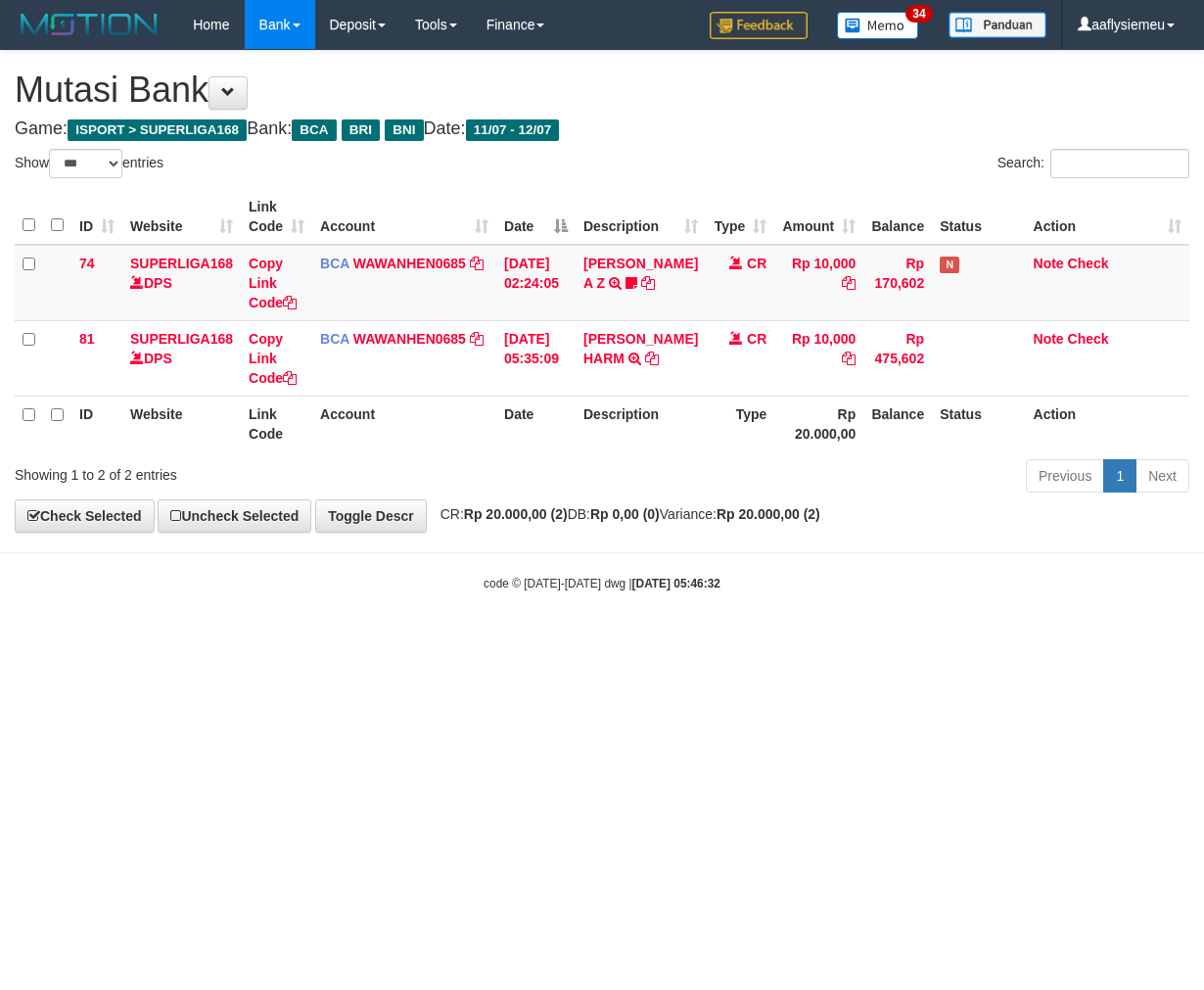 select on "***" 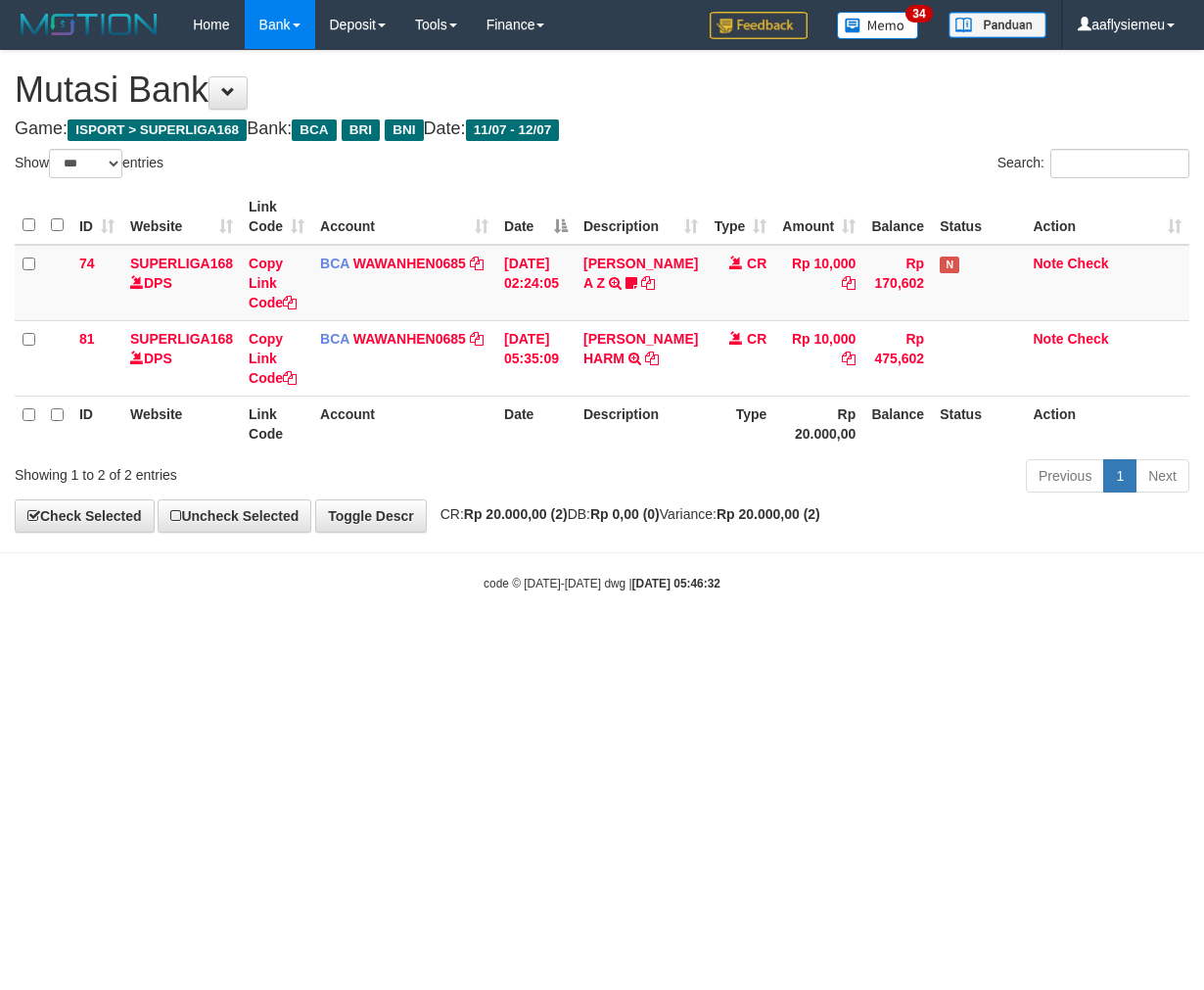scroll, scrollTop: 0, scrollLeft: 0, axis: both 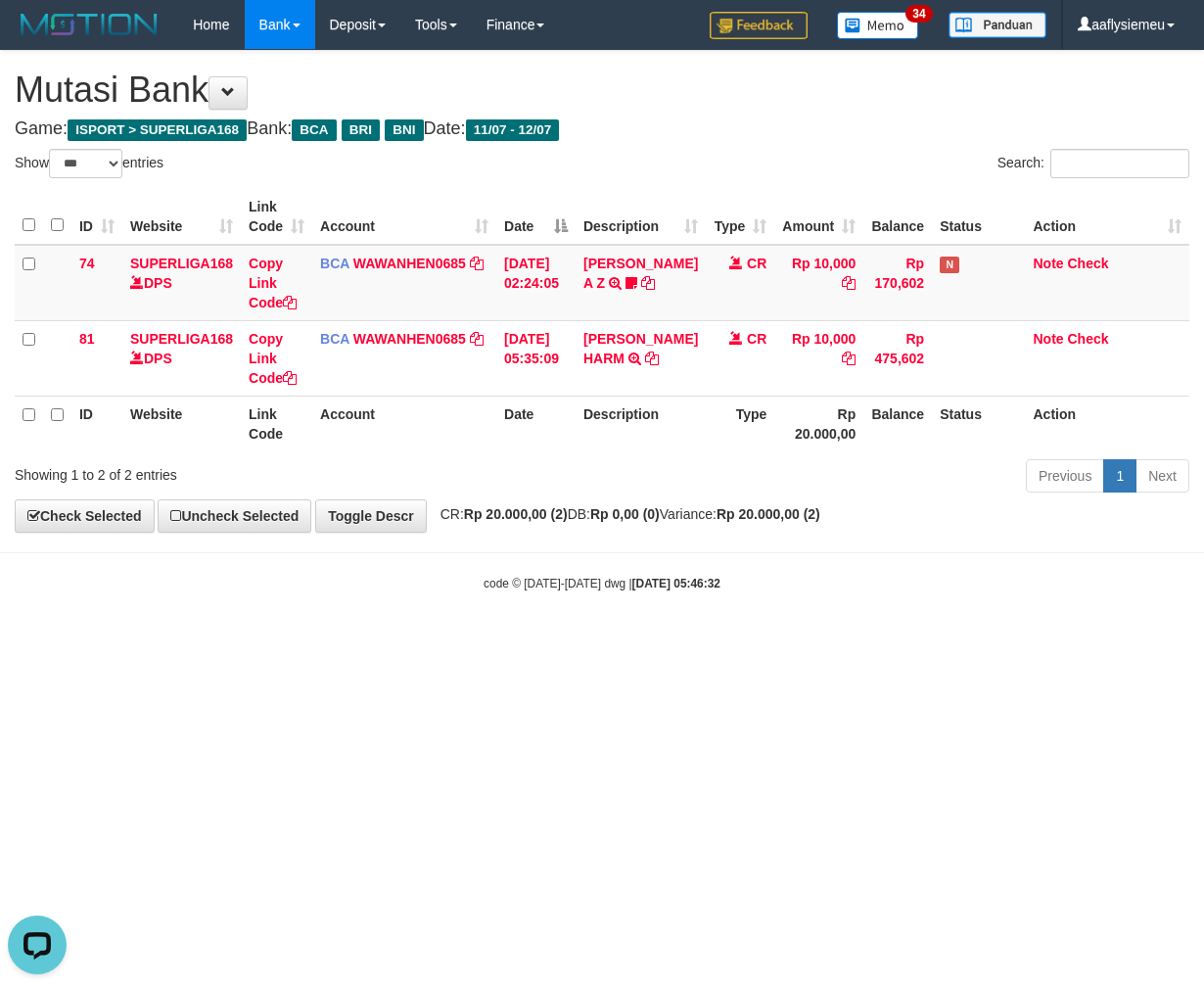 click on "Toggle navigation
Home
Bank
Account List
Load
By Website
Group
[ISPORT]													SUPERLIGA168
By Load Group (DPS)
34" at bounding box center (602, 320) 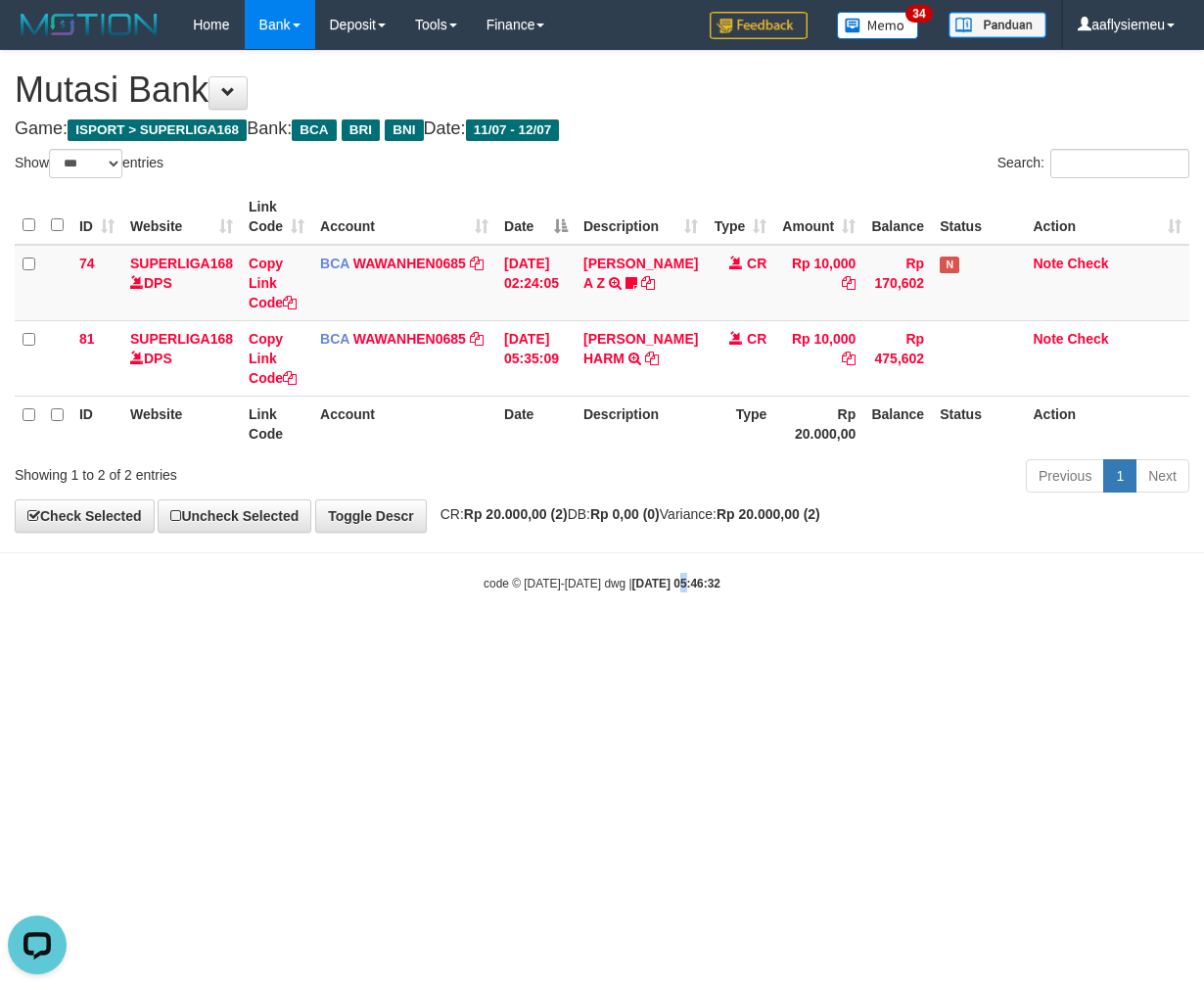 click on "Toggle navigation
Home
Bank
Account List
Load
By Website
Group
[ISPORT]													SUPERLIGA168
By Load Group (DPS)" at bounding box center [602, 320] 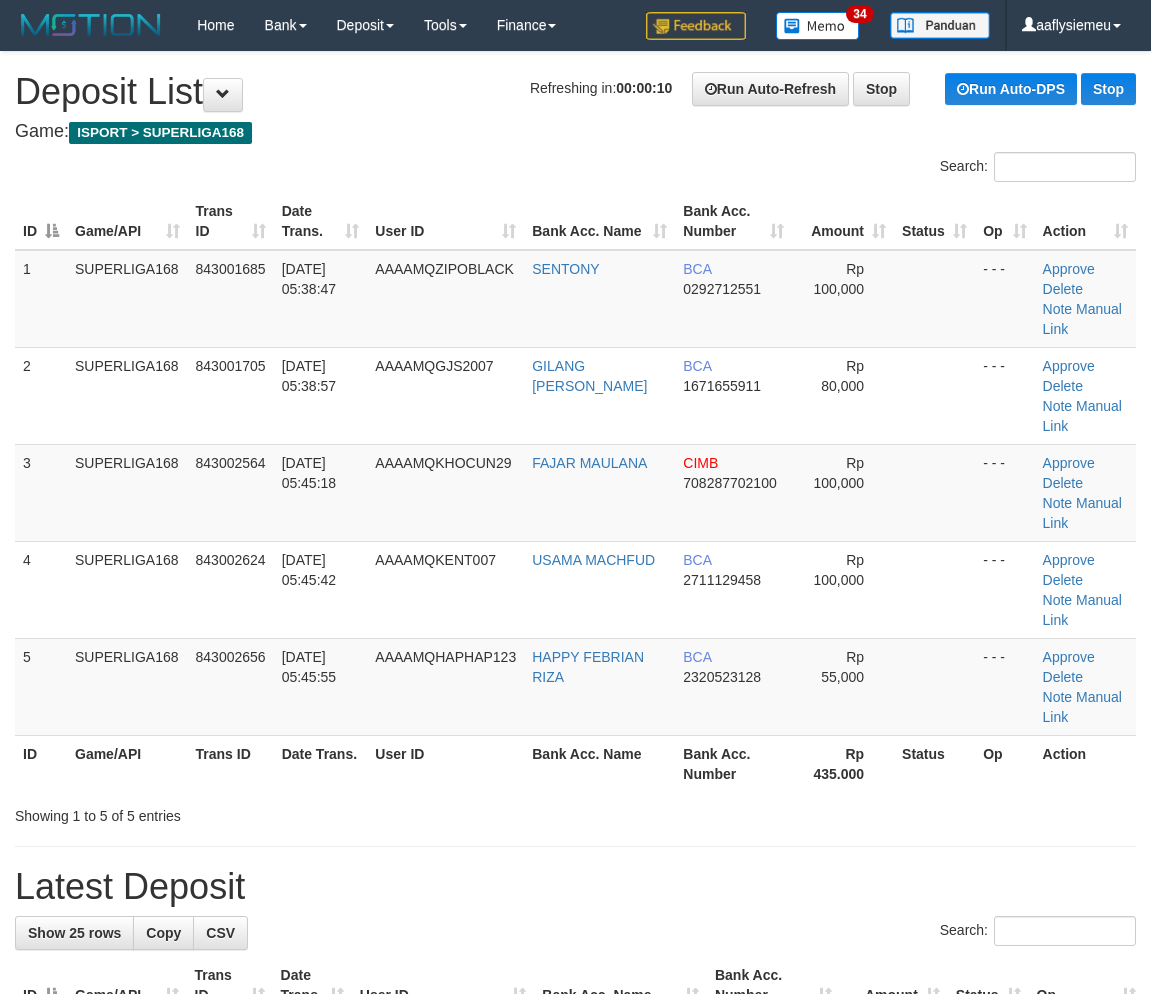 scroll, scrollTop: 0, scrollLeft: 0, axis: both 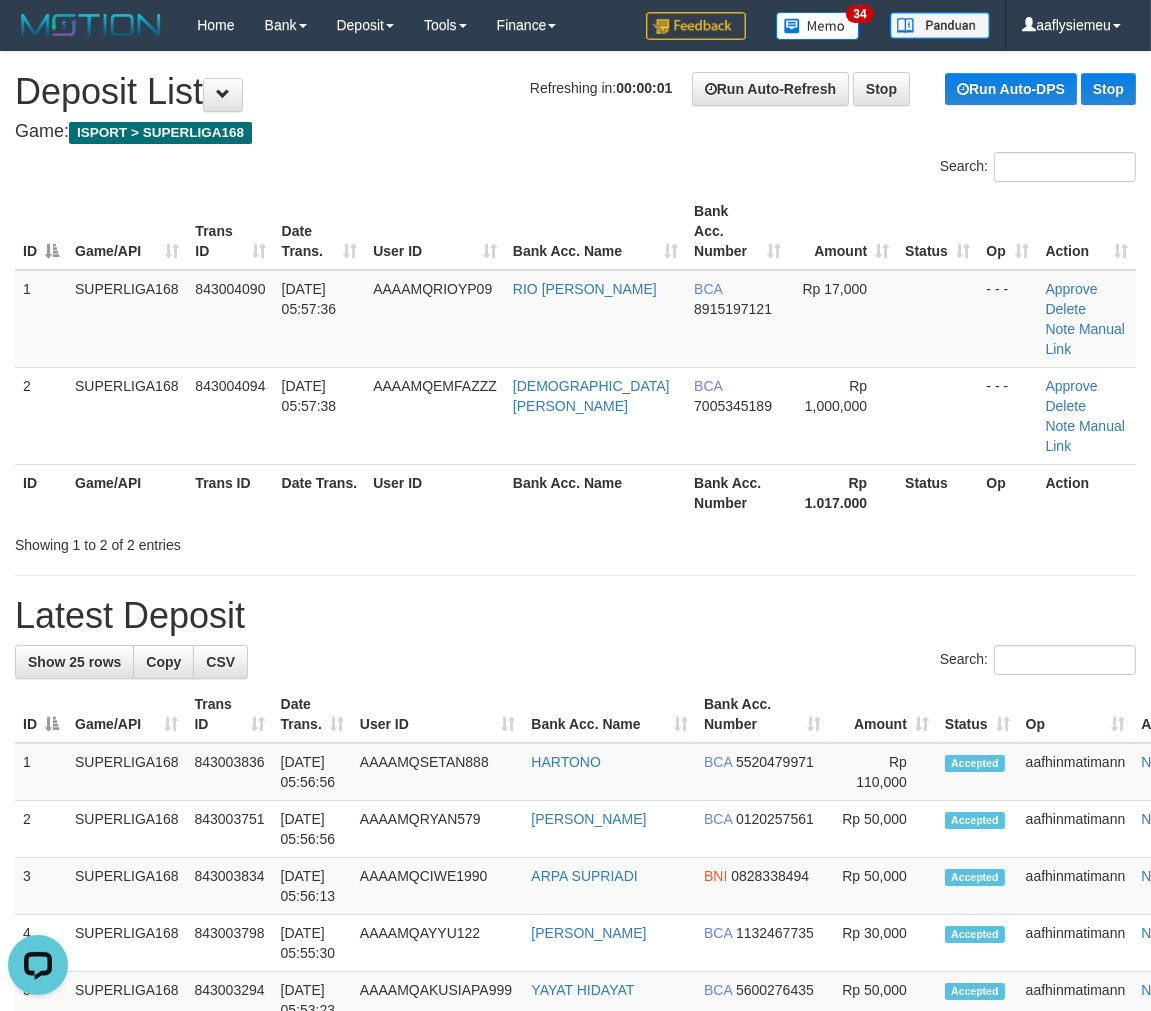 drag, startPoint x: 107, startPoint y: 362, endPoint x: 1, endPoint y: 388, distance: 109.14211 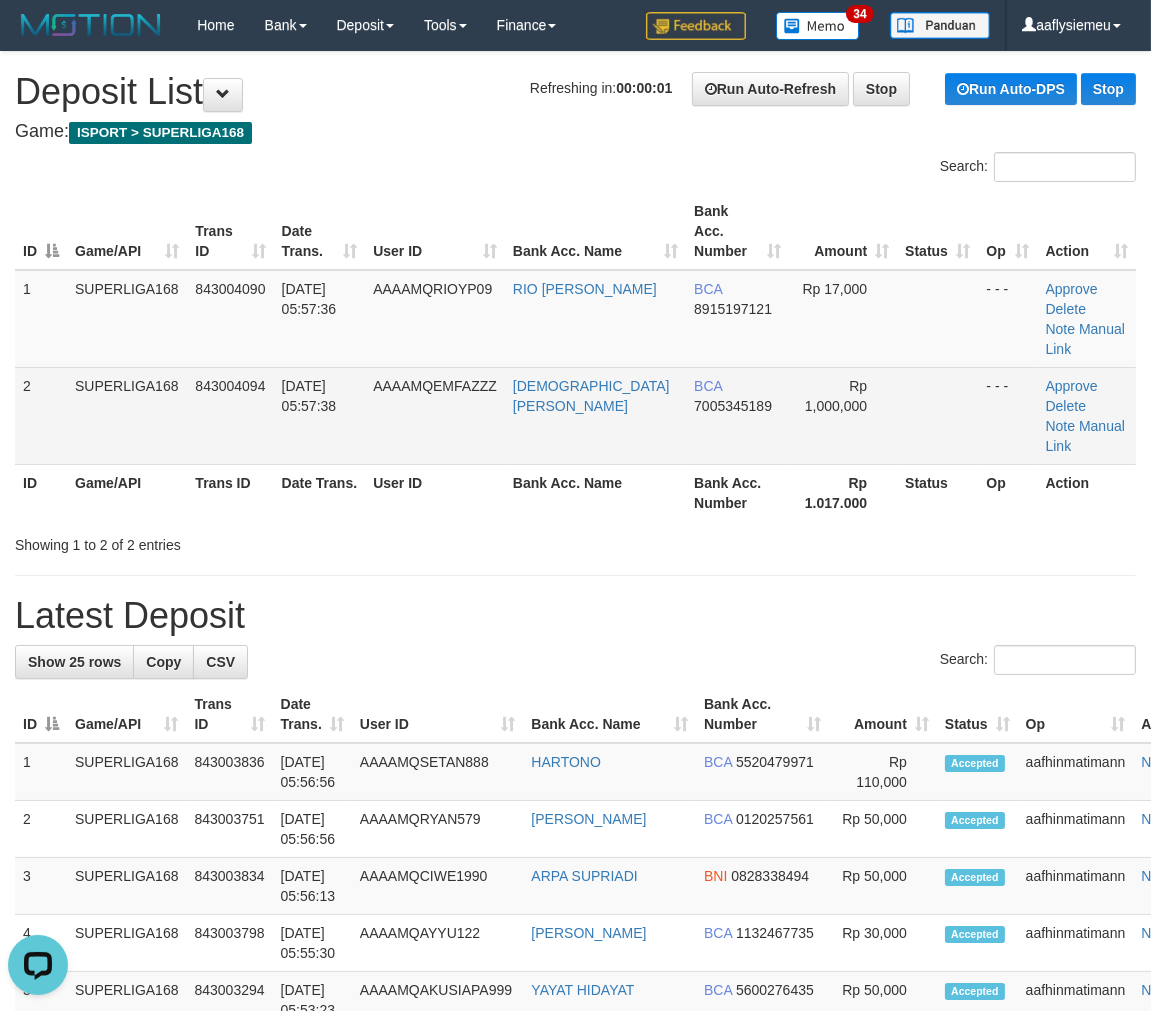 click on "843004094" at bounding box center (230, 415) 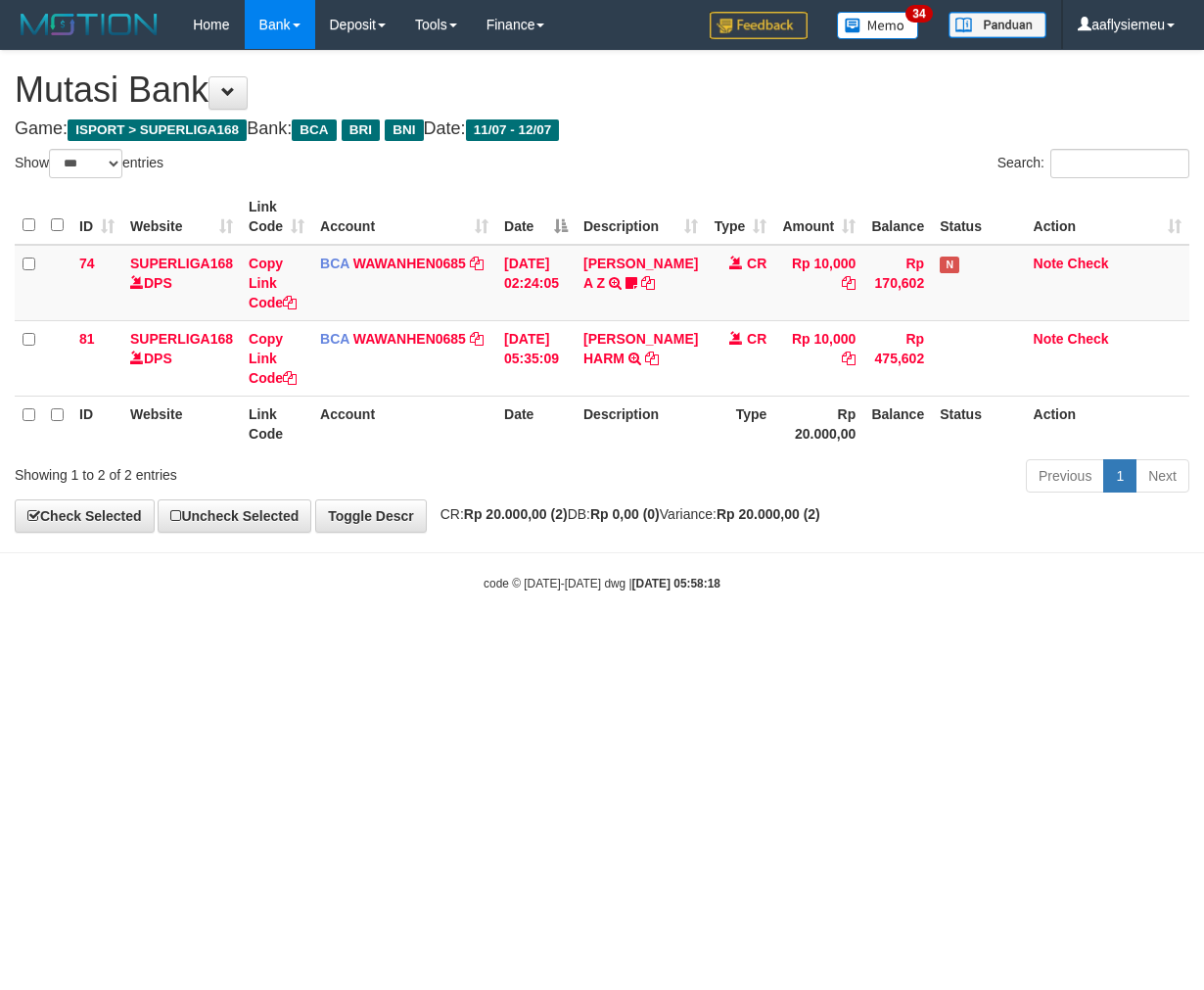 select on "***" 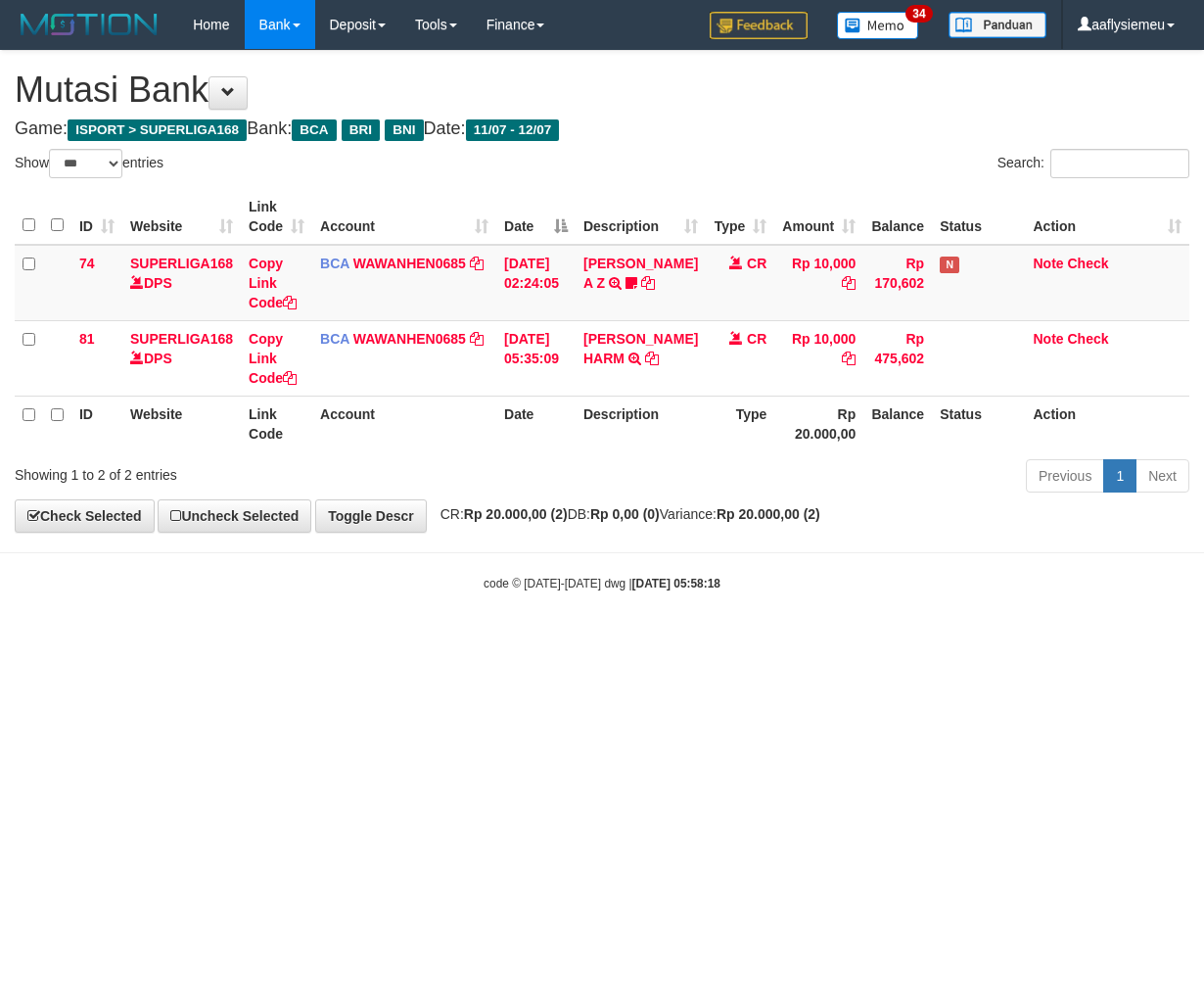 scroll, scrollTop: 0, scrollLeft: 0, axis: both 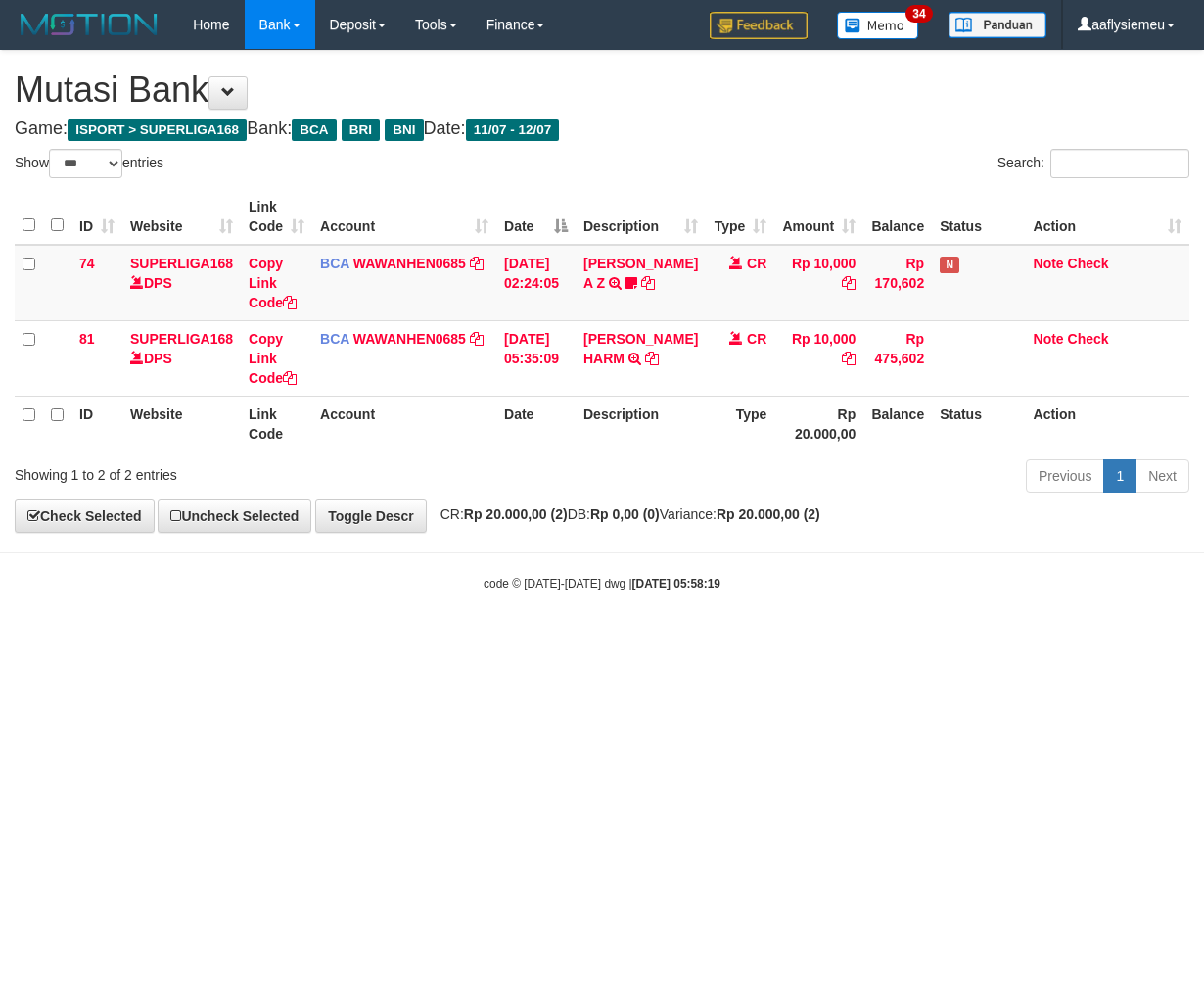 select on "***" 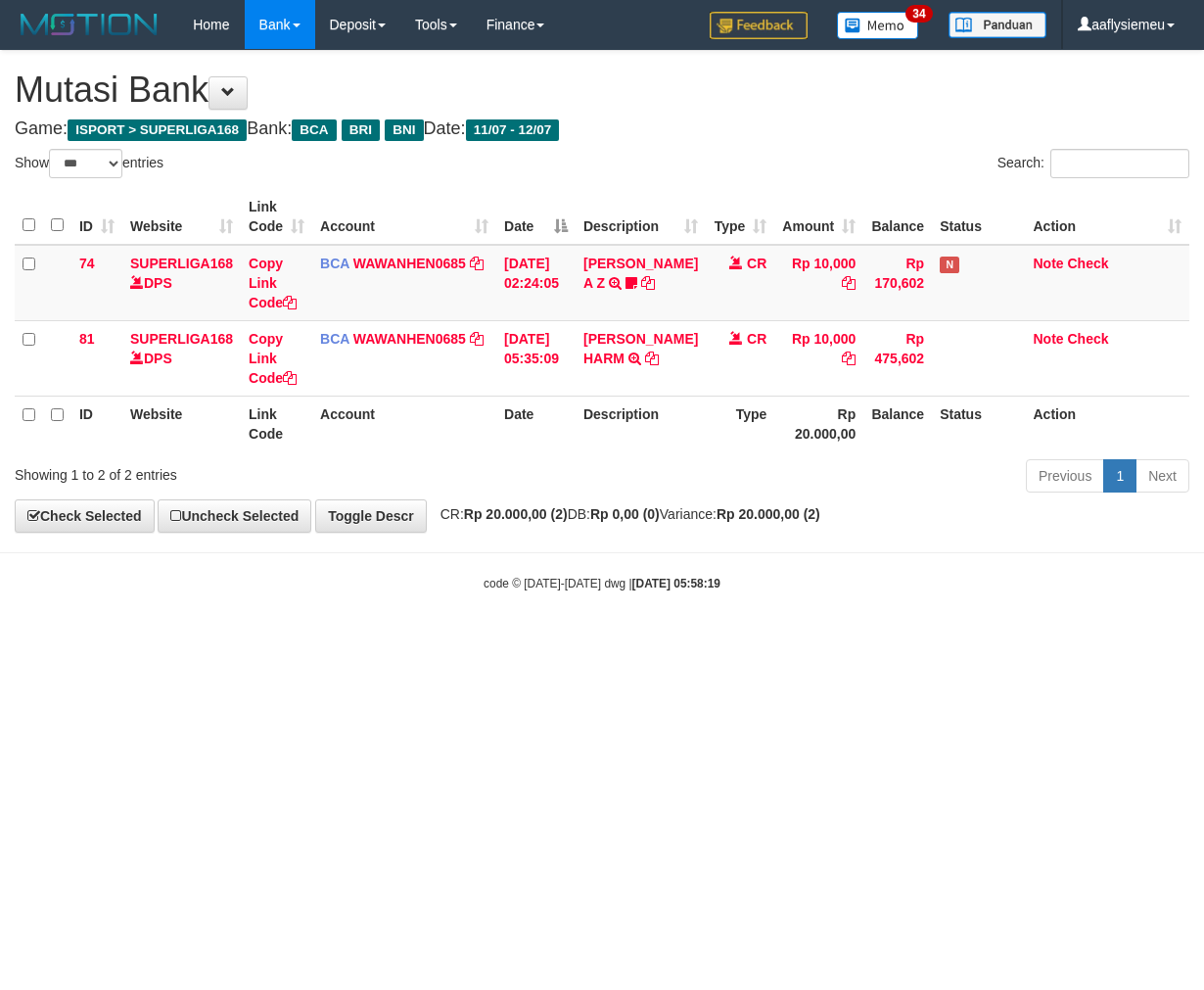 scroll, scrollTop: 0, scrollLeft: 0, axis: both 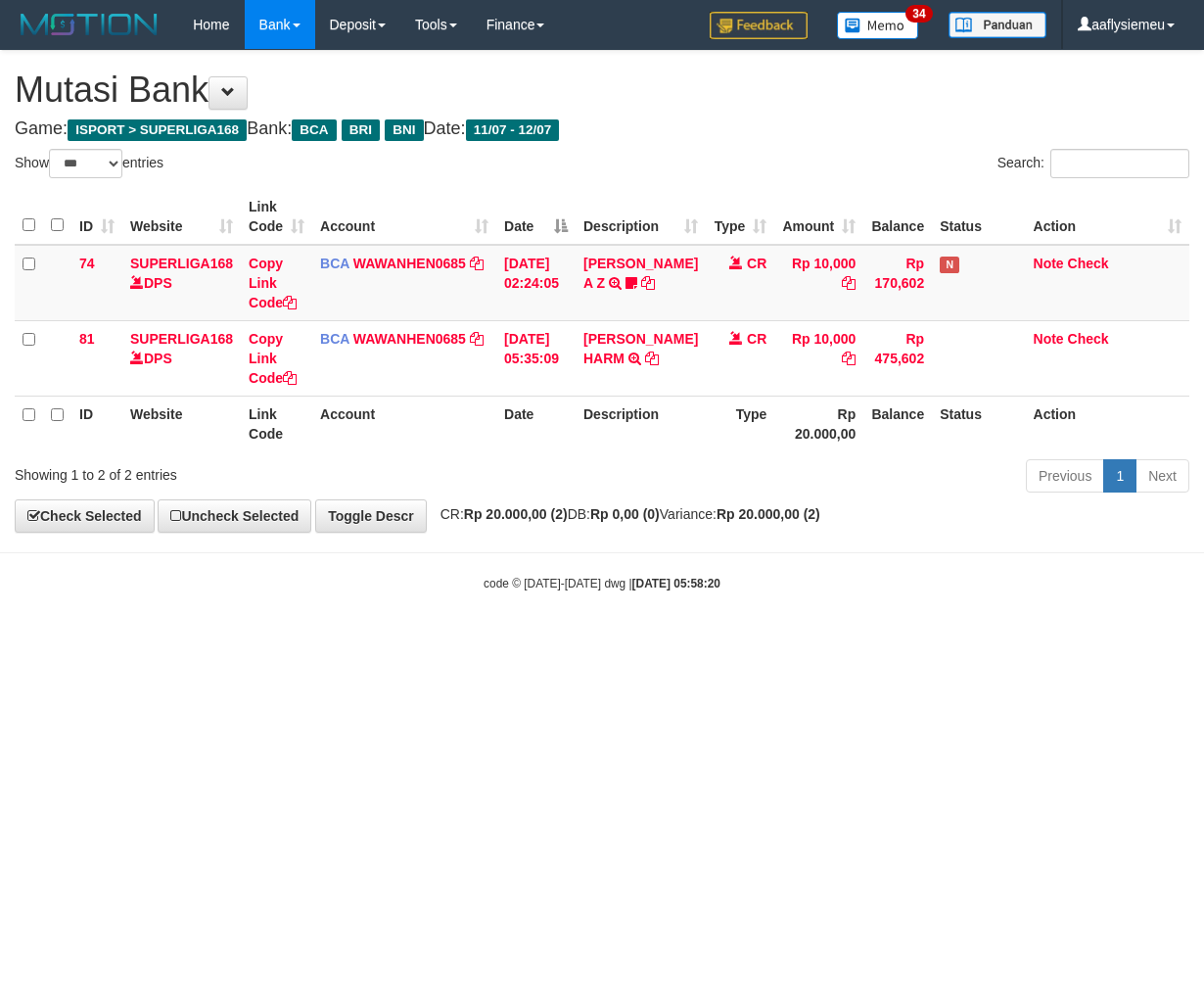 select on "***" 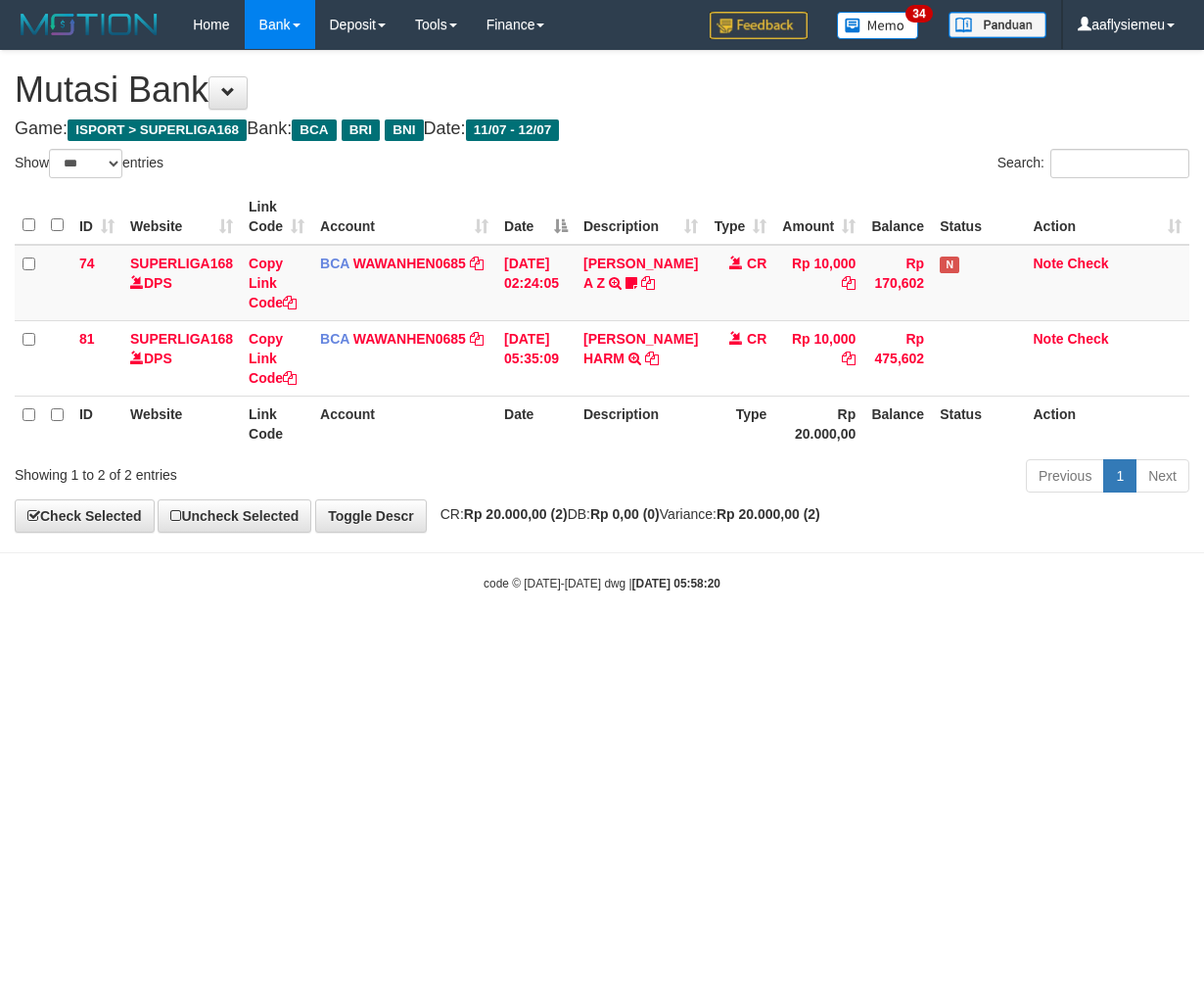 scroll, scrollTop: 0, scrollLeft: 0, axis: both 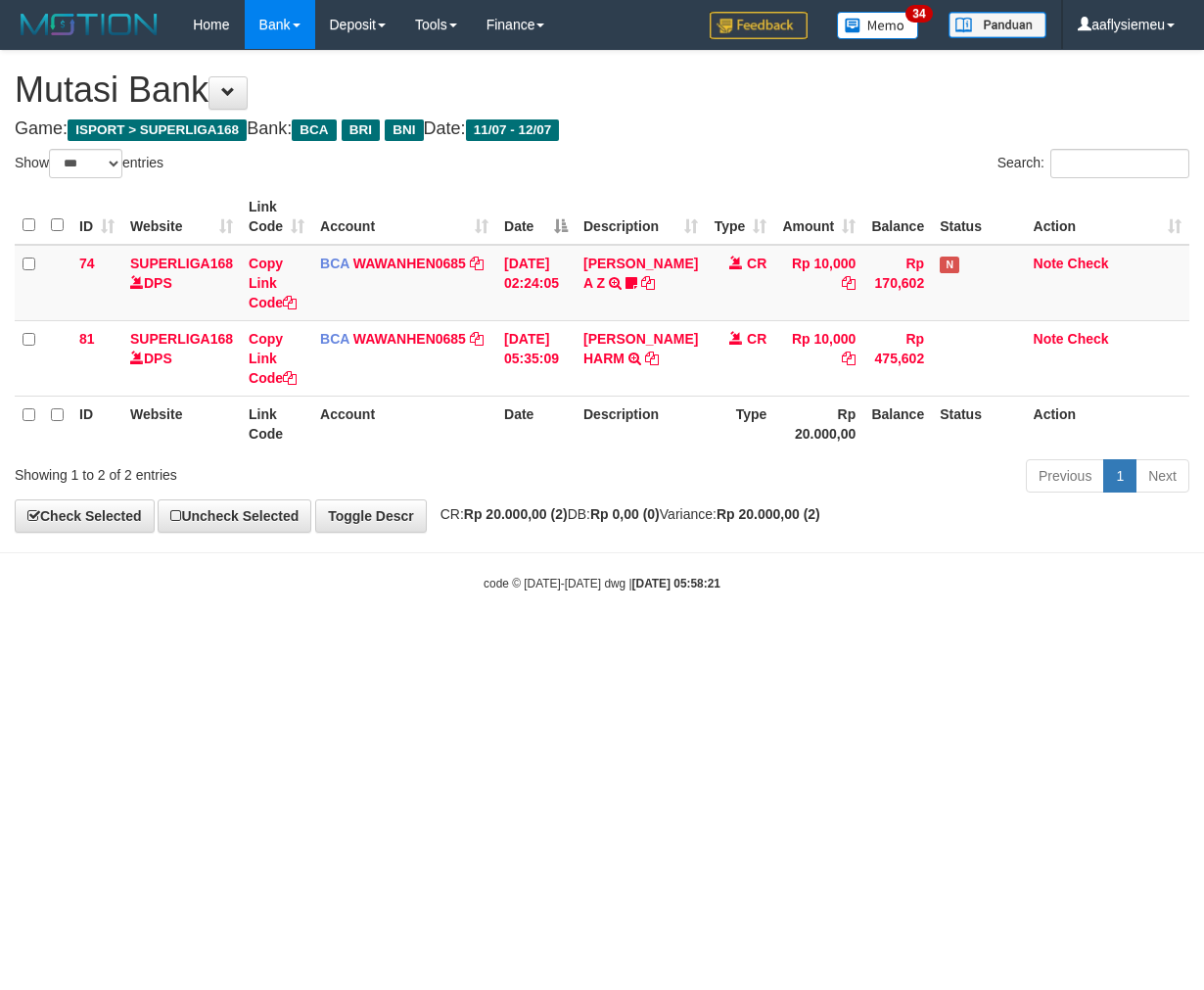 select on "***" 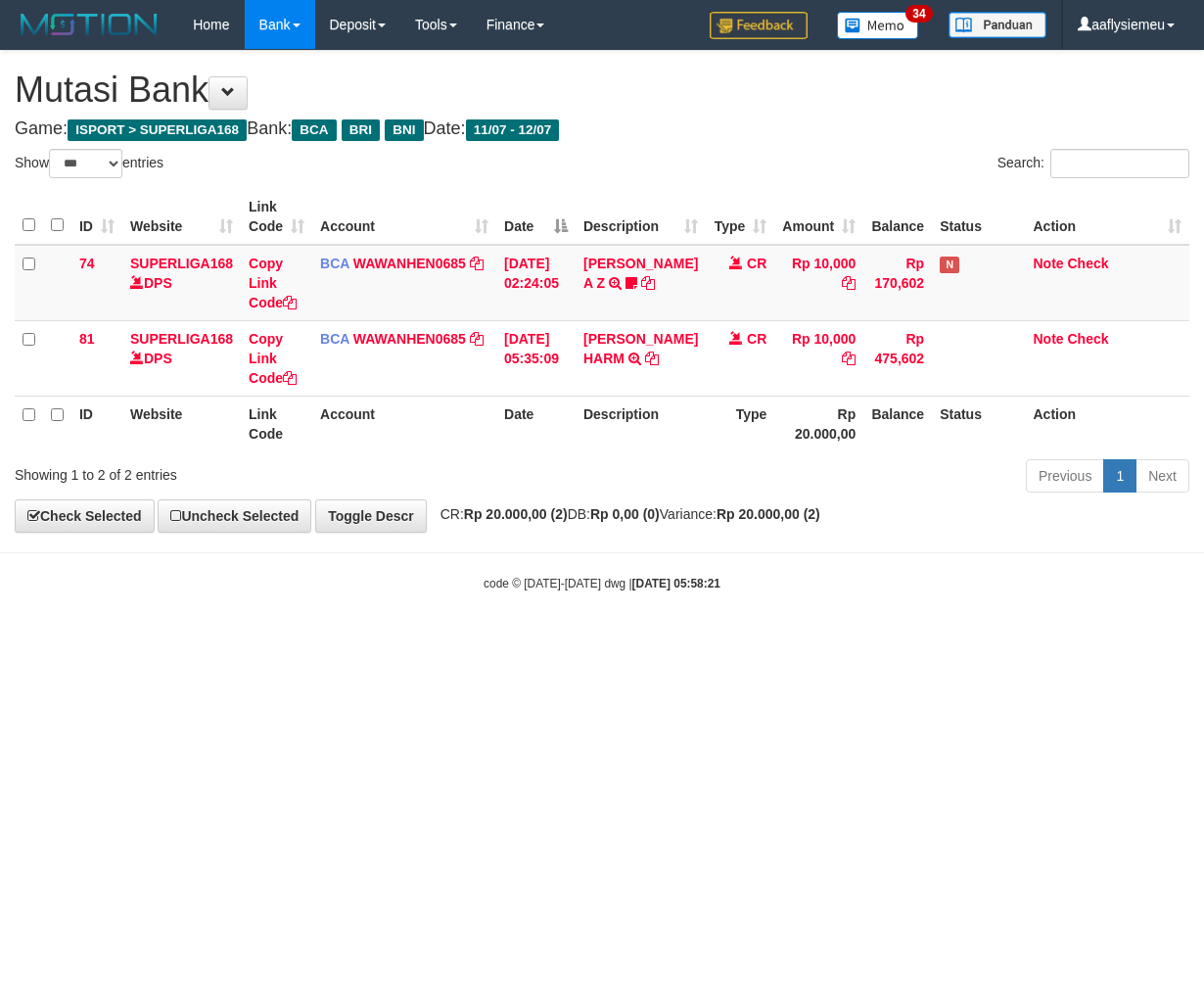 scroll, scrollTop: 0, scrollLeft: 0, axis: both 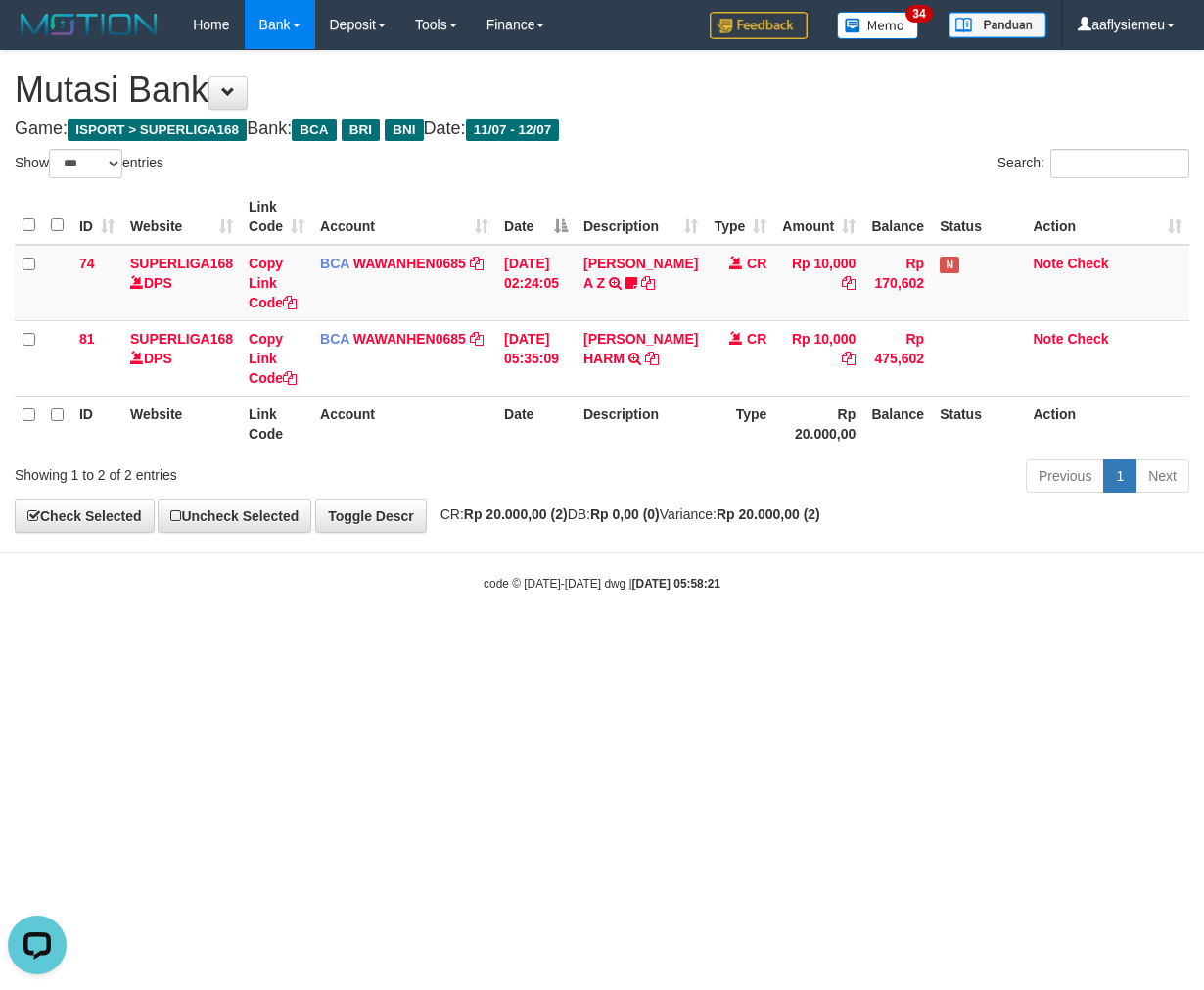 drag, startPoint x: 764, startPoint y: 147, endPoint x: 757, endPoint y: 190, distance: 43.566042 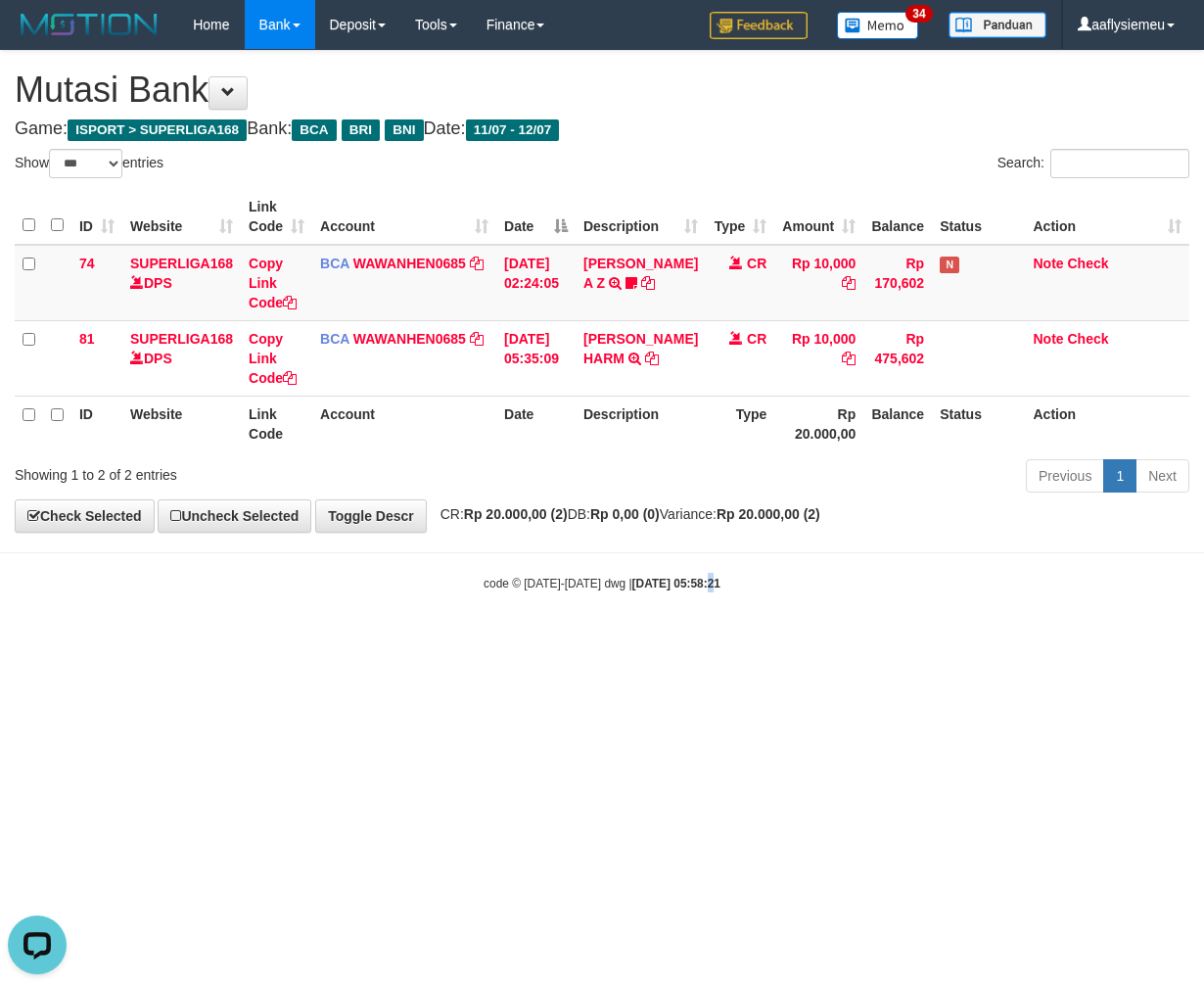 click on "Toggle navigation
Home
Bank
Account List
Load
By Website
Group
[ISPORT]													SUPERLIGA168
By Load Group (DPS)
34" at bounding box center [602, 320] 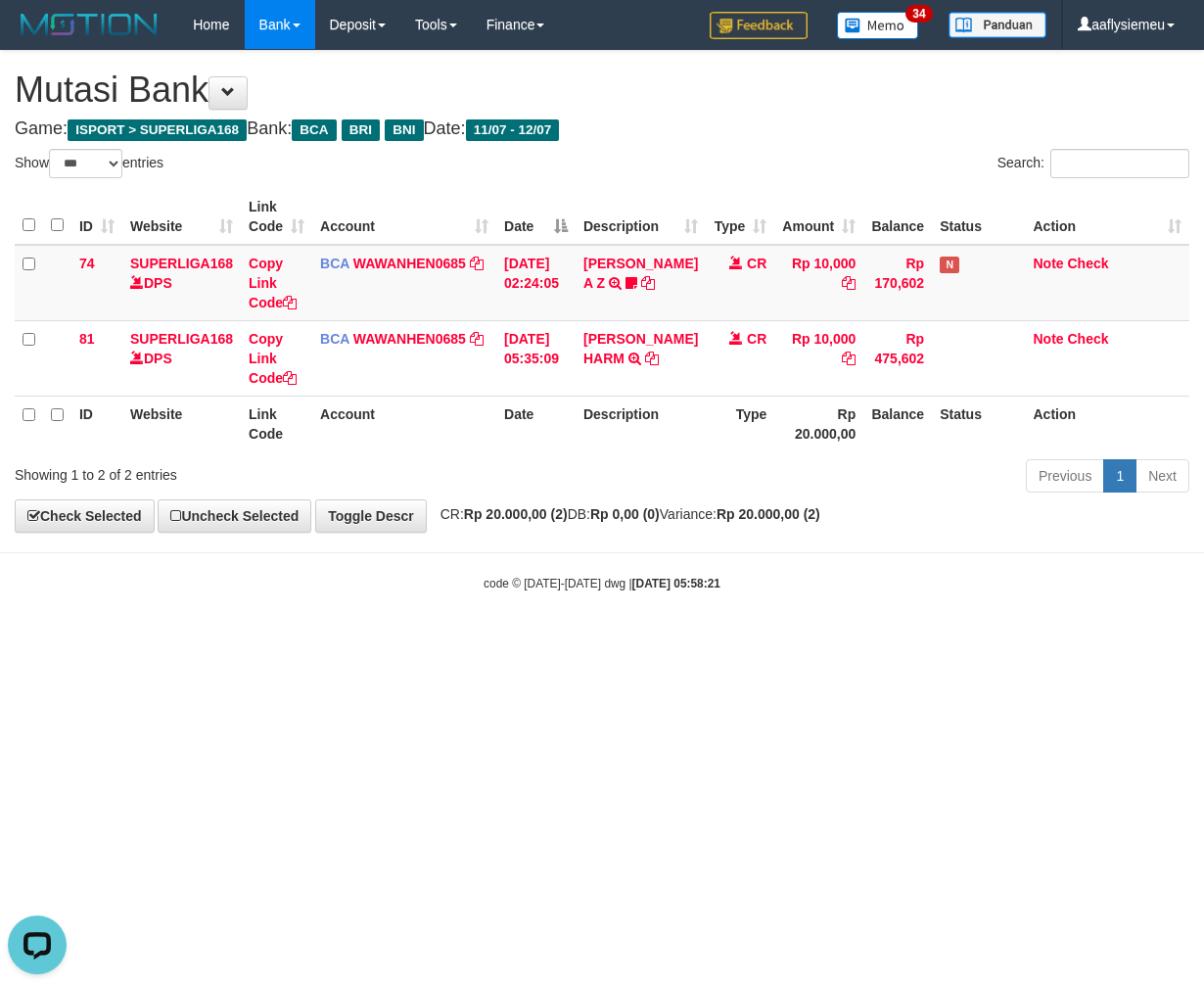 click on "Toggle navigation
Home
Bank
Account List
Load
By Website
Group
[ISPORT]													SUPERLIGA168
By Load Group (DPS)
34" at bounding box center [602, 320] 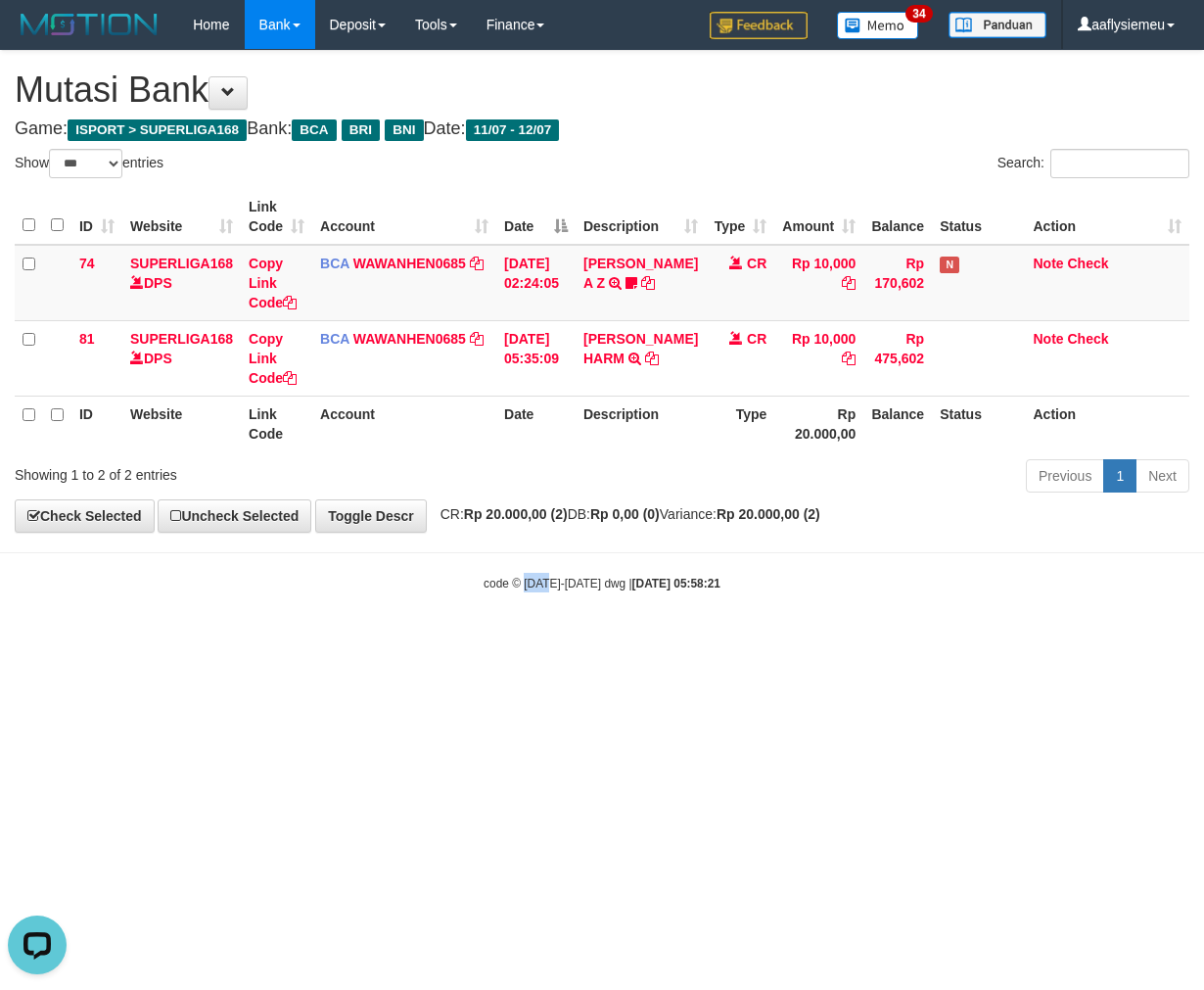 click on "Toggle navigation
Home
Bank
Account List
Load
By Website
Group
[ISPORT]													SUPERLIGA168
By Load Group (DPS)" at bounding box center [602, 320] 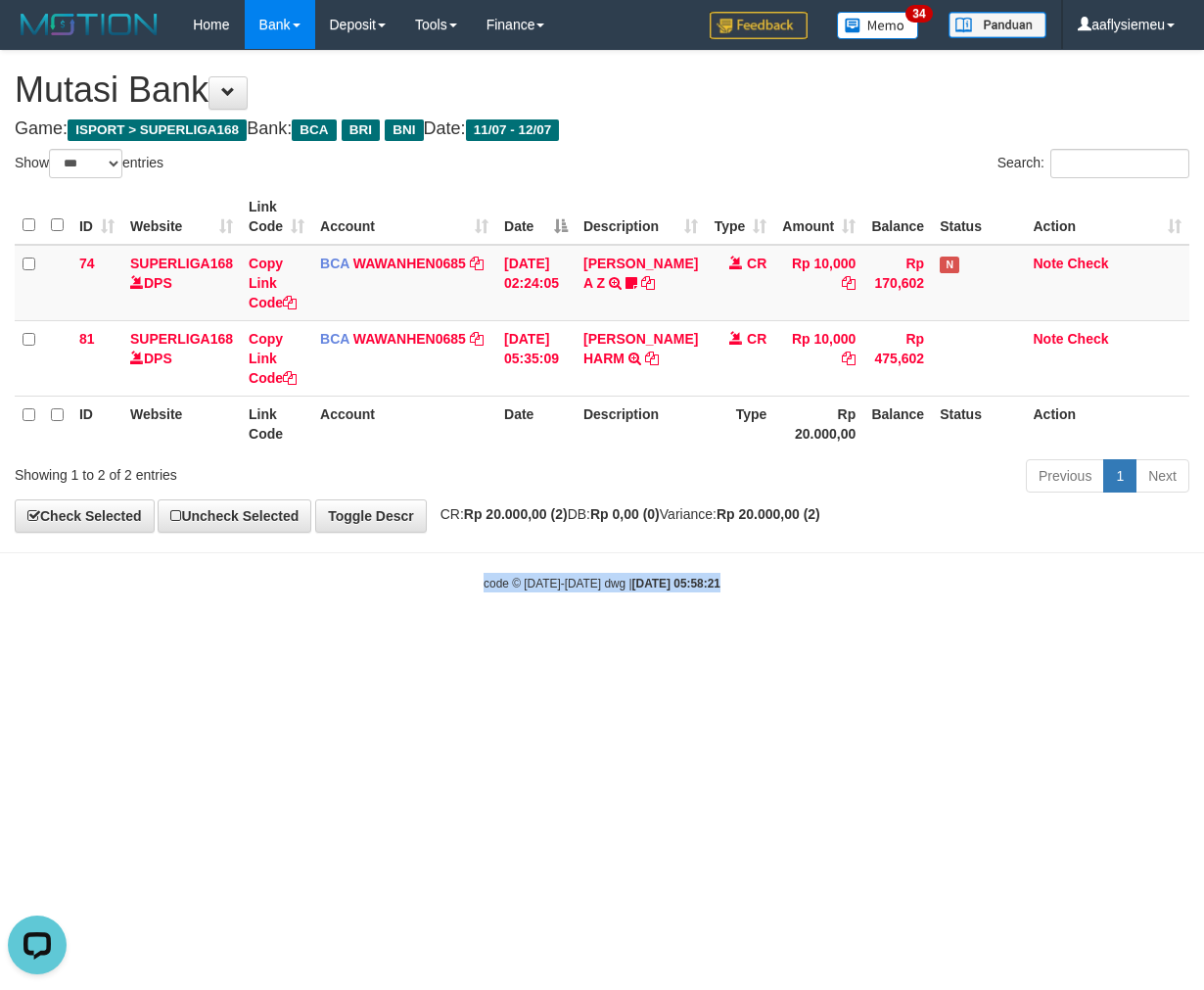 click on "Toggle navigation
Home
Bank
Account List
Load
By Website
Group
[ISPORT]													SUPERLIGA168
By Load Group (DPS)" at bounding box center (602, 320) 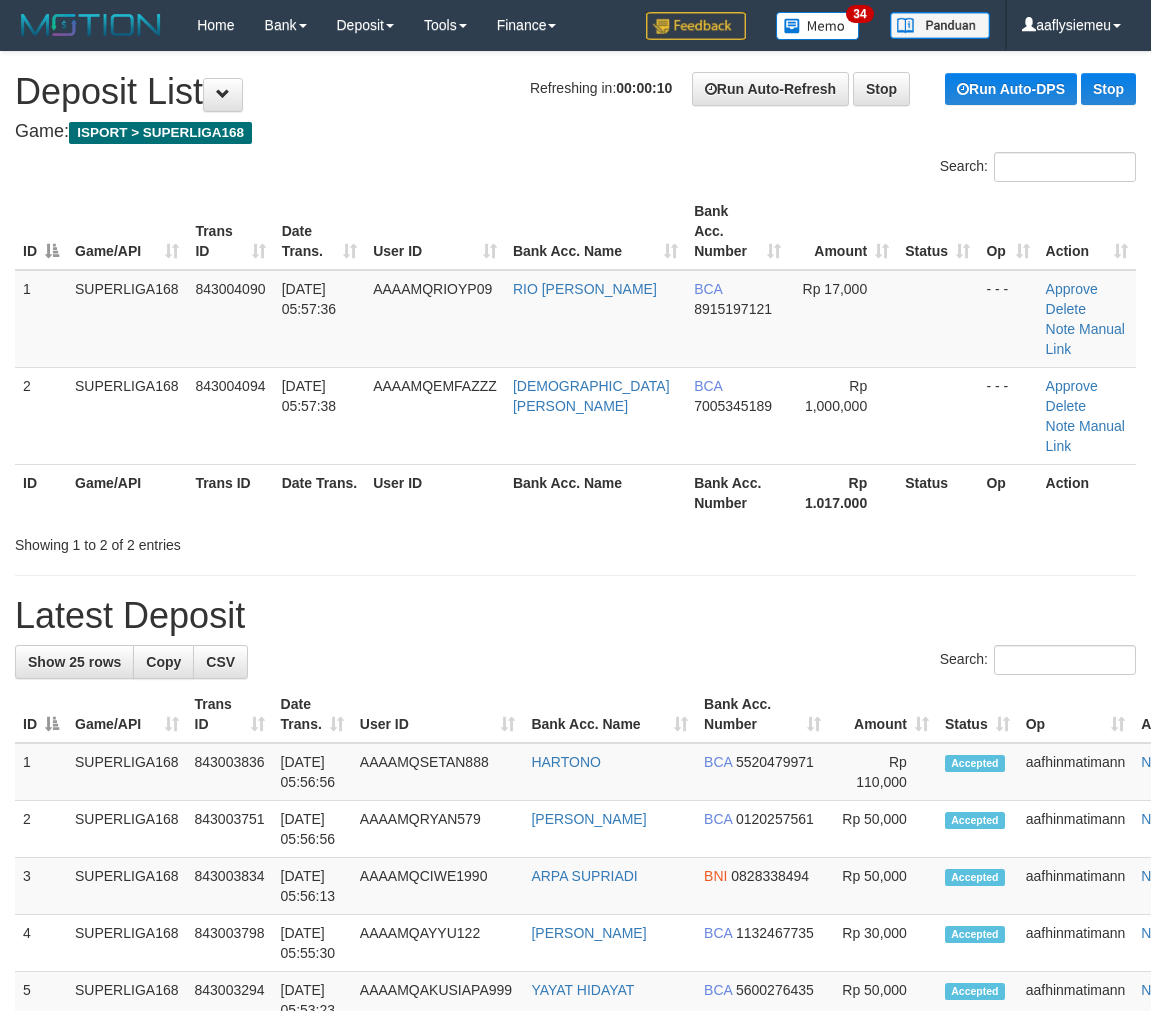 scroll, scrollTop: 0, scrollLeft: 0, axis: both 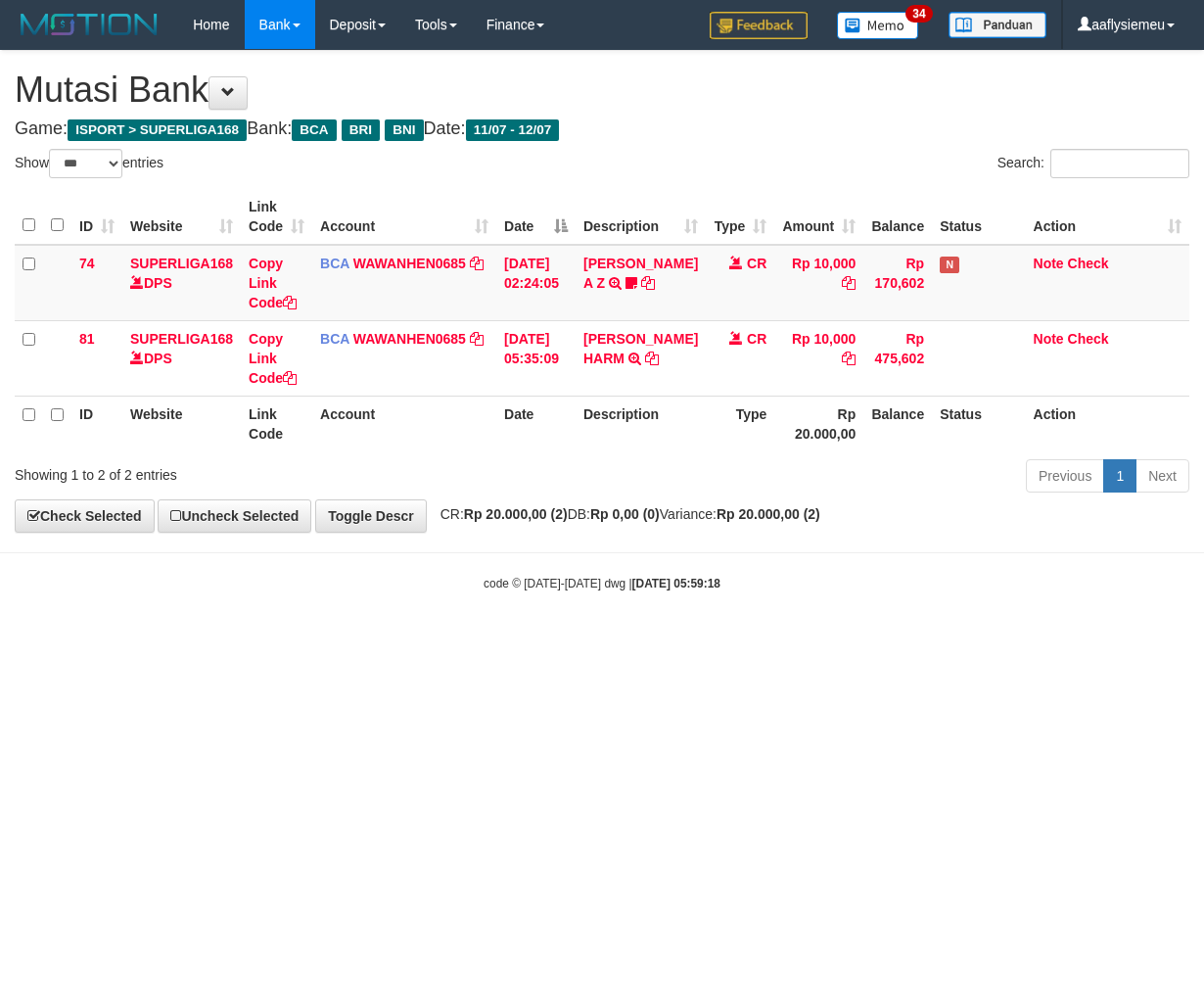 select on "***" 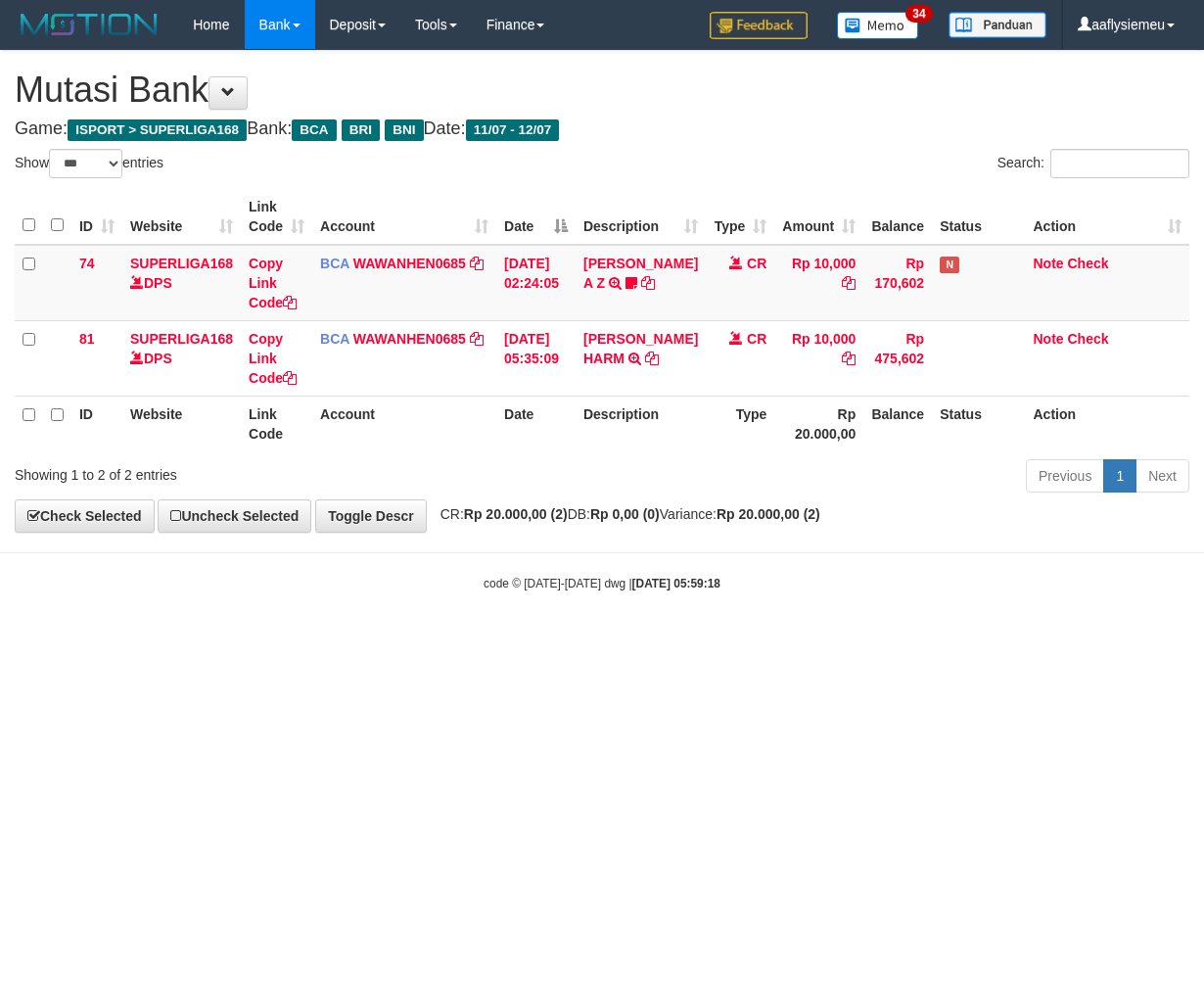scroll, scrollTop: 0, scrollLeft: 0, axis: both 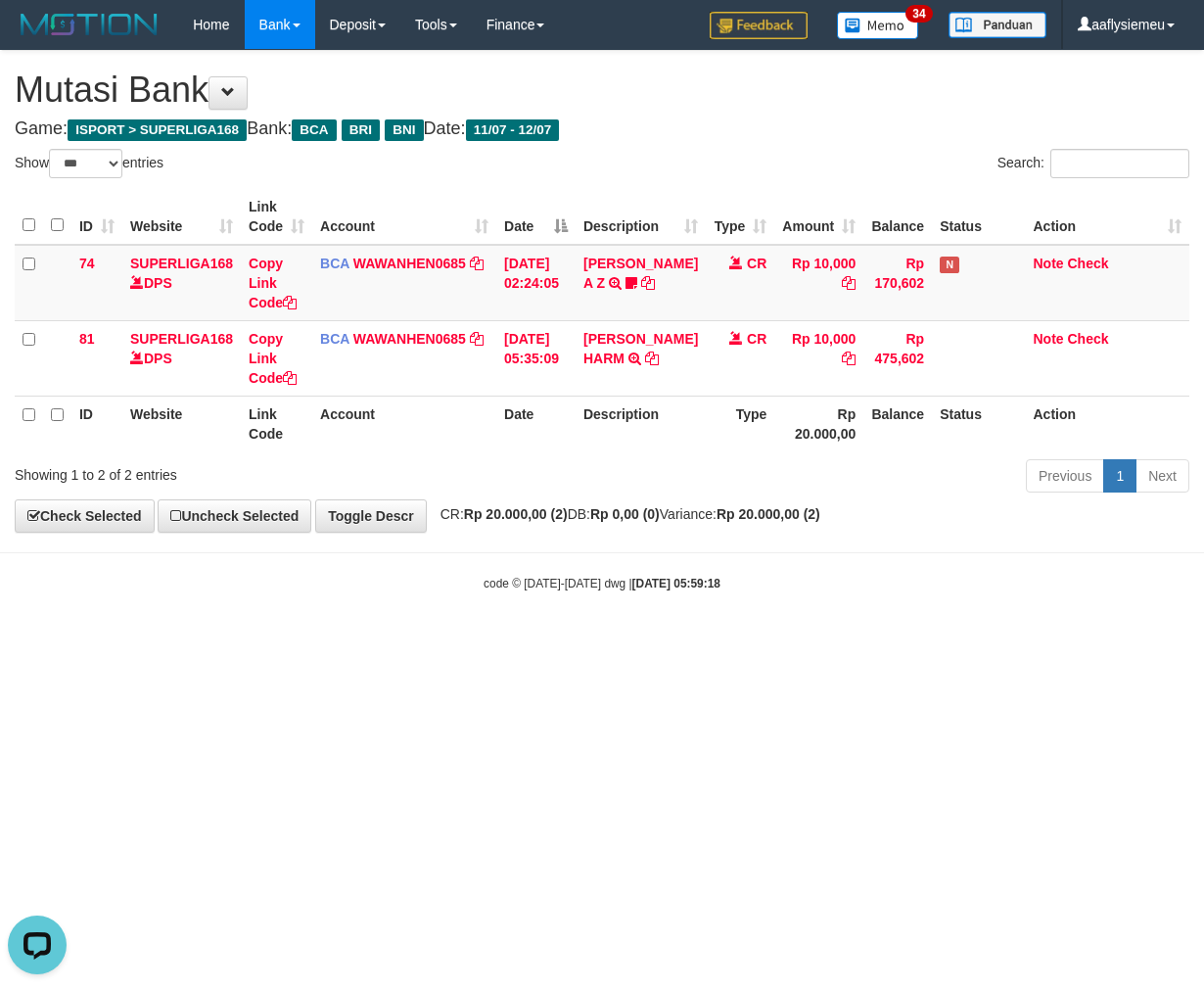 click on "Toggle navigation
Home
Bank
Account List
Load
By Website
Group
[ISPORT]													SUPERLIGA168
By Load Group (DPS)
34" at bounding box center [602, 320] 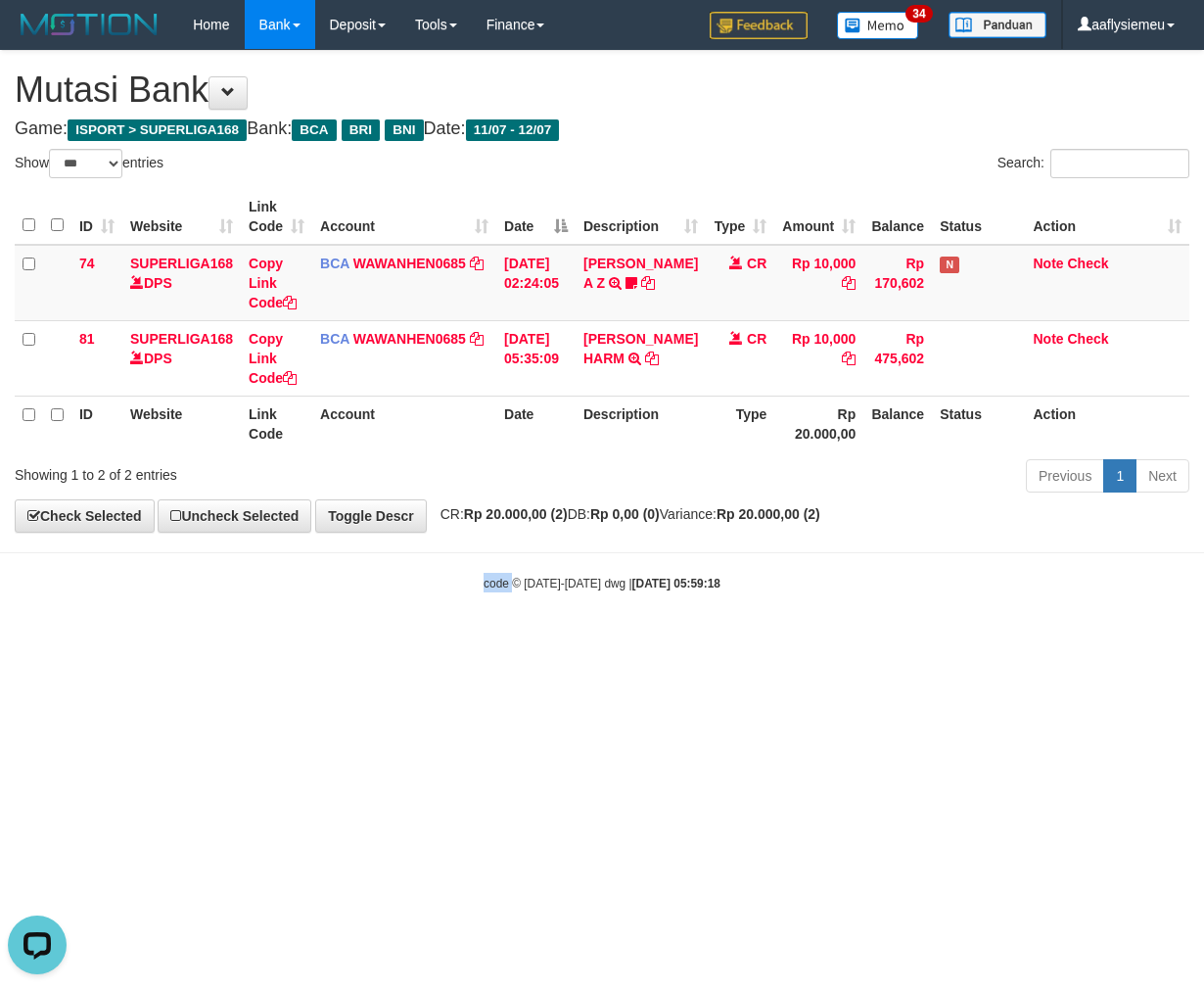 click on "Toggle navigation
Home
Bank
Account List
Load
By Website
Group
[ISPORT]													SUPERLIGA168
By Load Group (DPS)
34" at bounding box center (602, 320) 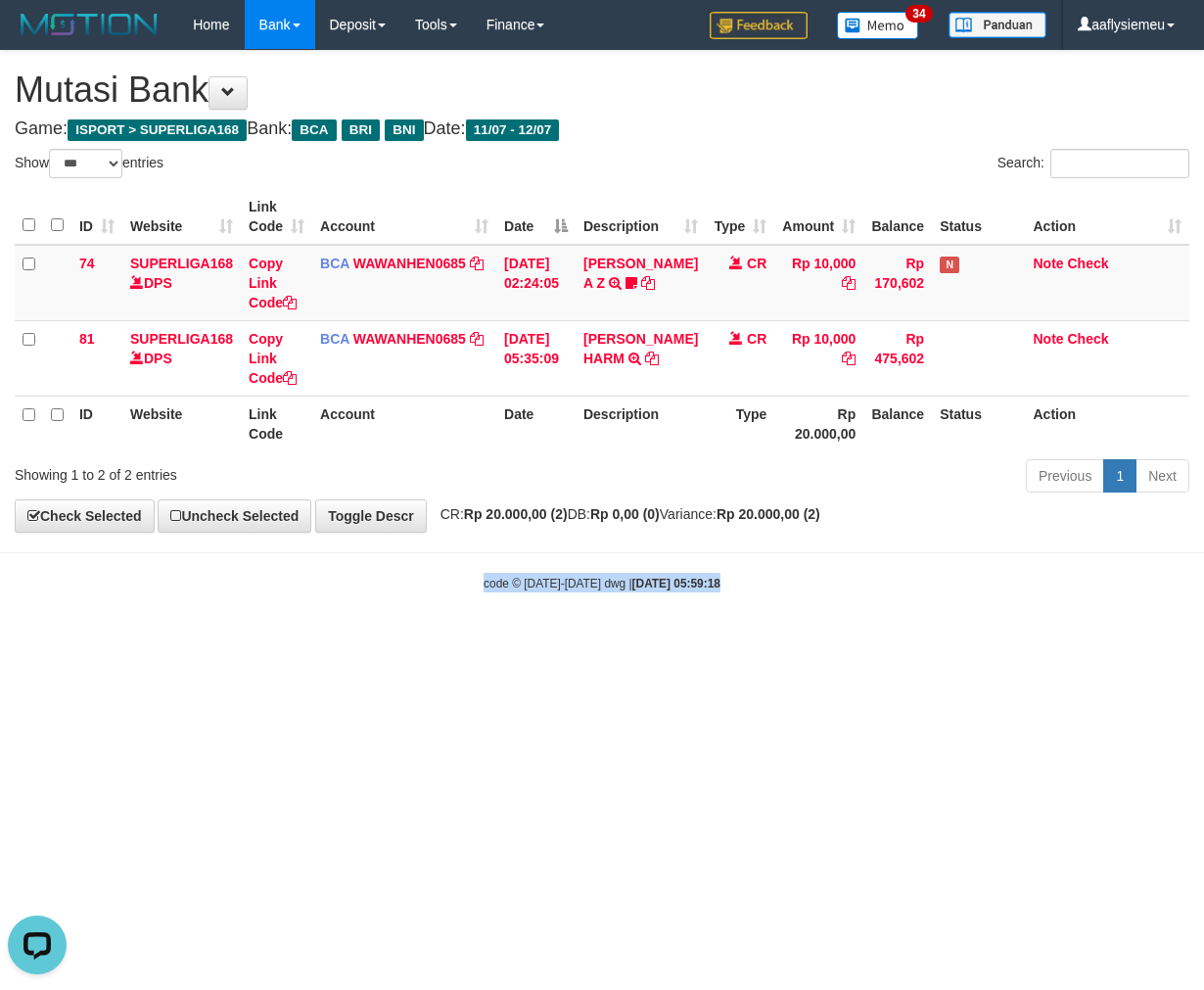 click on "Toggle navigation
Home
Bank
Account List
Load
By Website
Group
[ISPORT]													SUPERLIGA168
By Load Group (DPS)
34" at bounding box center (602, 320) 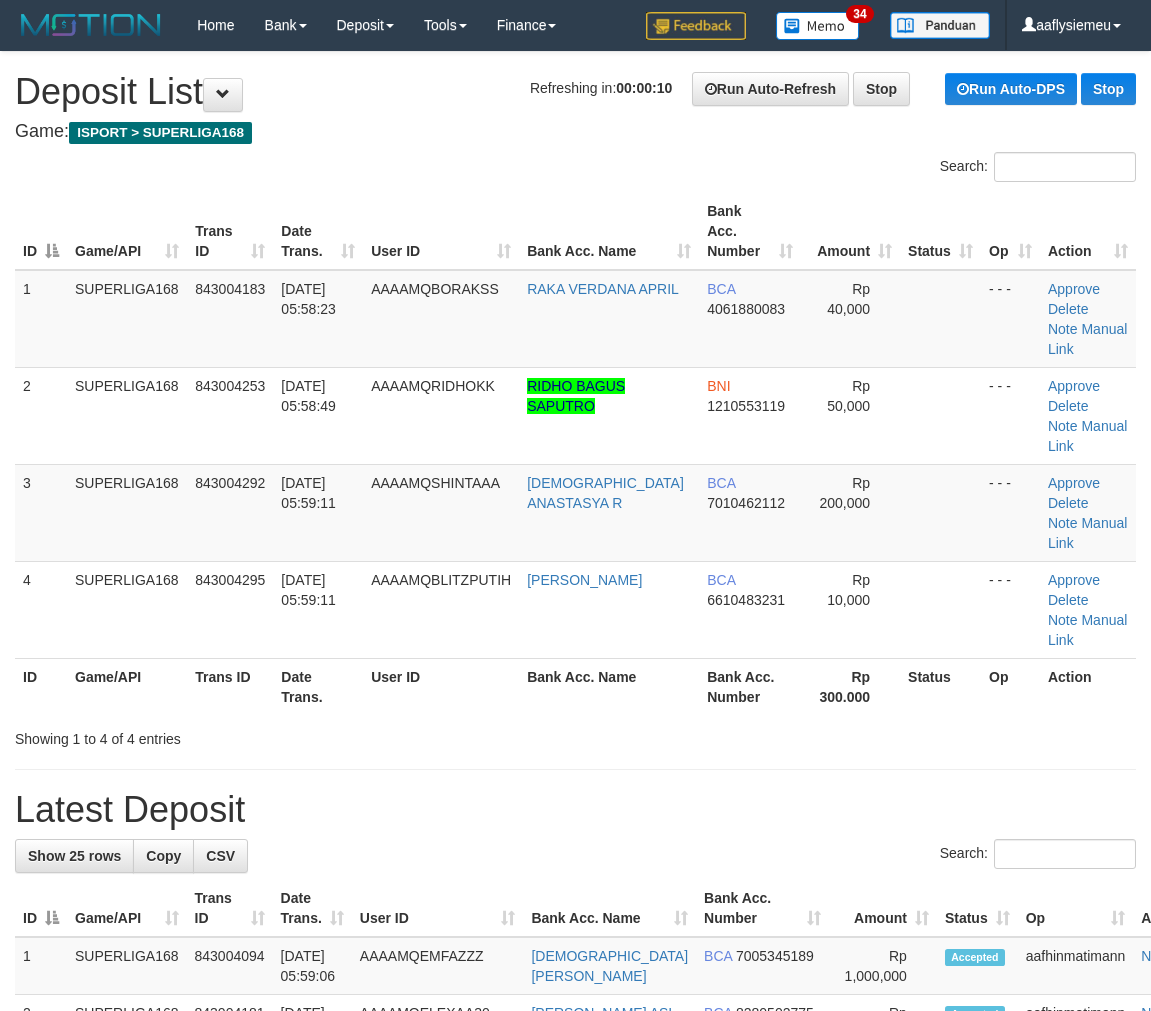 scroll, scrollTop: 0, scrollLeft: 0, axis: both 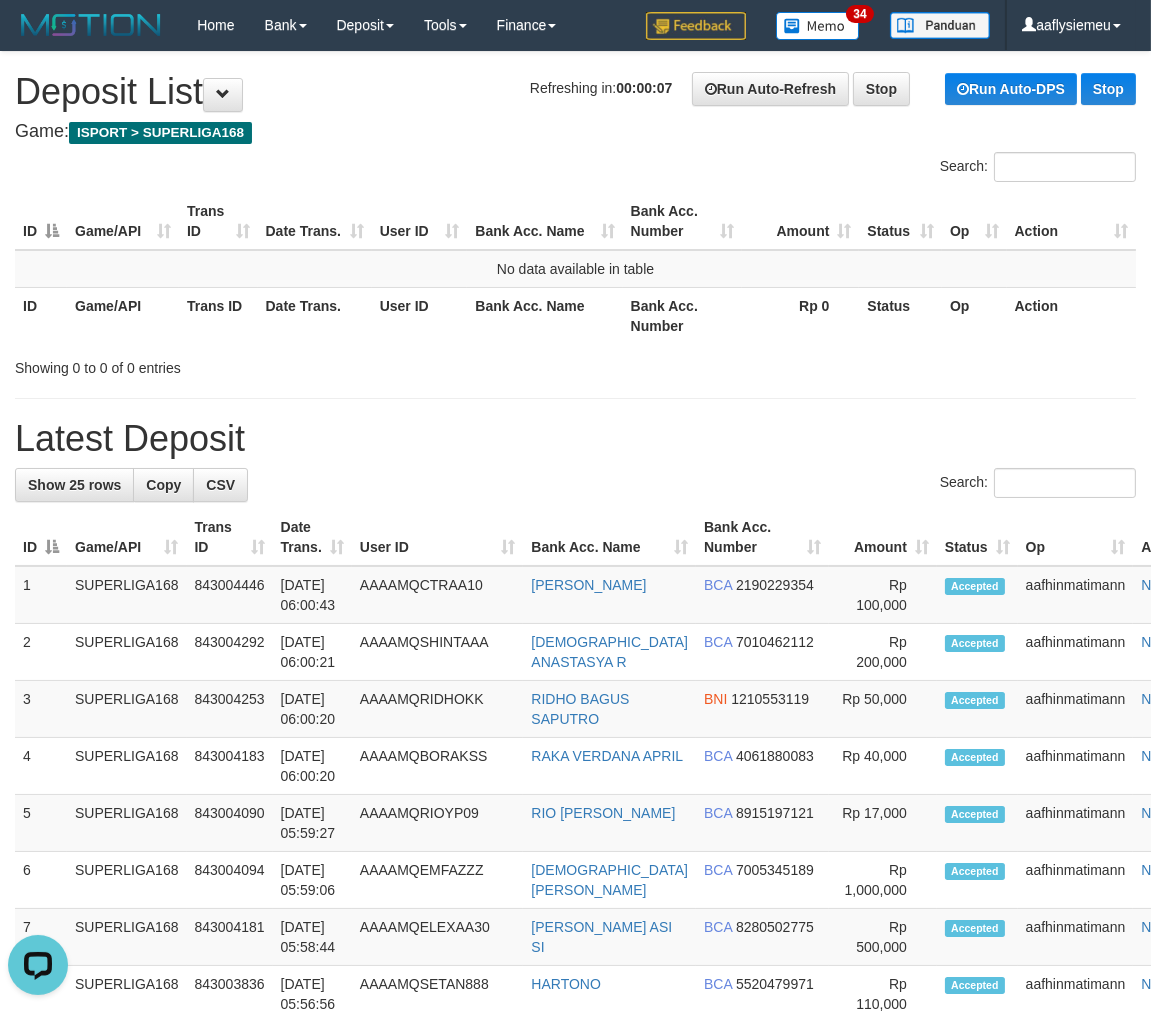 click on "Search:" at bounding box center [575, 485] 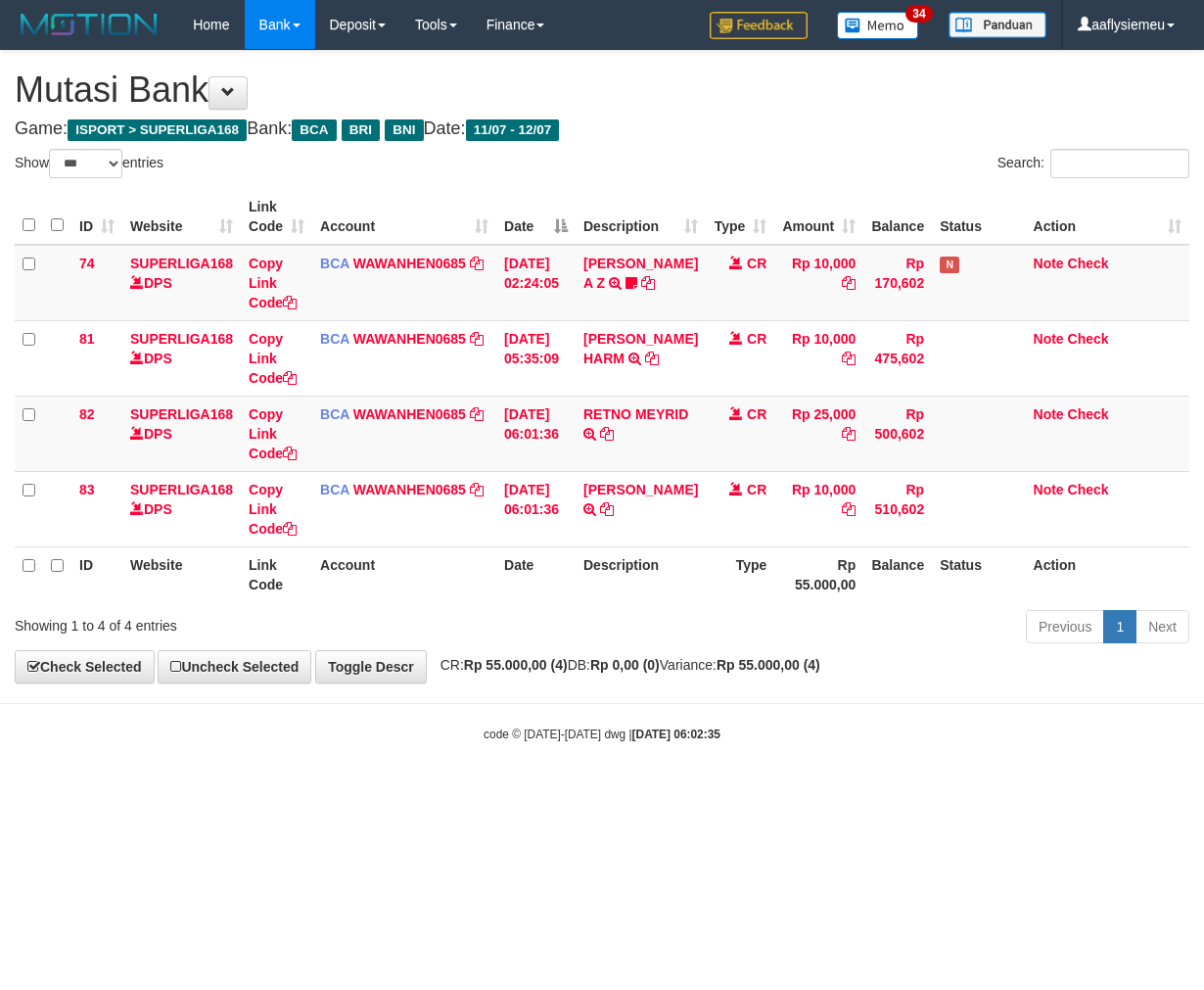 select on "***" 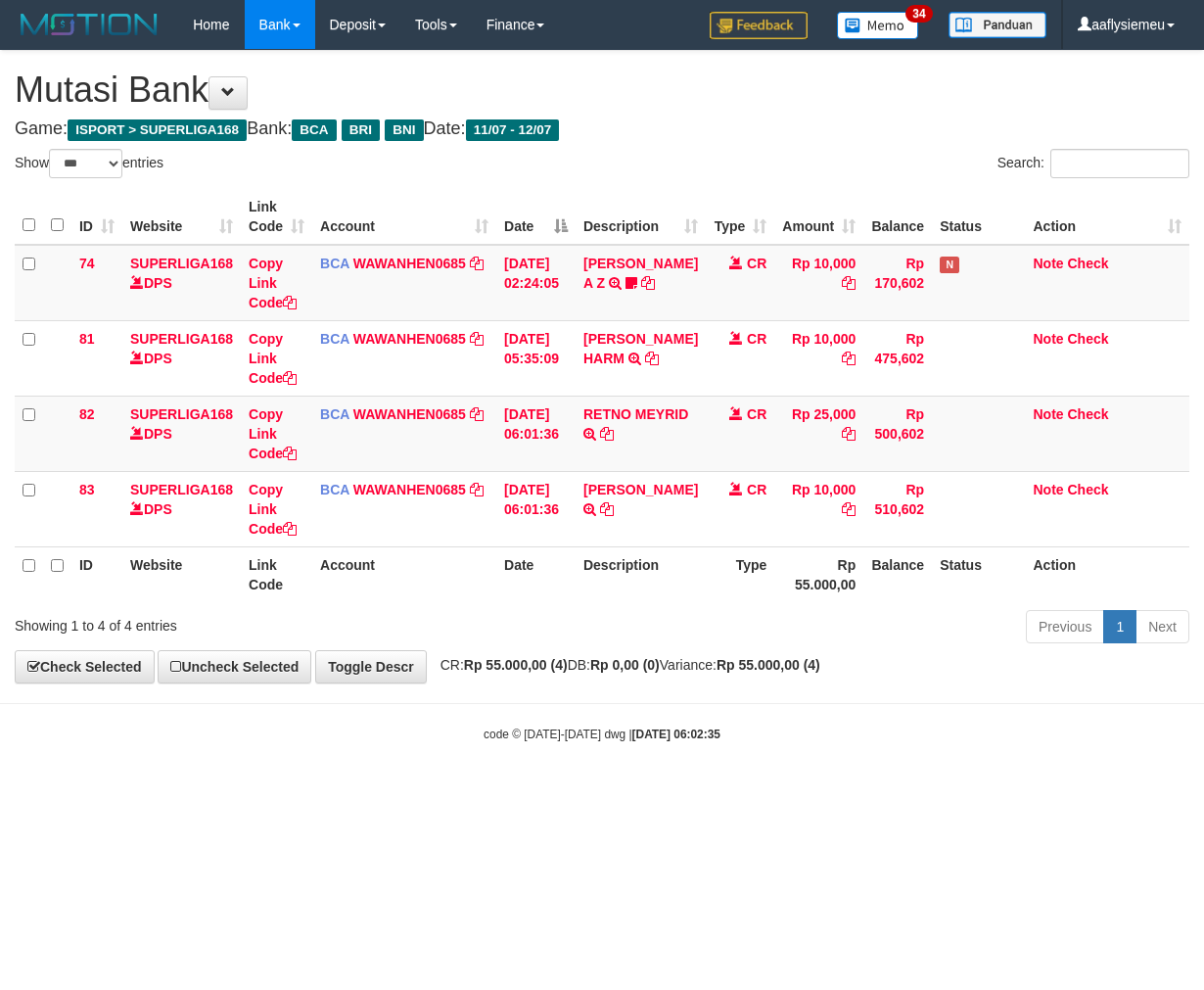 click on "Date" at bounding box center (535, 574) 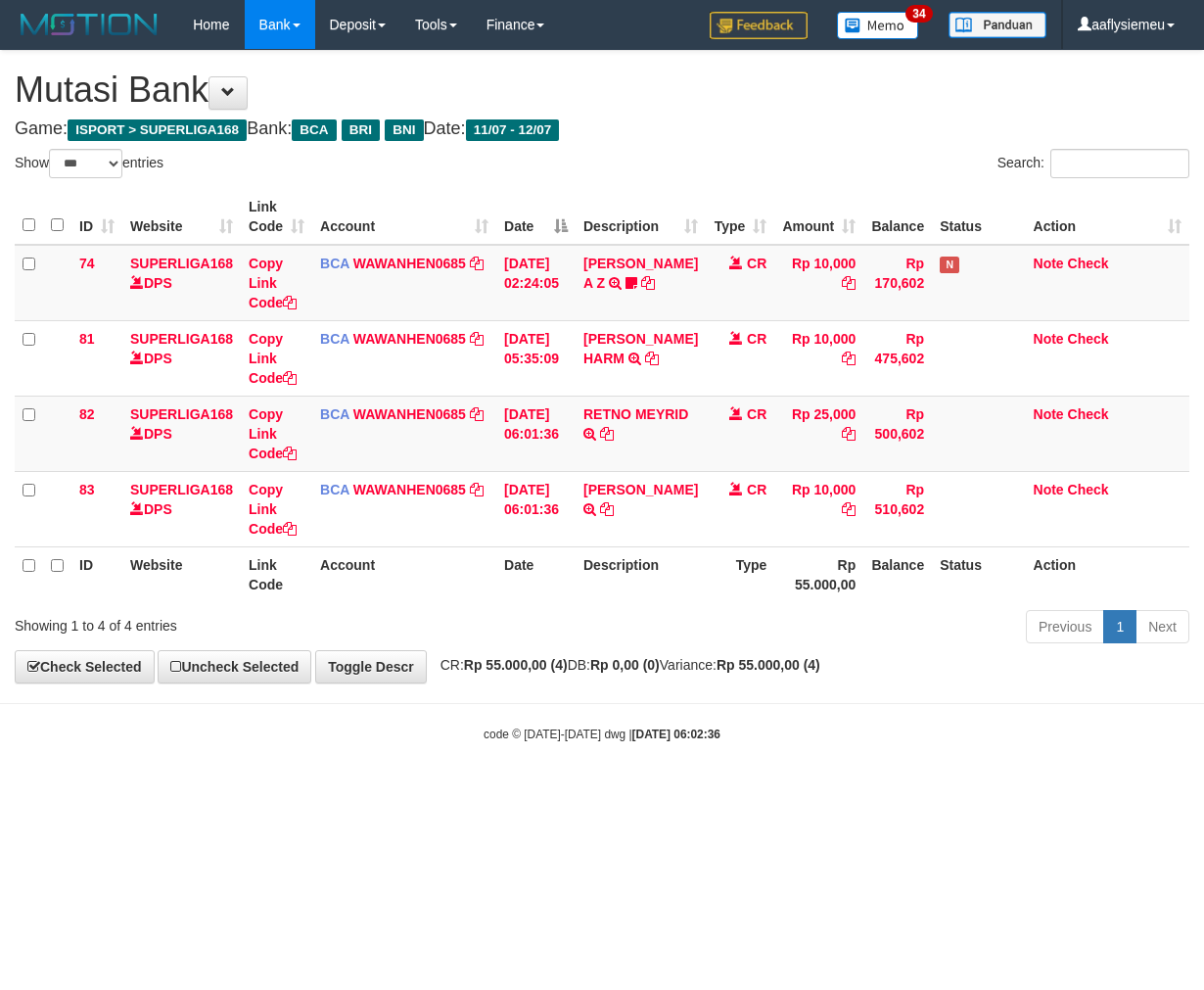 select on "***" 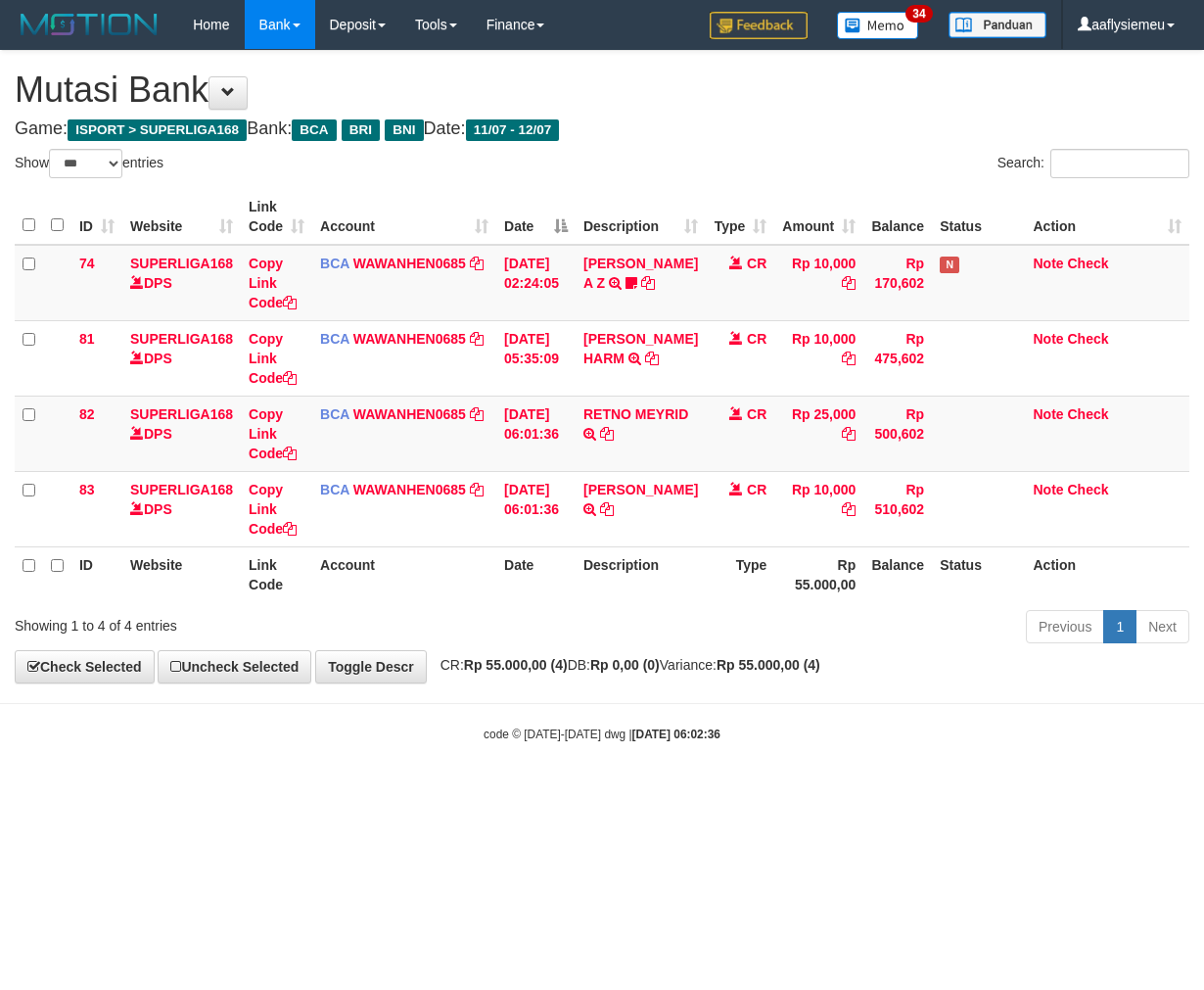 scroll, scrollTop: 0, scrollLeft: 0, axis: both 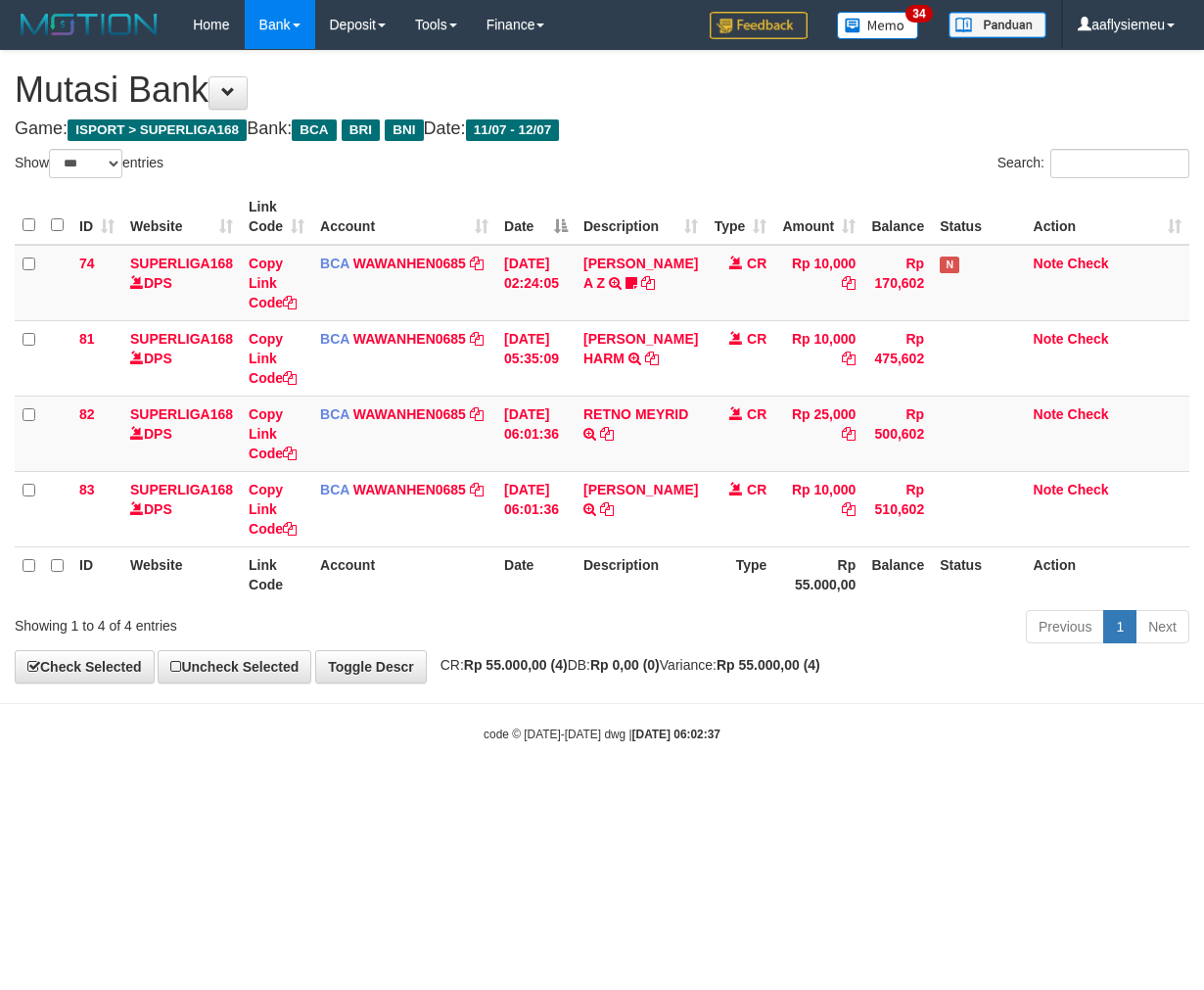 select on "***" 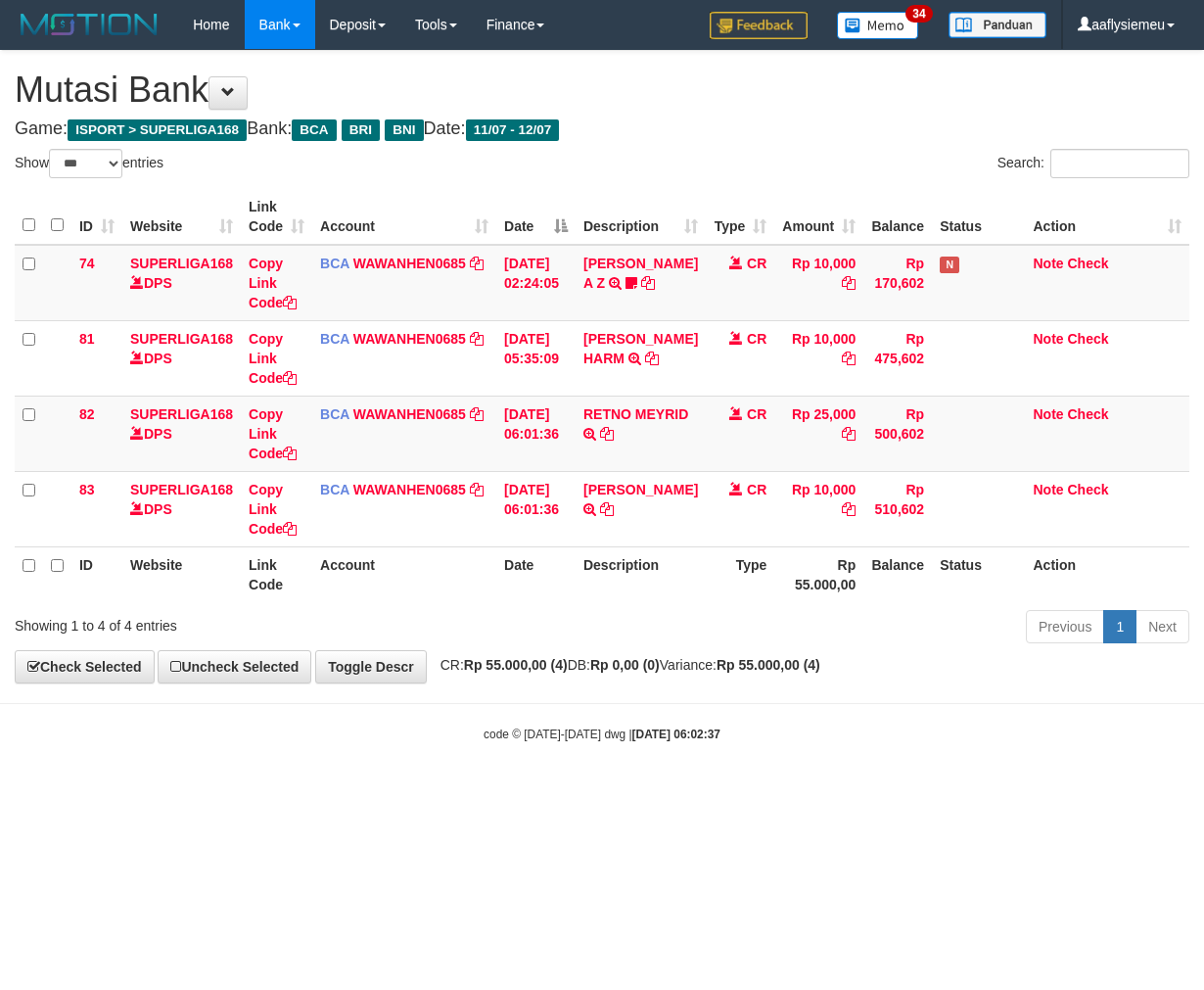 scroll, scrollTop: 0, scrollLeft: 0, axis: both 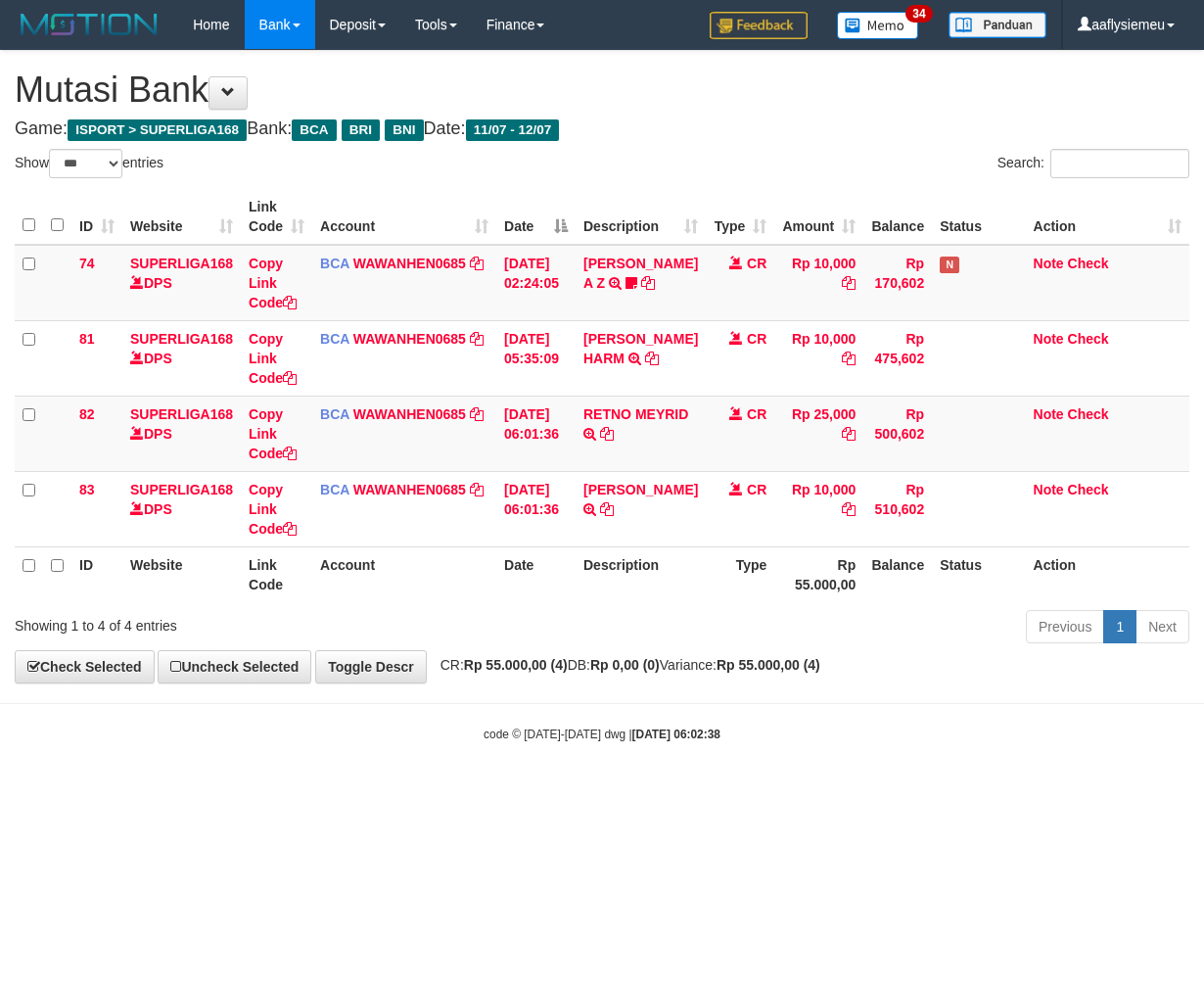 select on "***" 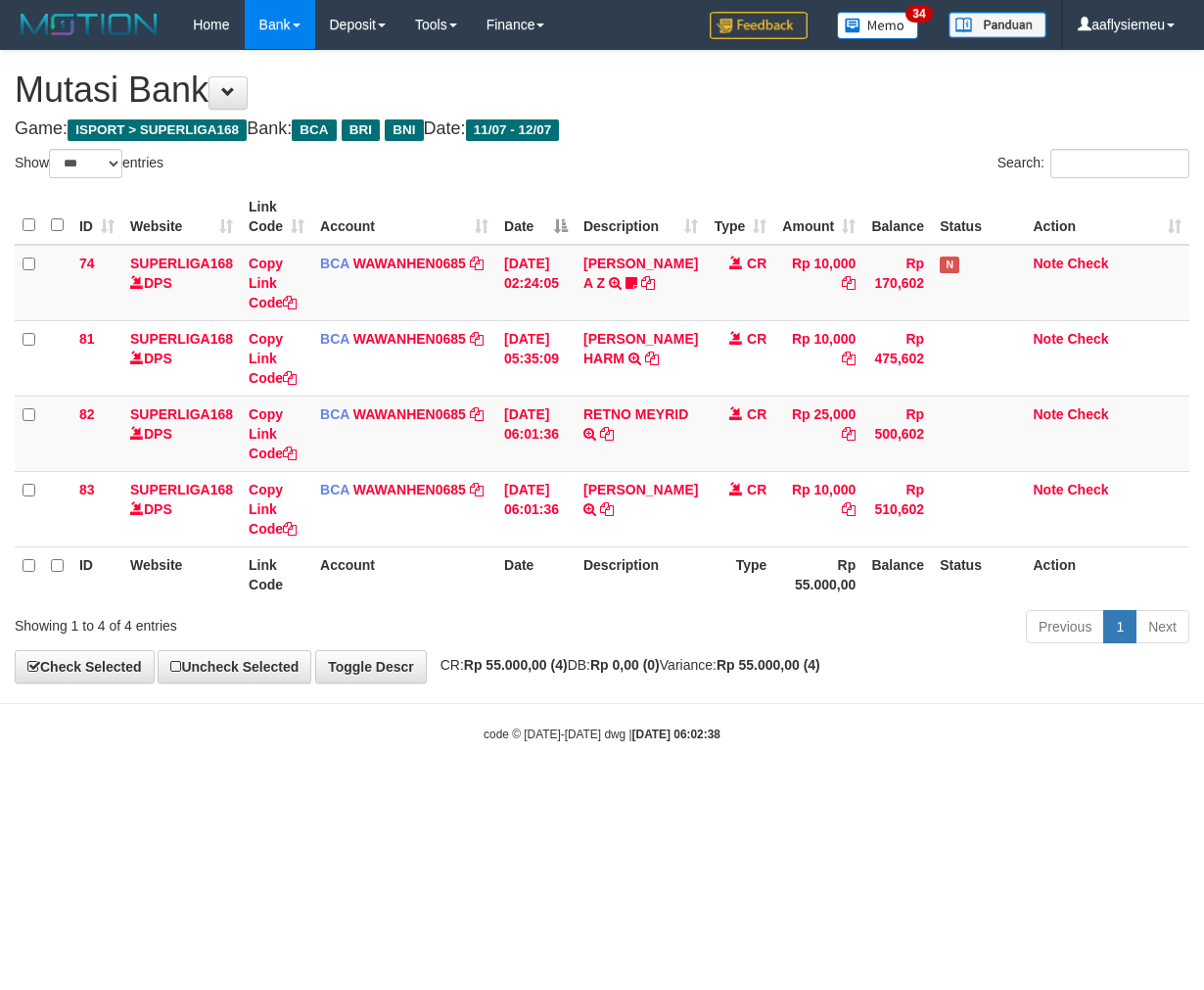 scroll, scrollTop: 0, scrollLeft: 0, axis: both 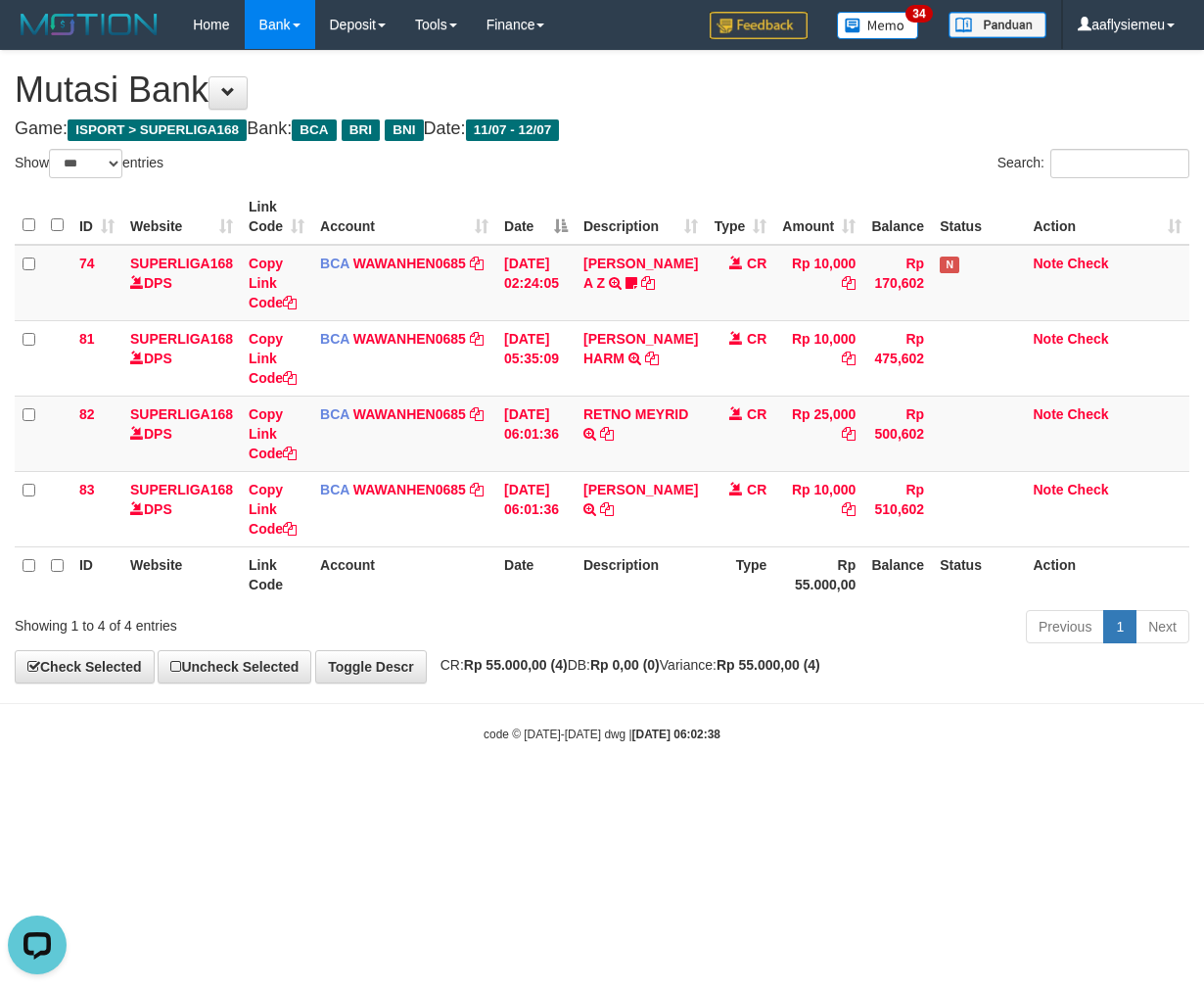 drag, startPoint x: 613, startPoint y: 758, endPoint x: 1198, endPoint y: 641, distance: 596.58528 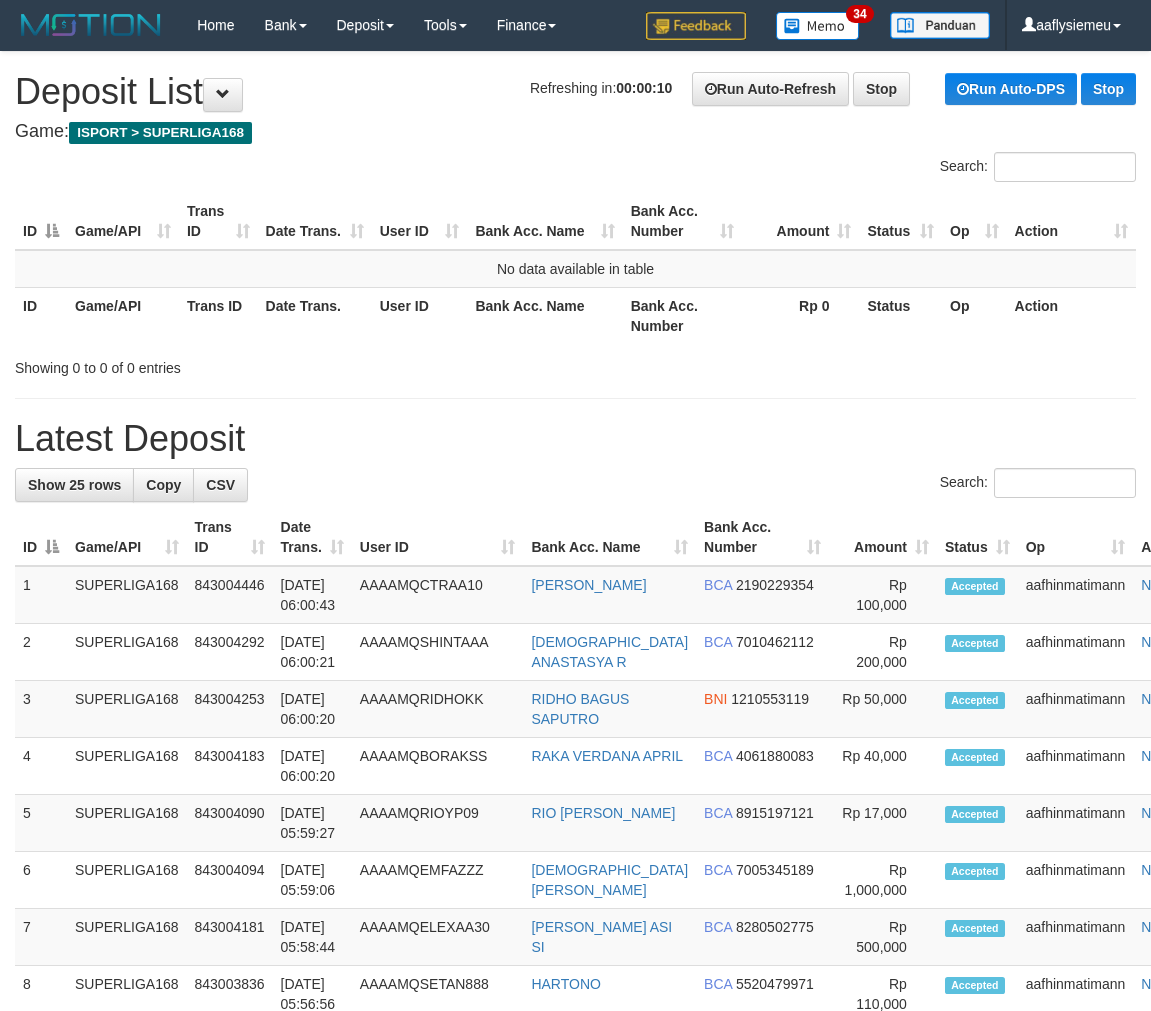 scroll, scrollTop: 0, scrollLeft: 0, axis: both 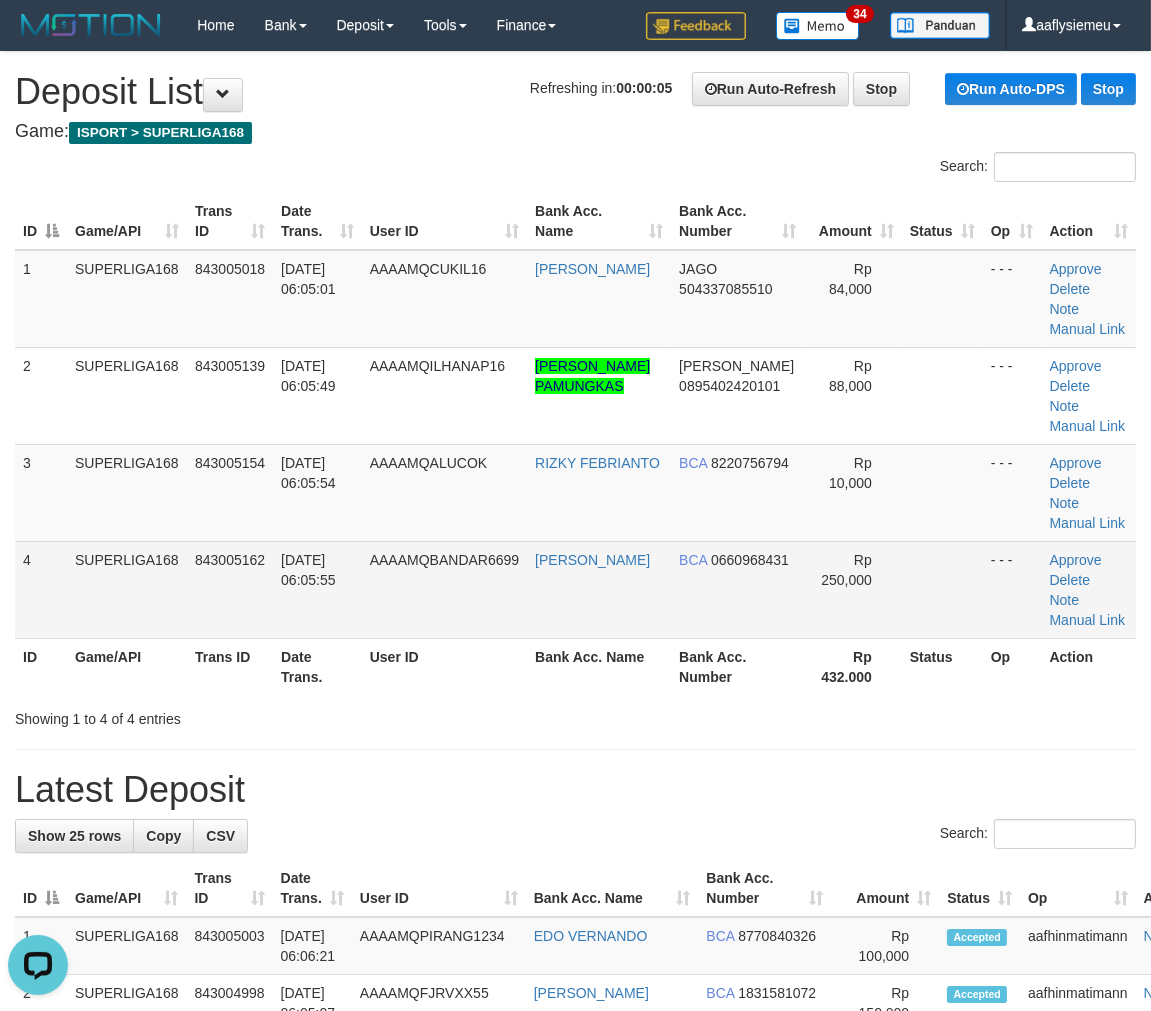 drag, startPoint x: 287, startPoint y: 542, endPoint x: 224, endPoint y: 551, distance: 63.63961 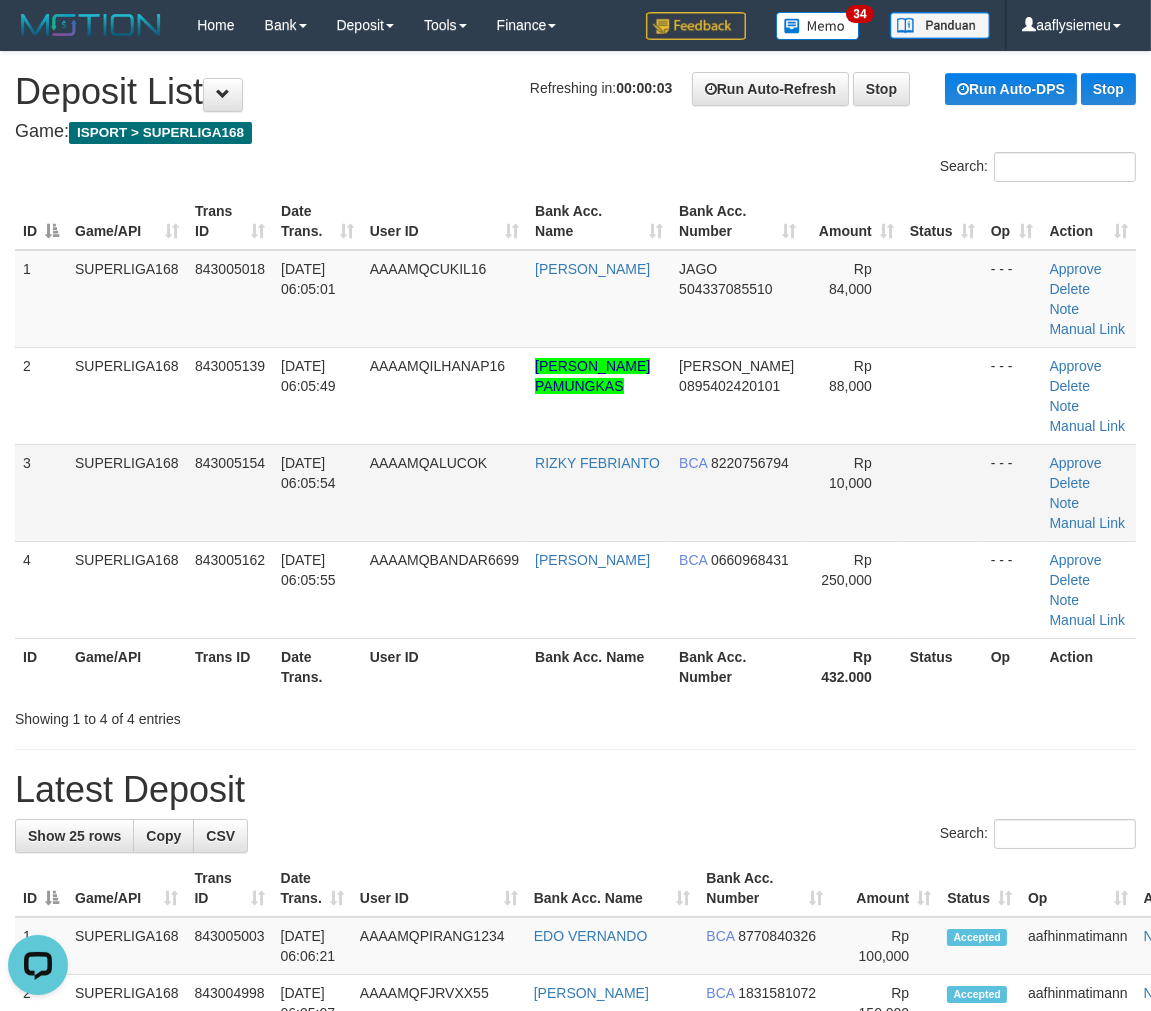 click on "3" at bounding box center (41, 492) 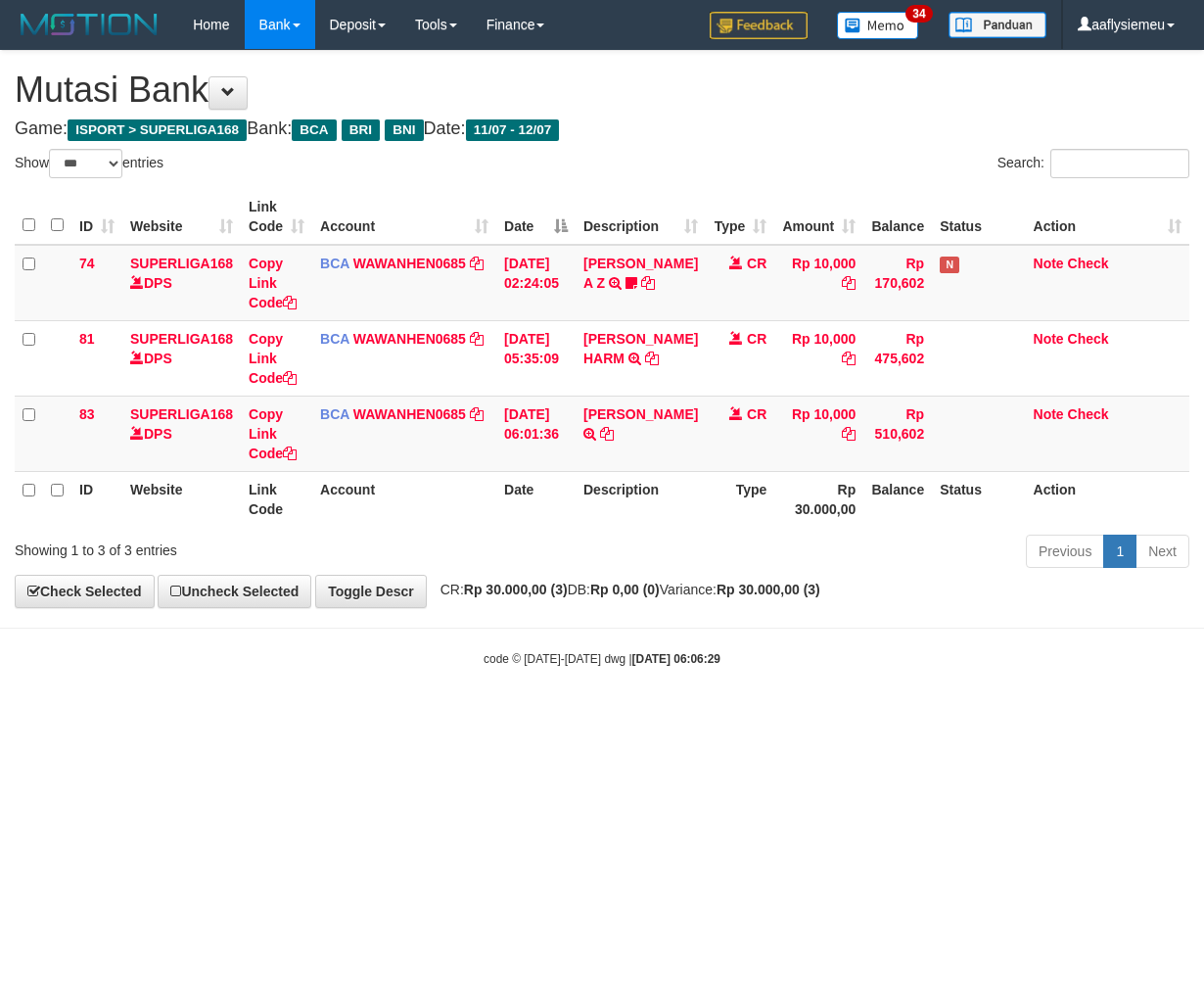 select on "***" 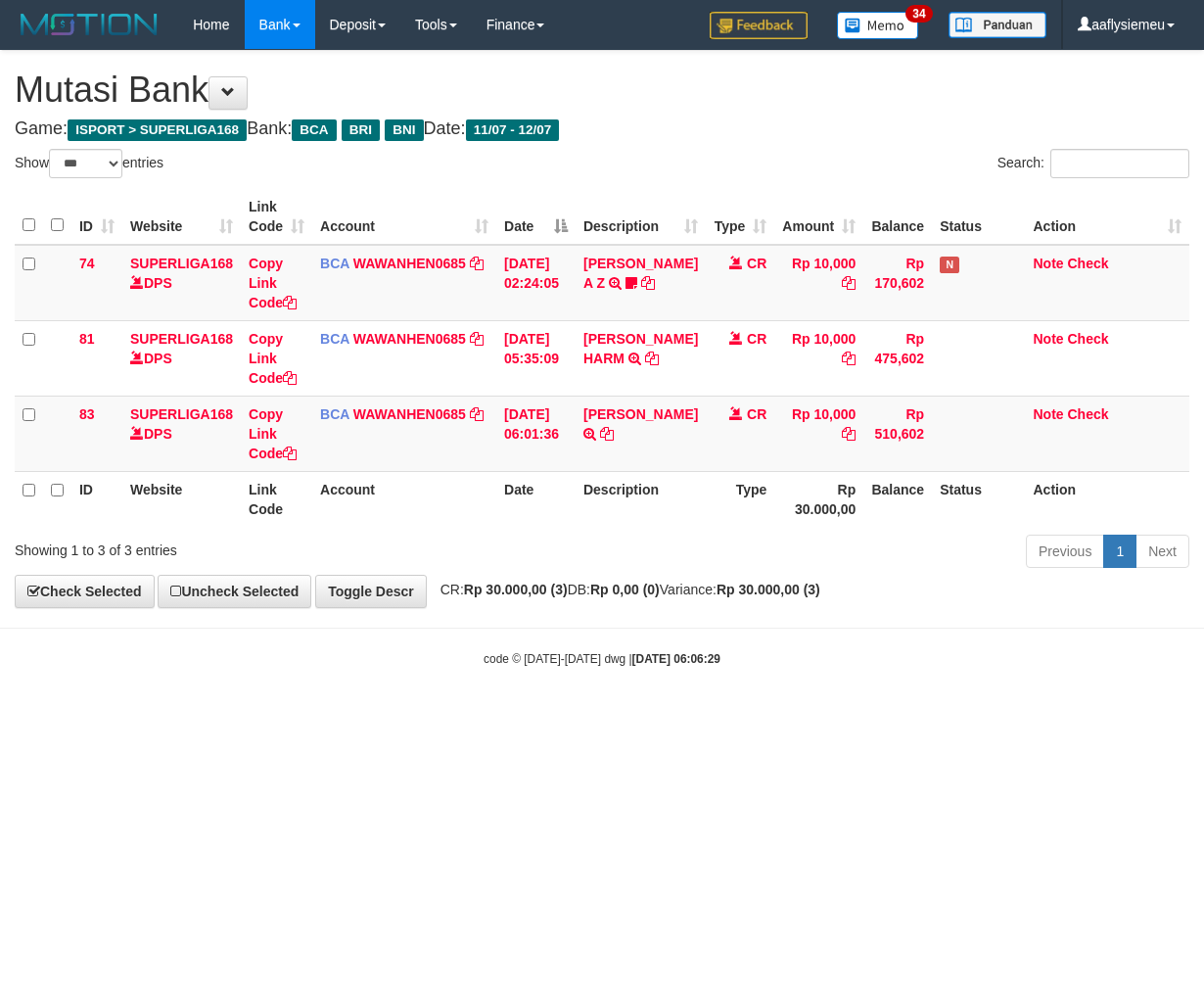scroll, scrollTop: 0, scrollLeft: 0, axis: both 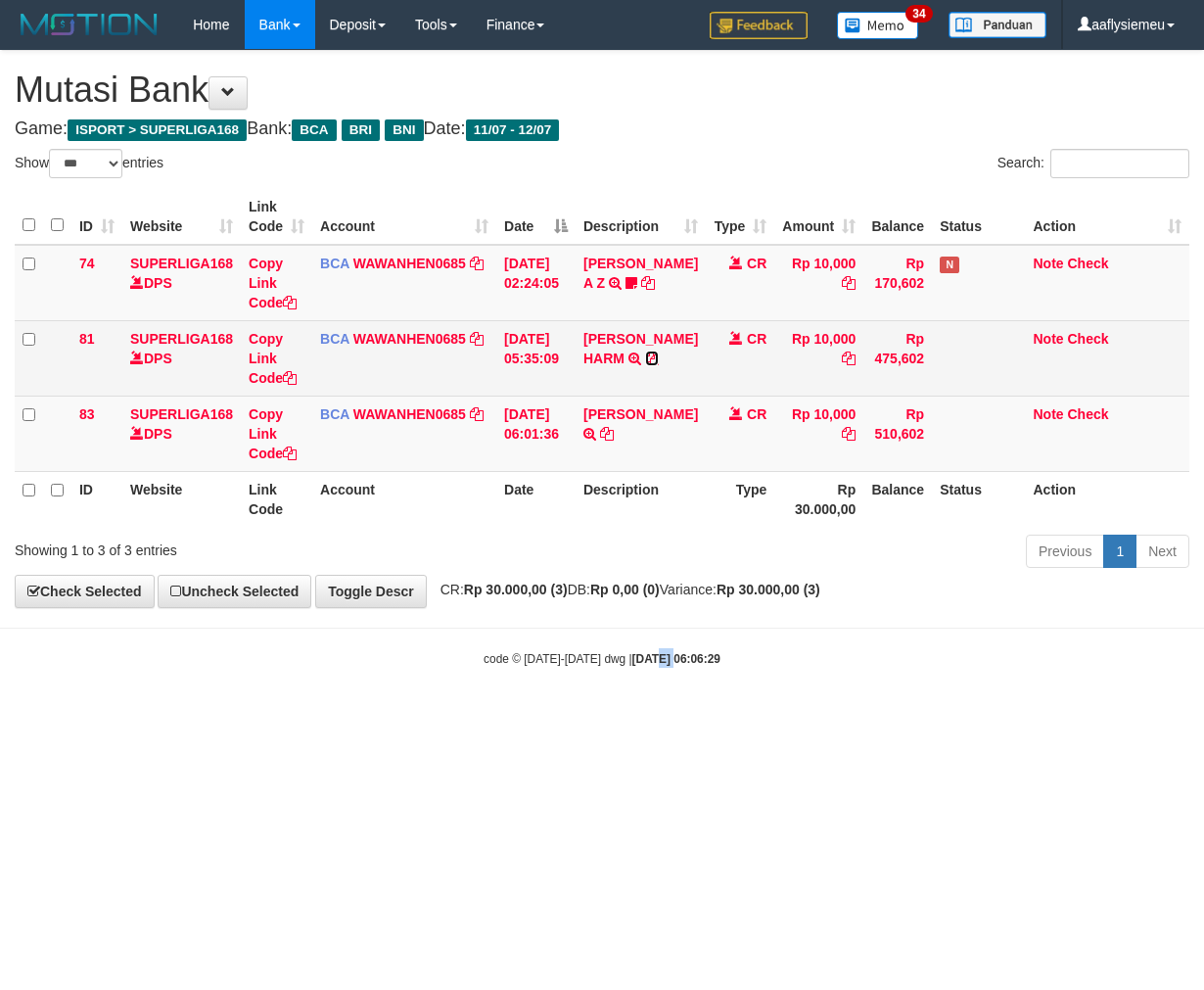click at bounding box center [652, 358] 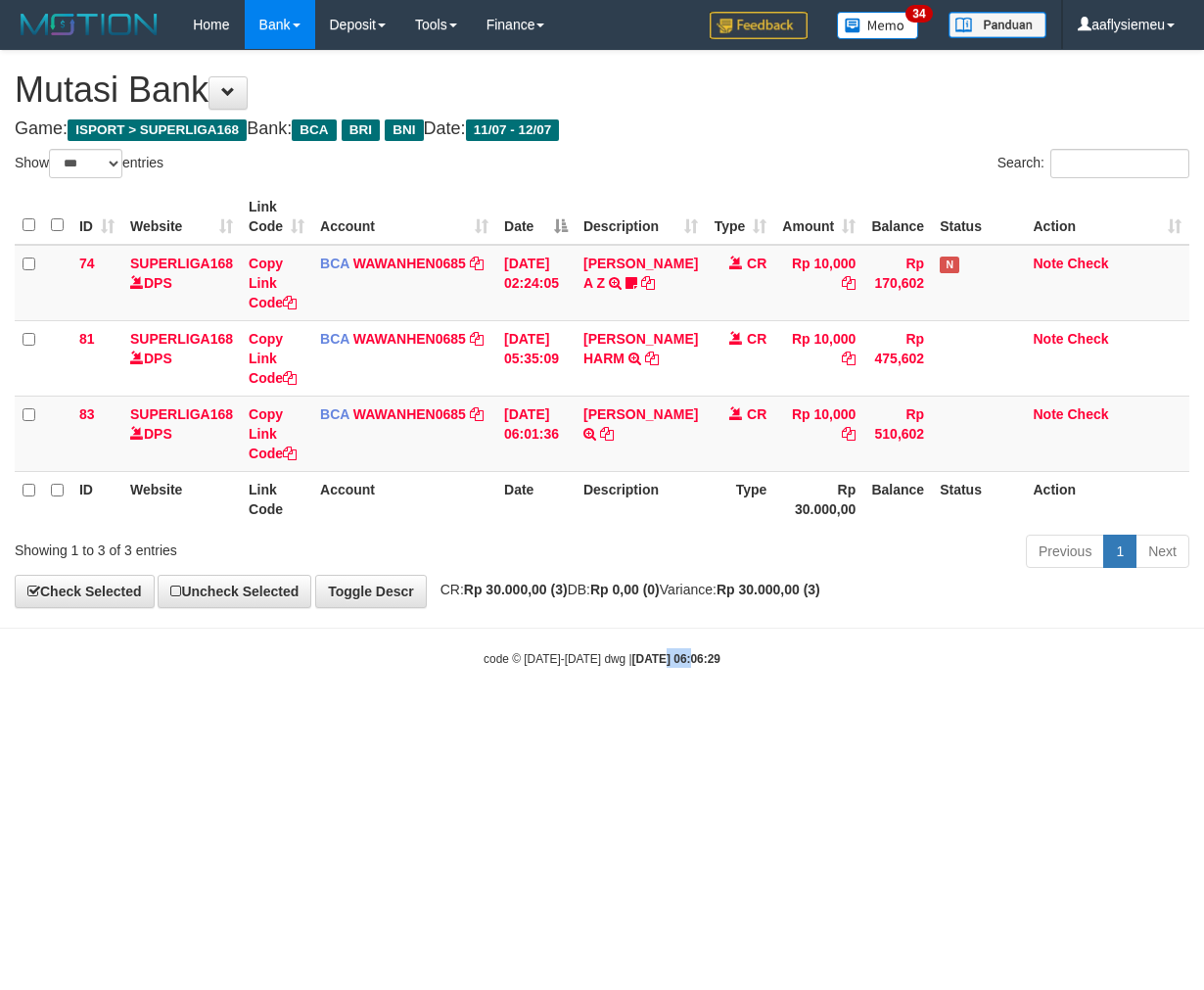 click on "Toggle navigation
Home
Bank
Account List
Load
By Website
Group
[ISPORT]													SUPERLIGA168
By Load Group (DPS)" at bounding box center [602, 358] 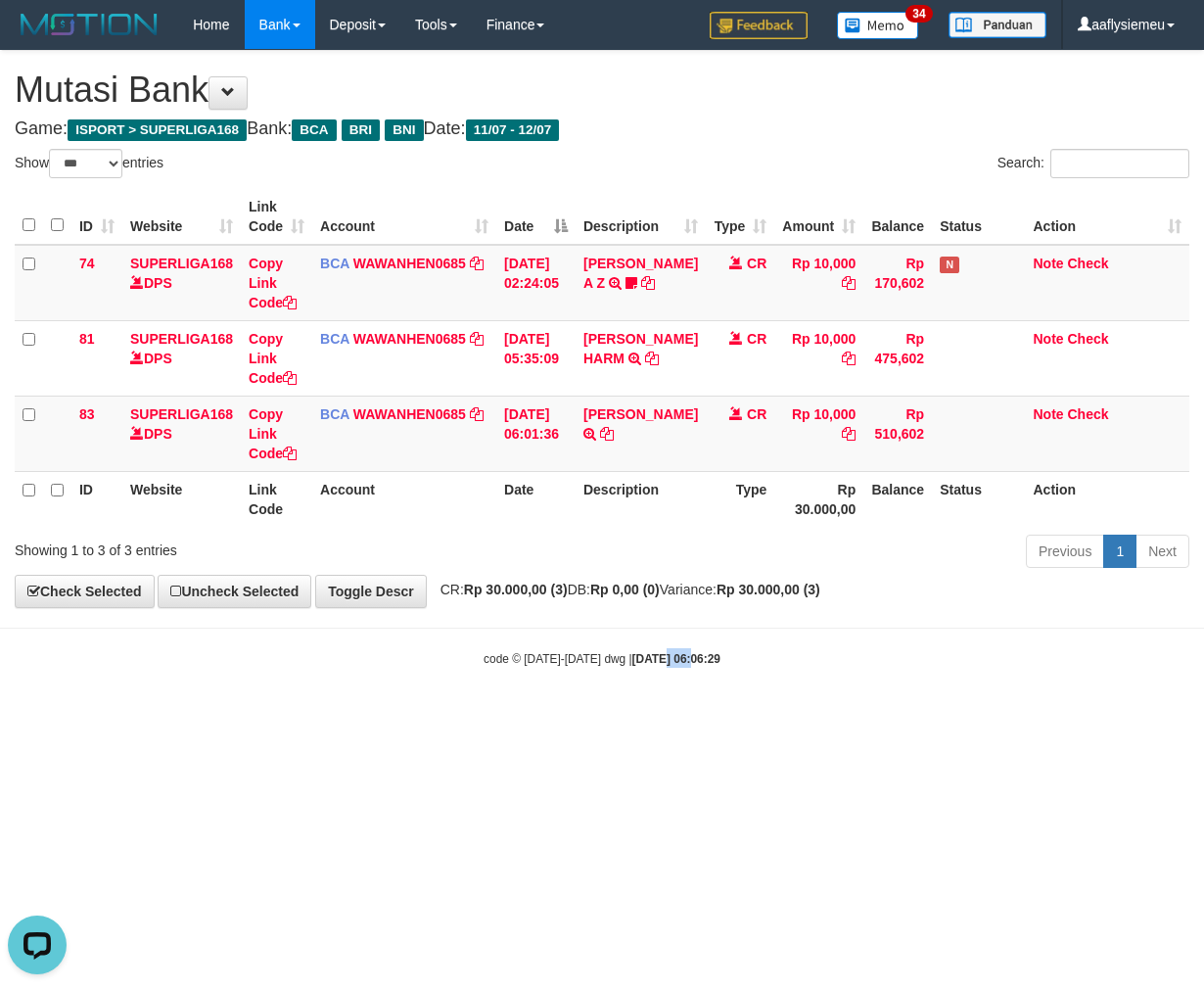 scroll, scrollTop: 0, scrollLeft: 0, axis: both 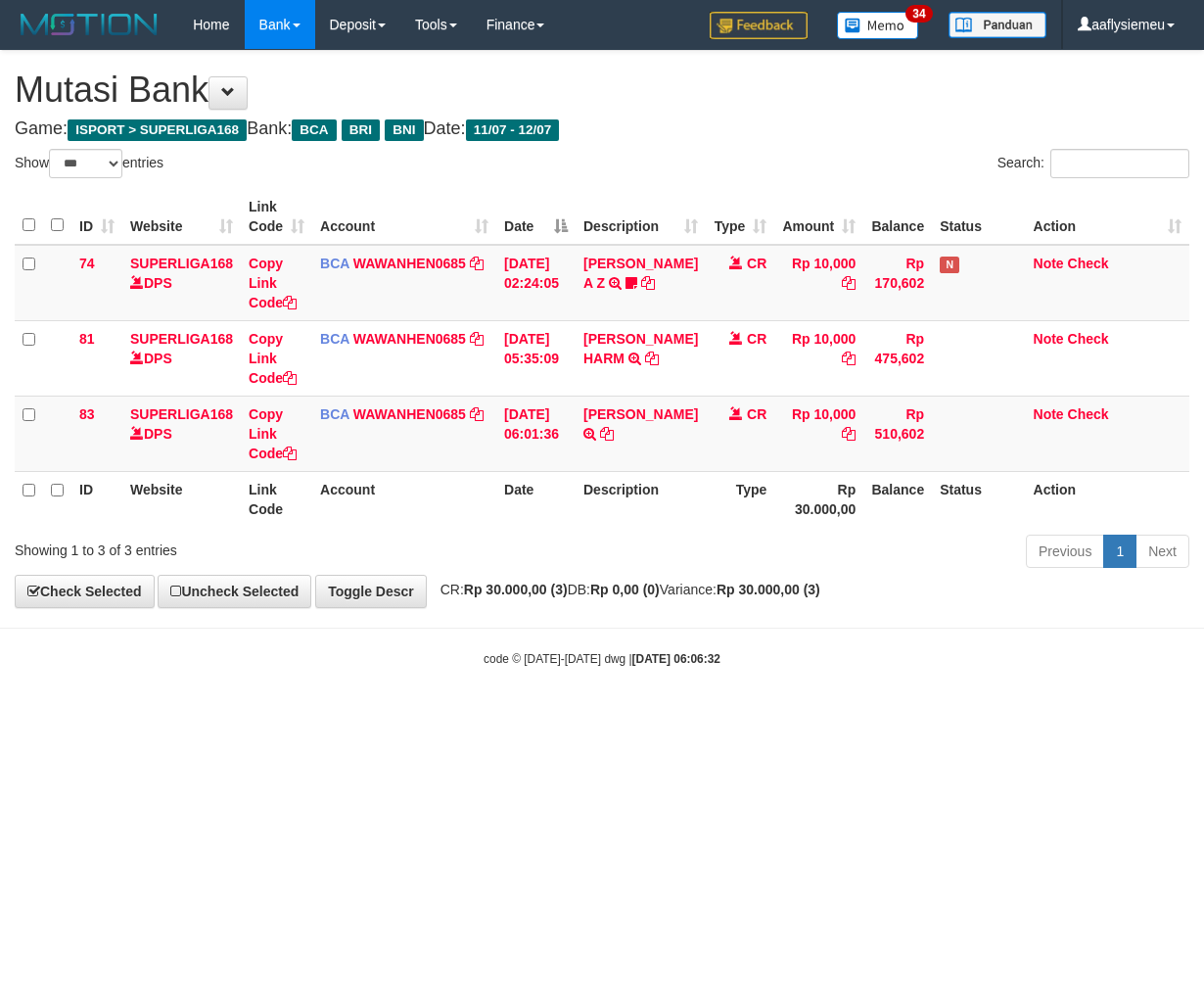 select on "***" 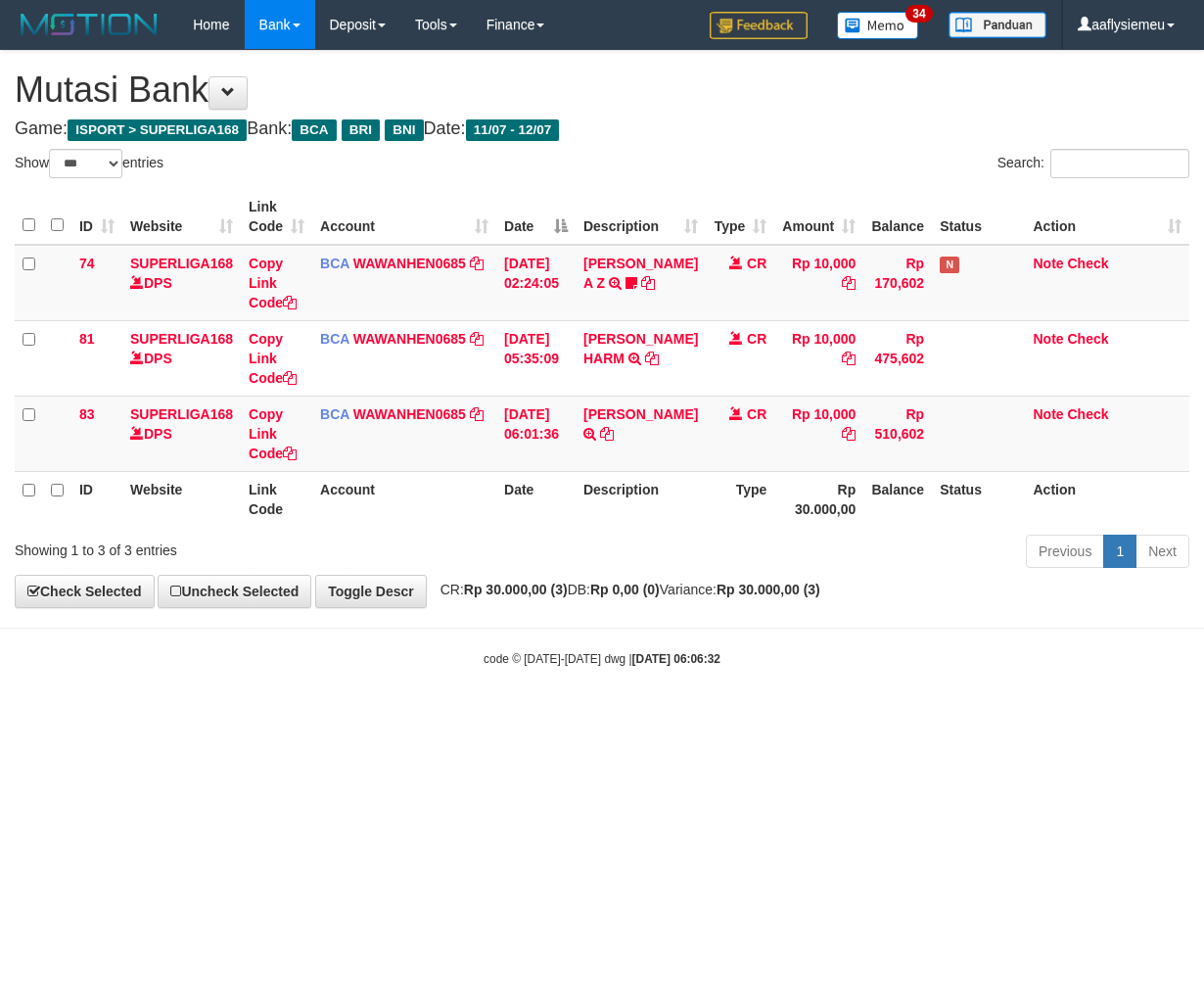 scroll, scrollTop: 0, scrollLeft: 0, axis: both 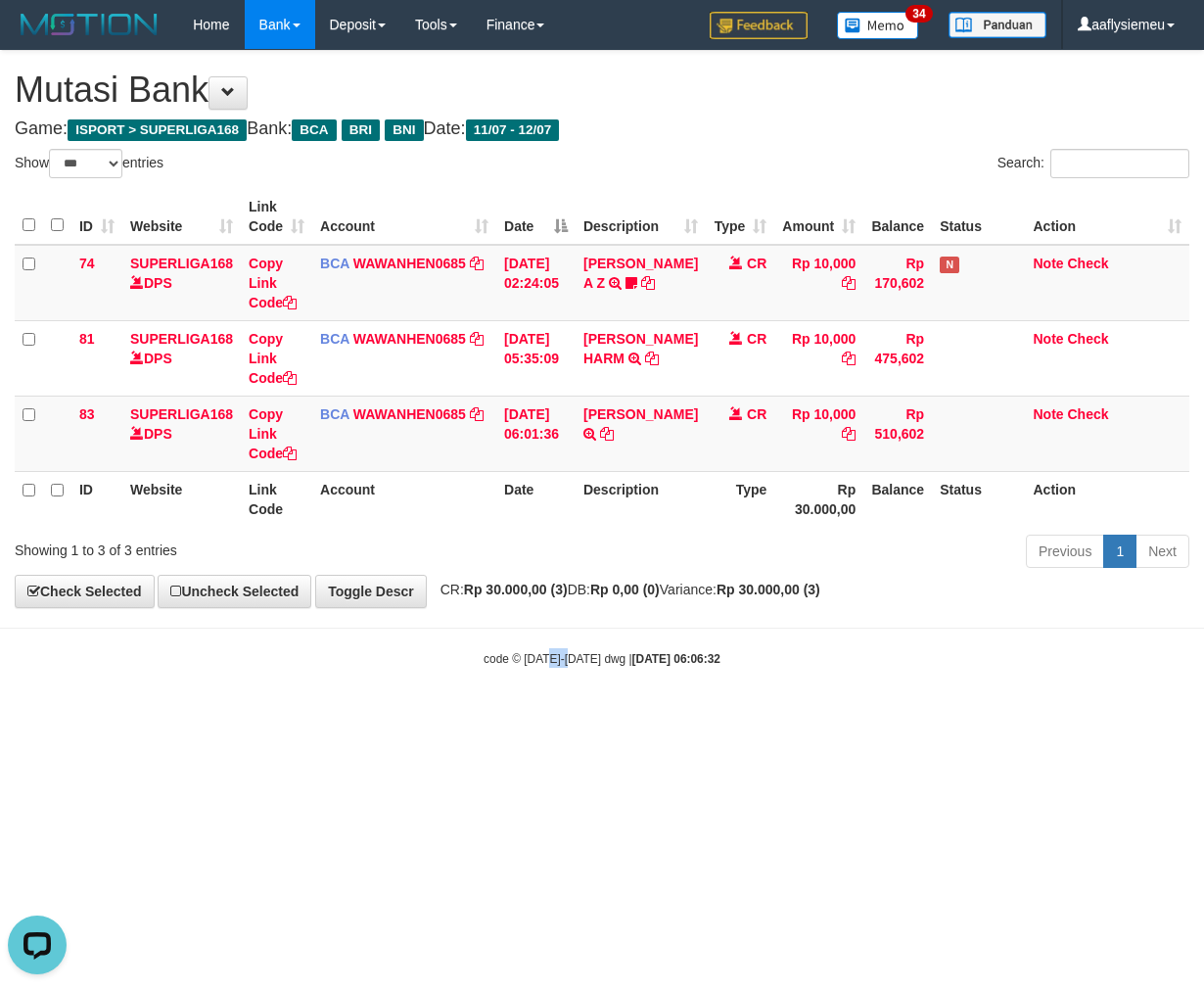drag, startPoint x: 560, startPoint y: 692, endPoint x: 571, endPoint y: 687, distance: 12.083046 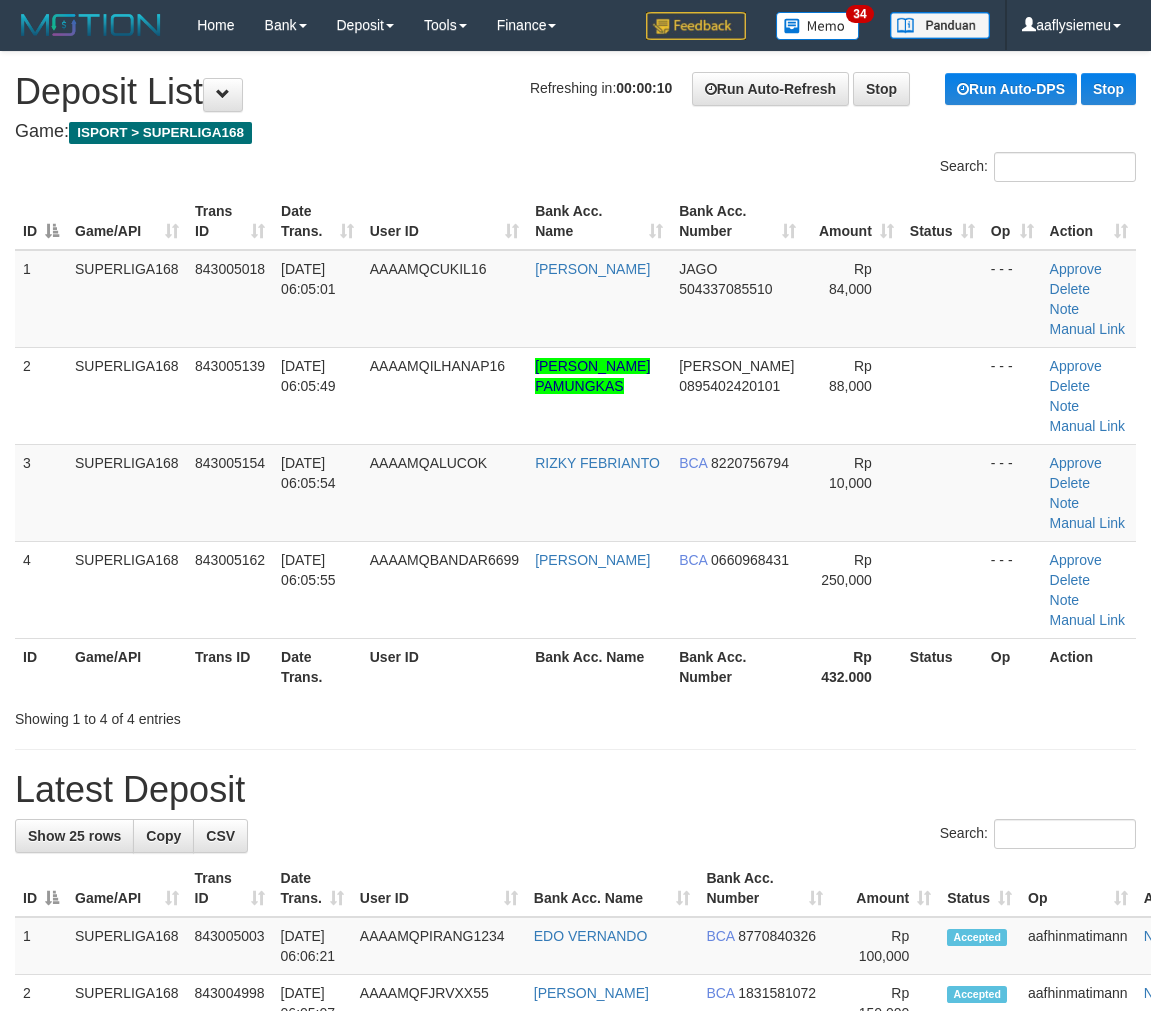 scroll, scrollTop: 0, scrollLeft: 0, axis: both 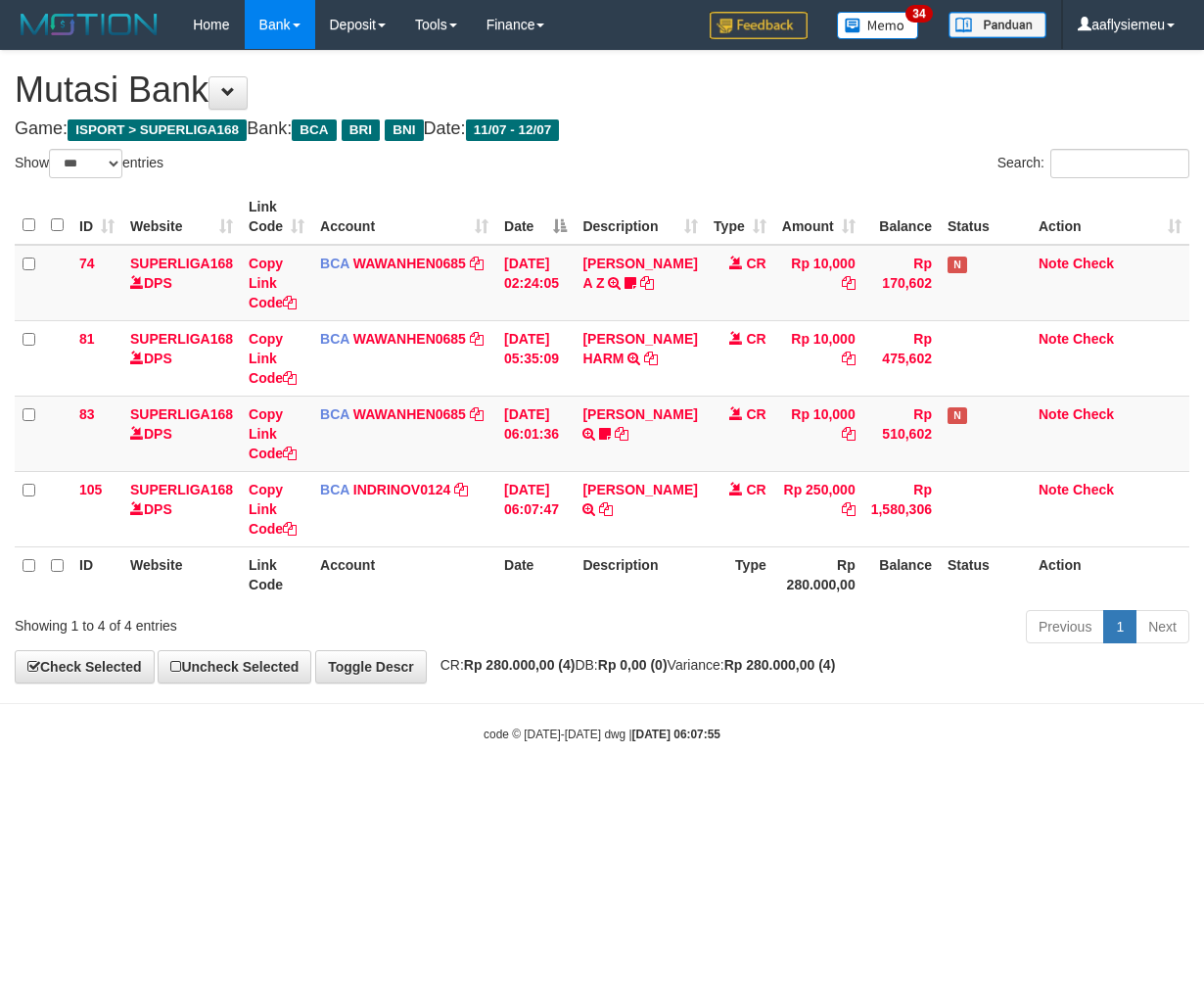 select on "***" 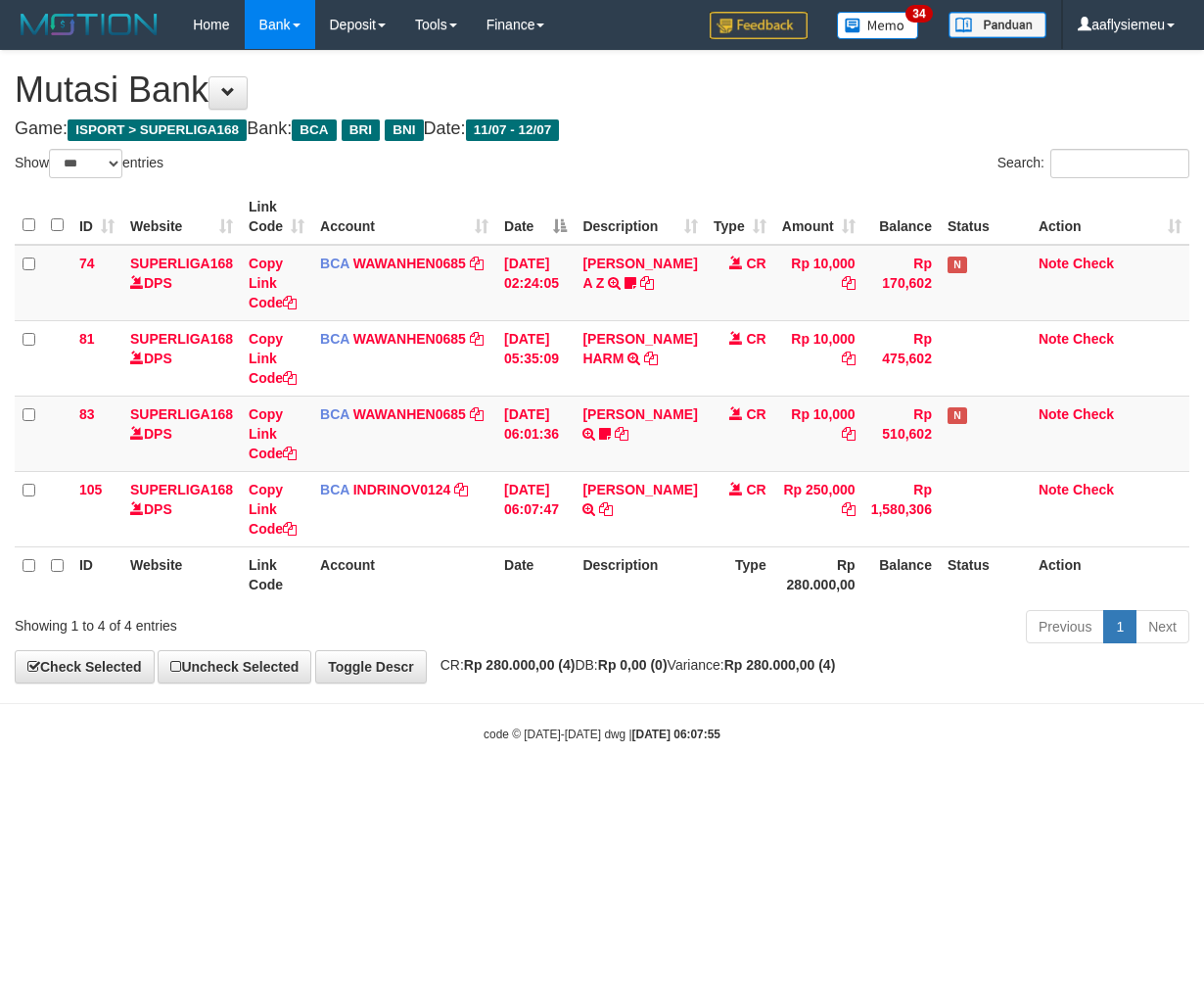 scroll, scrollTop: 0, scrollLeft: 0, axis: both 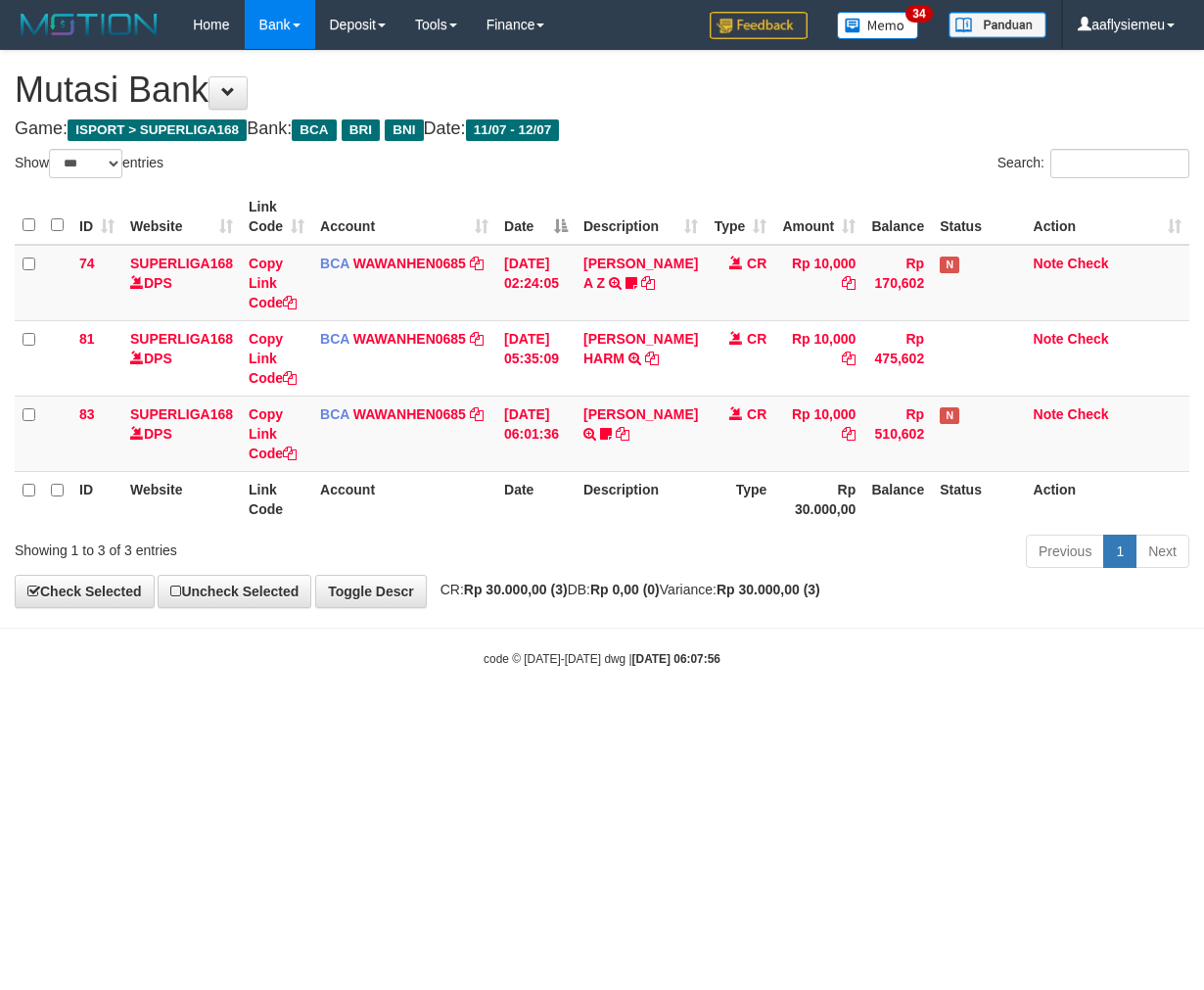select on "***" 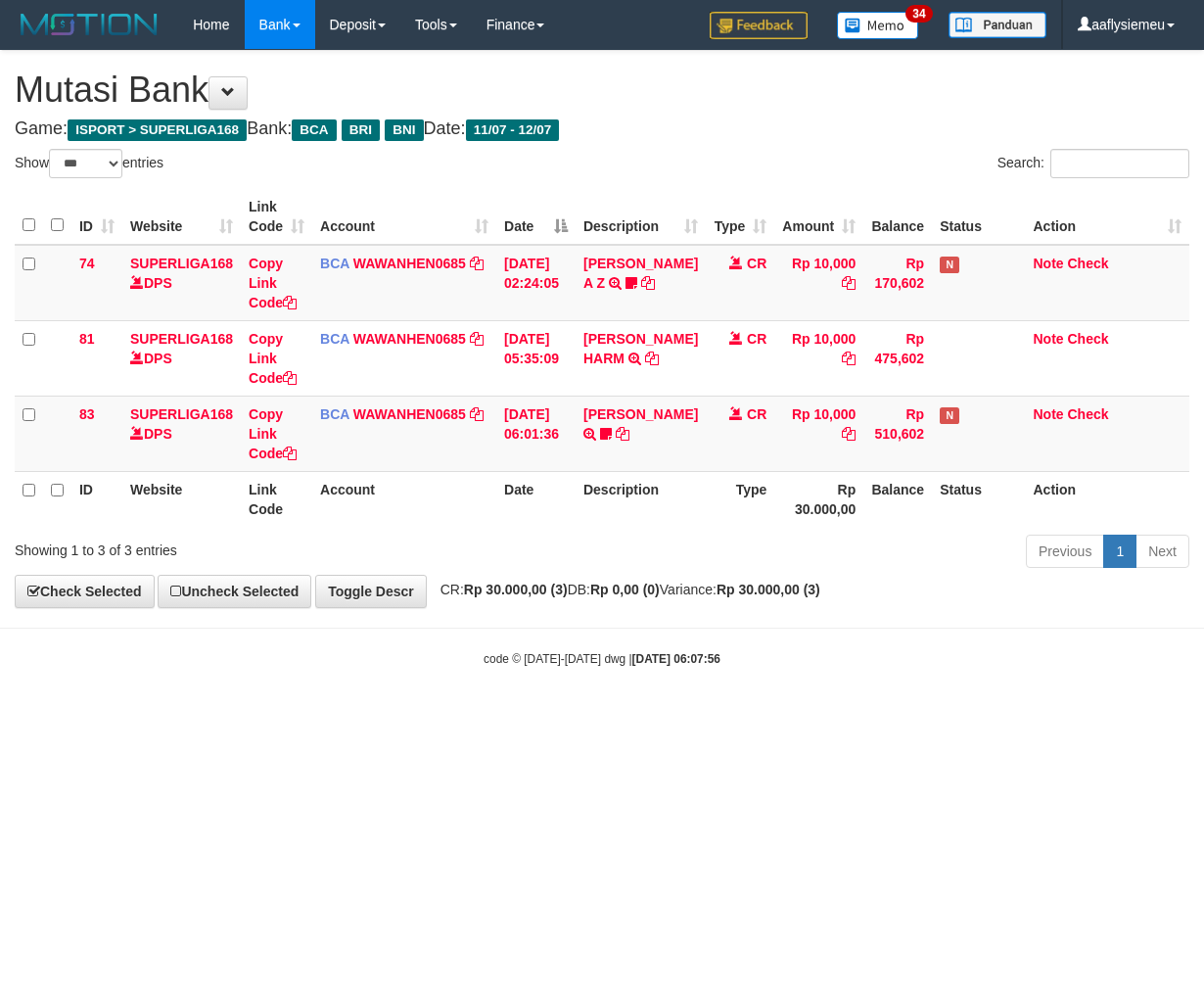 scroll, scrollTop: 0, scrollLeft: 0, axis: both 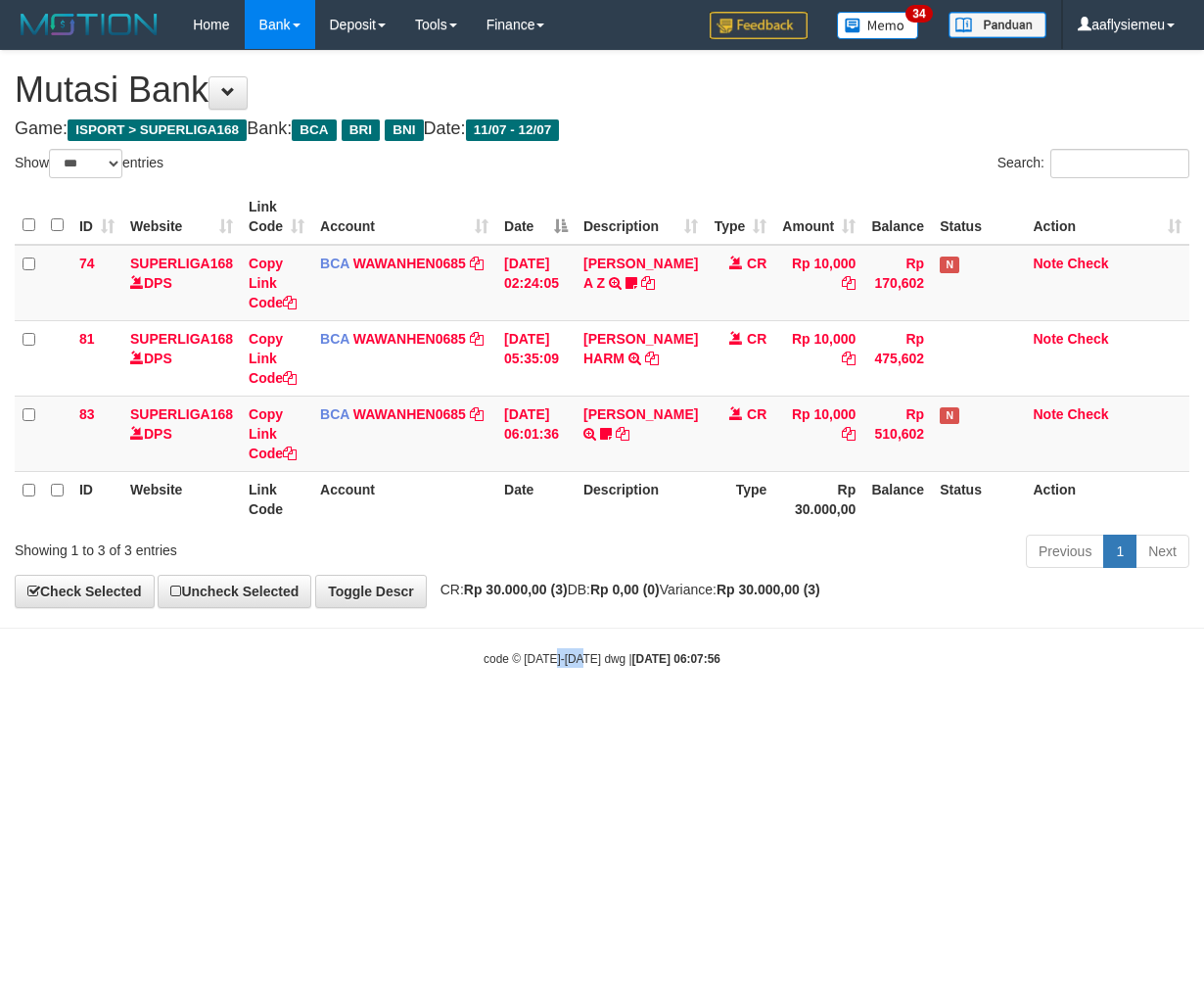 click on "Toggle navigation
Home
Bank
Account List
Load
By Website
Group
[ISPORT]													SUPERLIGA168
By Load Group (DPS)
34" at bounding box center (602, 358) 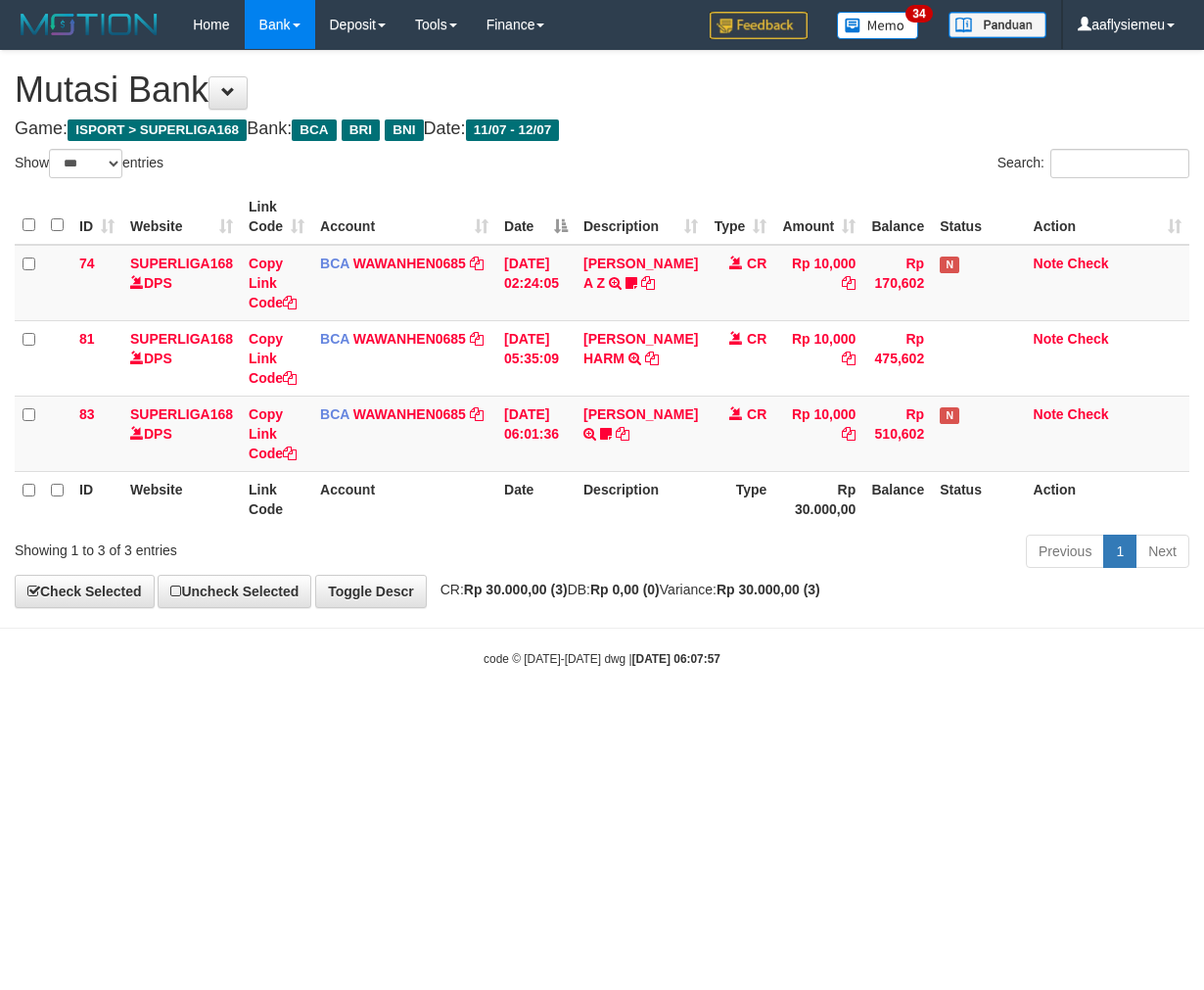 select on "***" 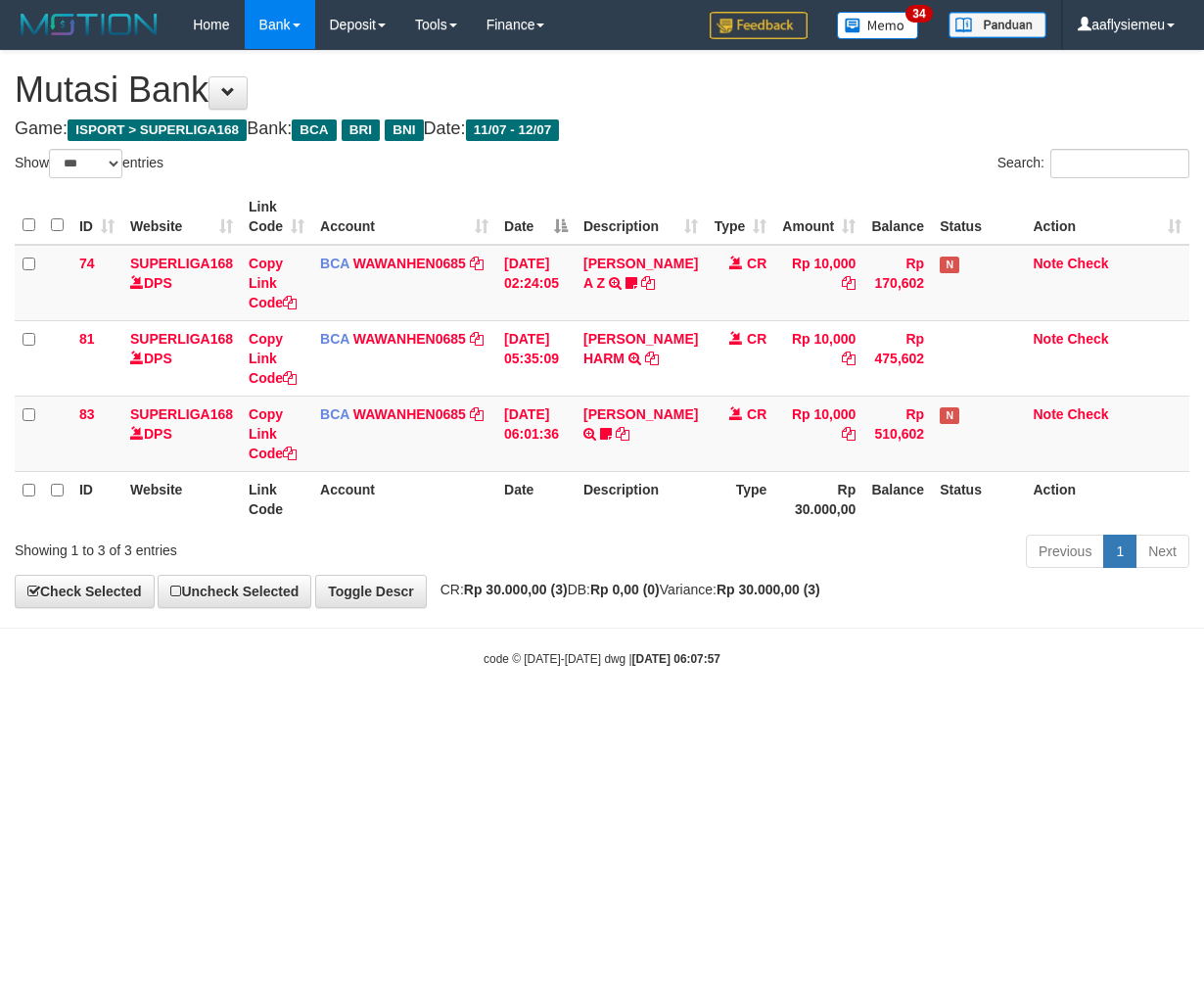 scroll, scrollTop: 0, scrollLeft: 0, axis: both 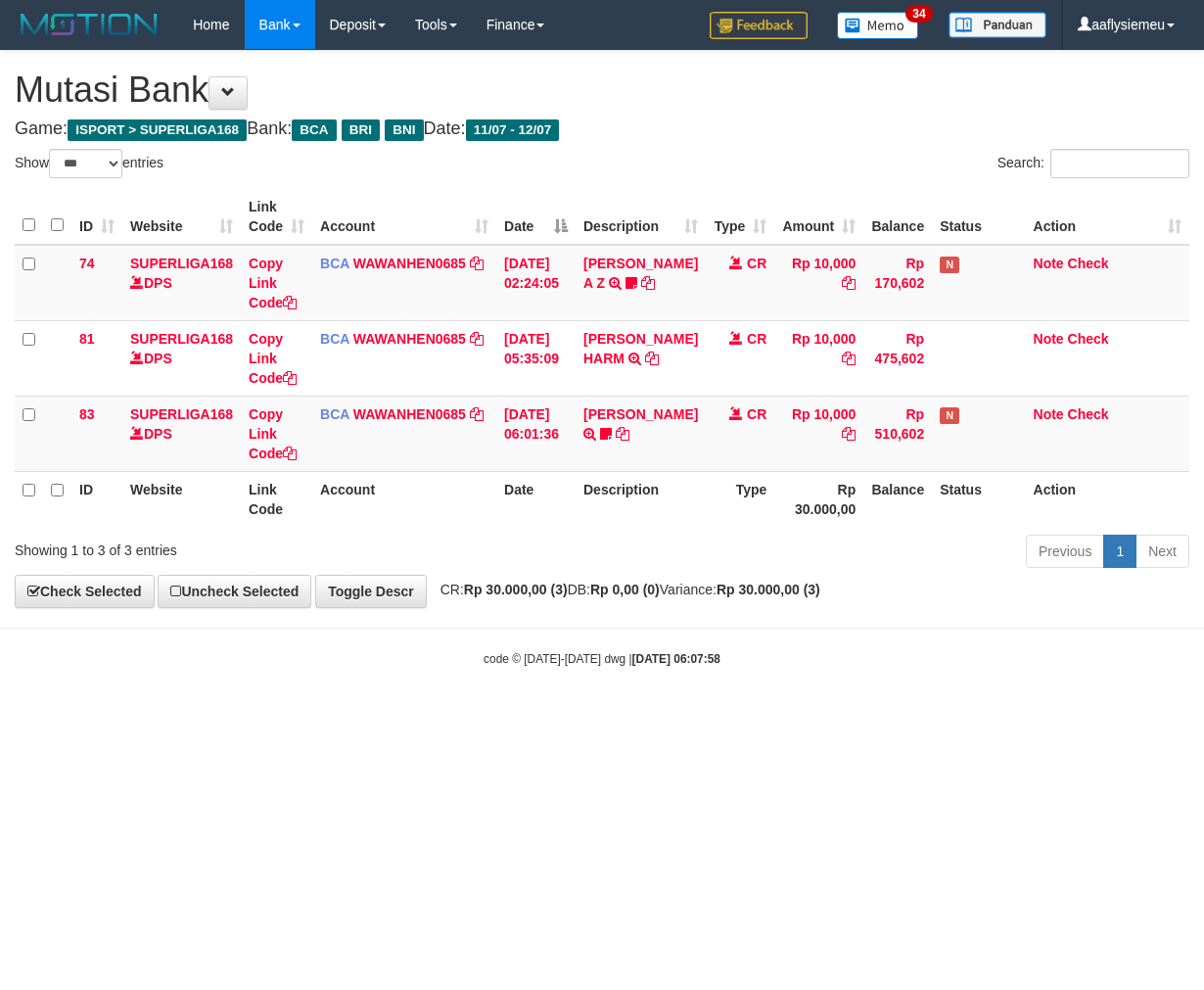 select on "***" 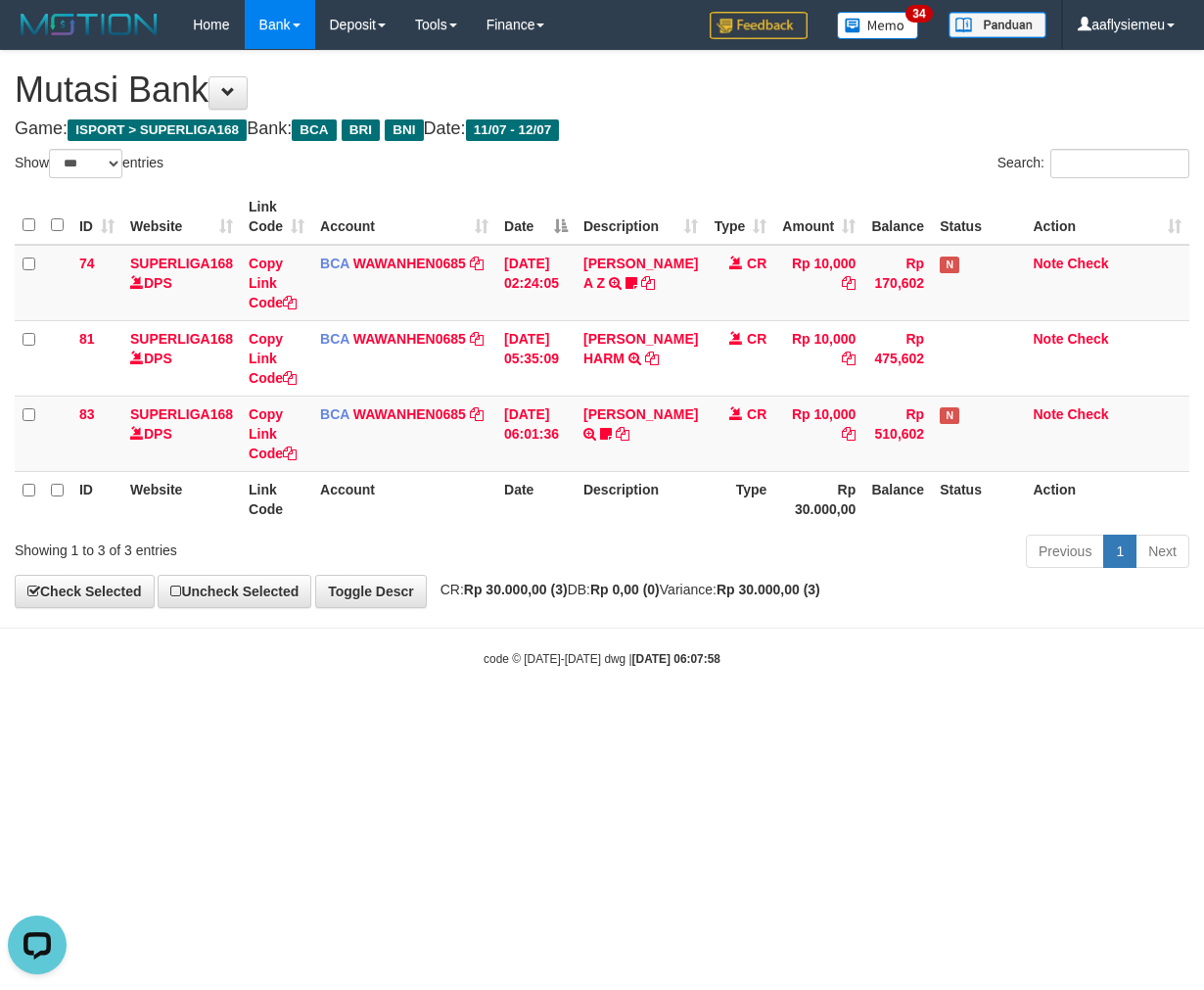 scroll, scrollTop: 0, scrollLeft: 0, axis: both 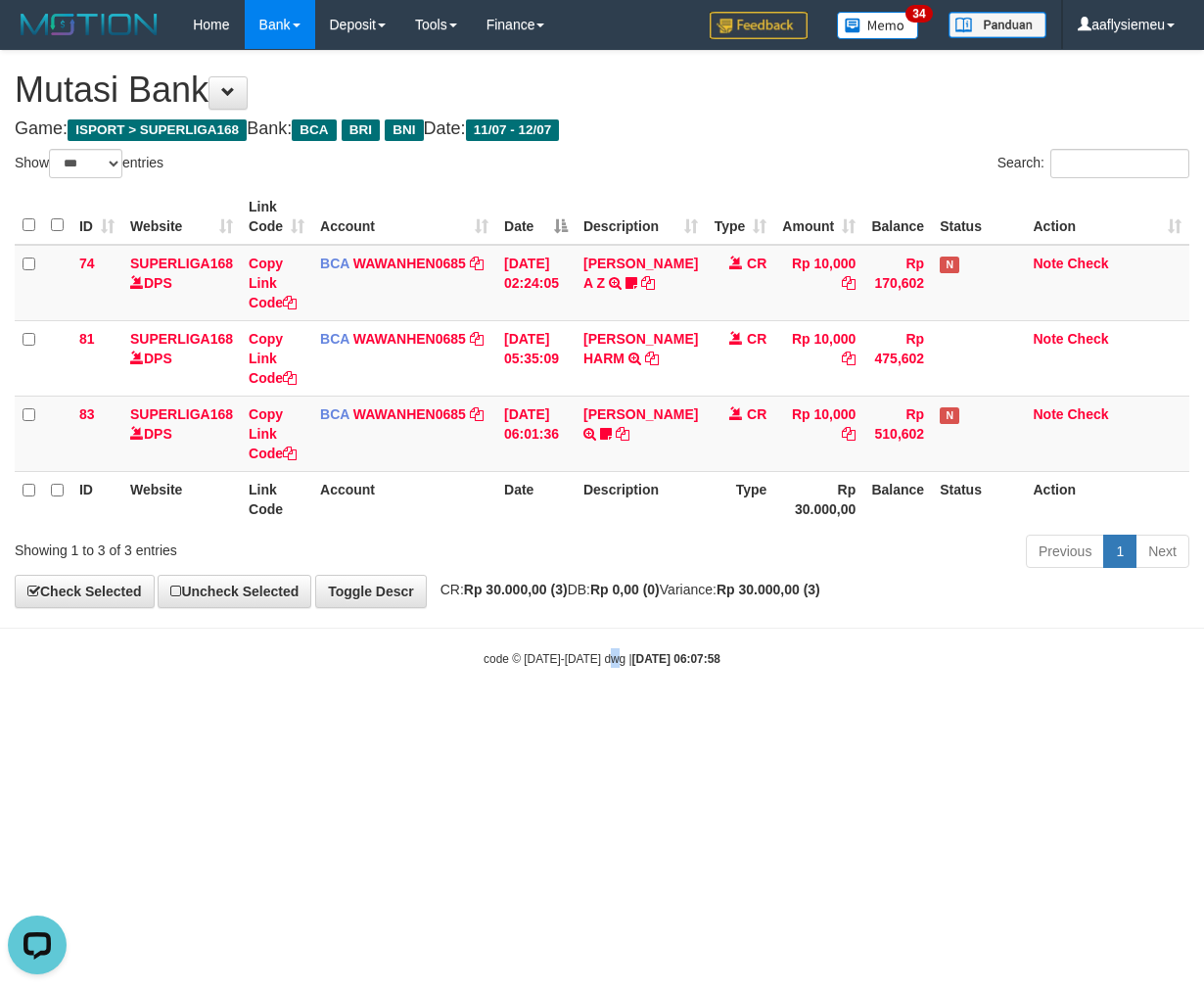 click on "code © 2012-2018 dwg |  2025/07/12 06:07:58" at bounding box center [602, 658] 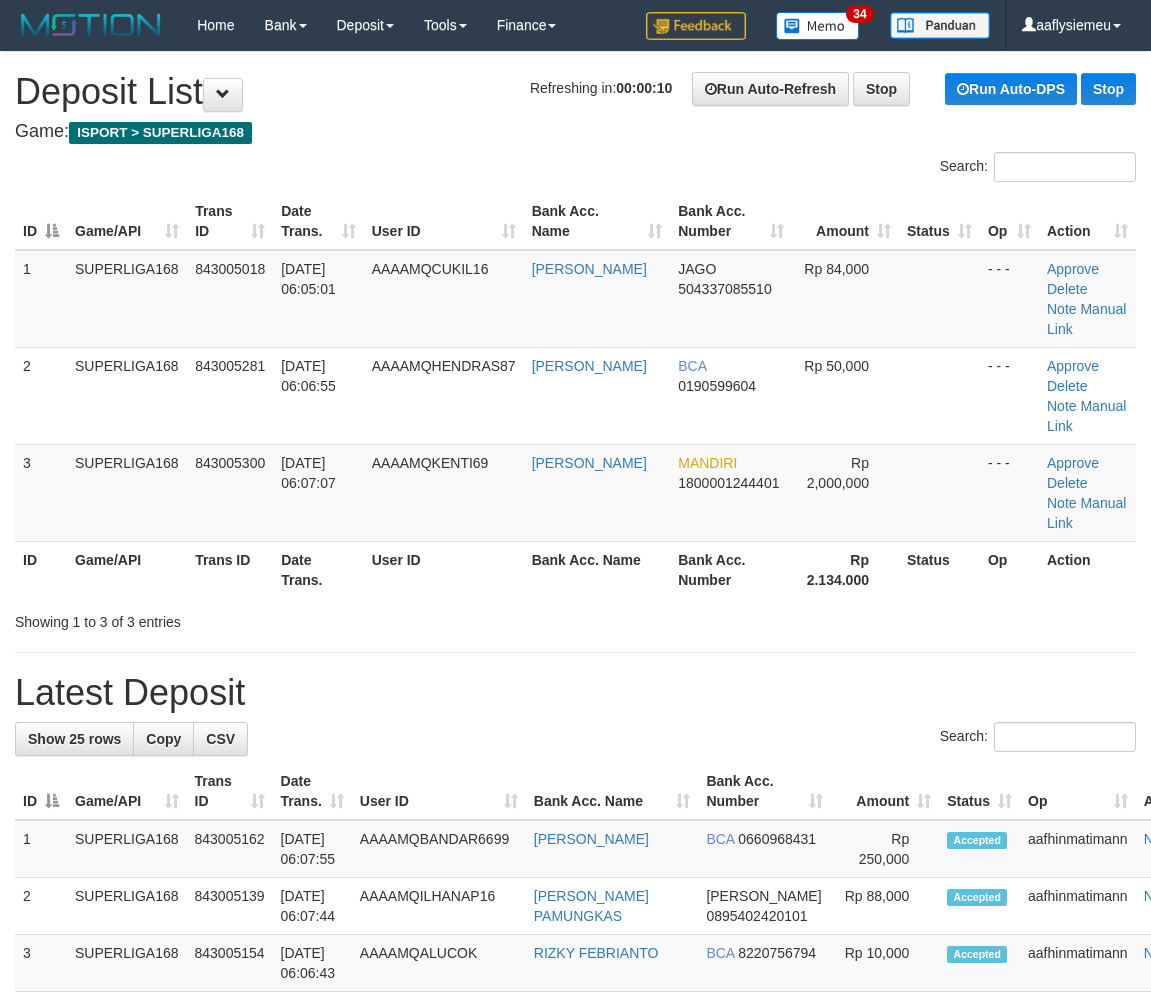 scroll, scrollTop: 0, scrollLeft: 0, axis: both 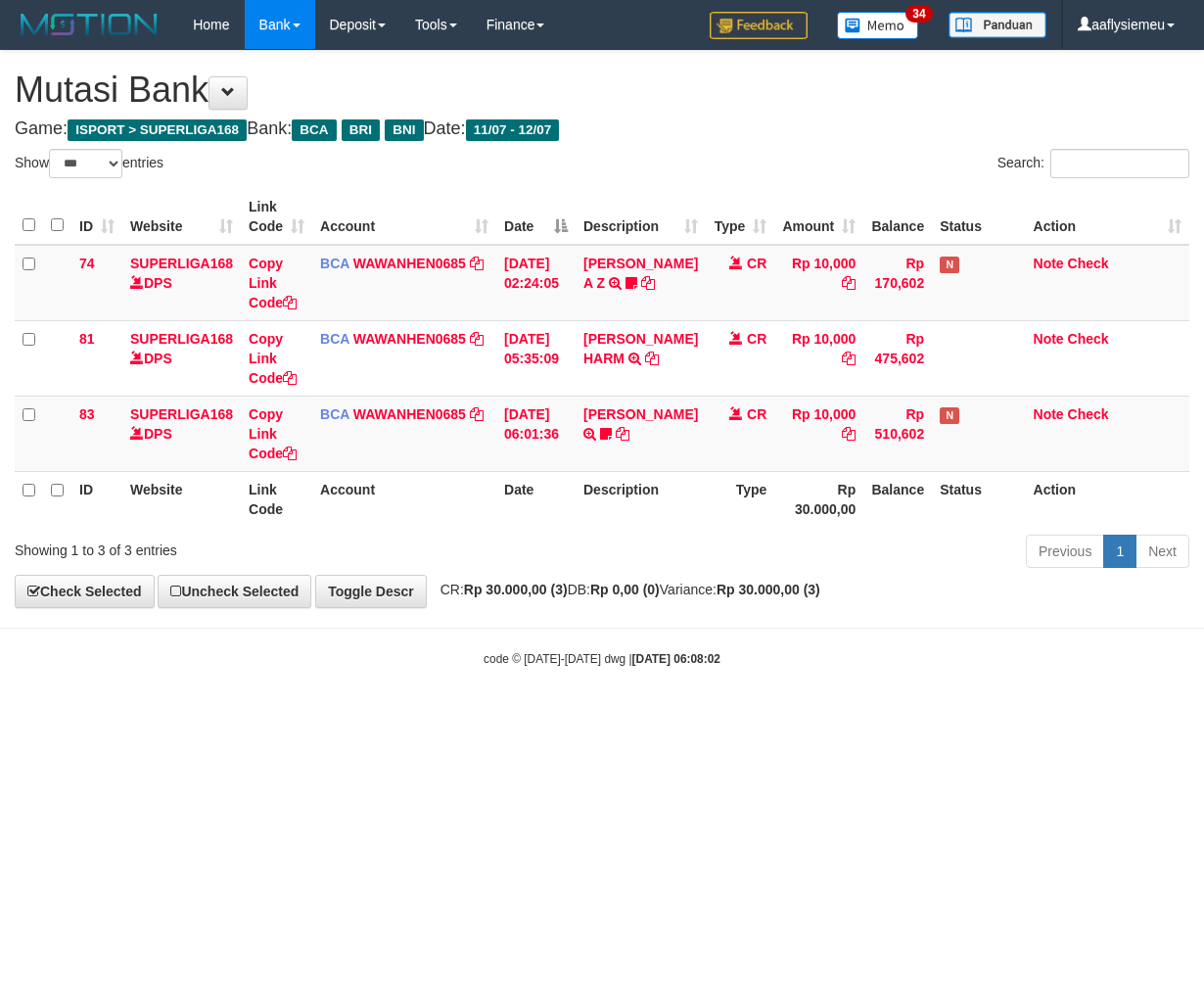select on "***" 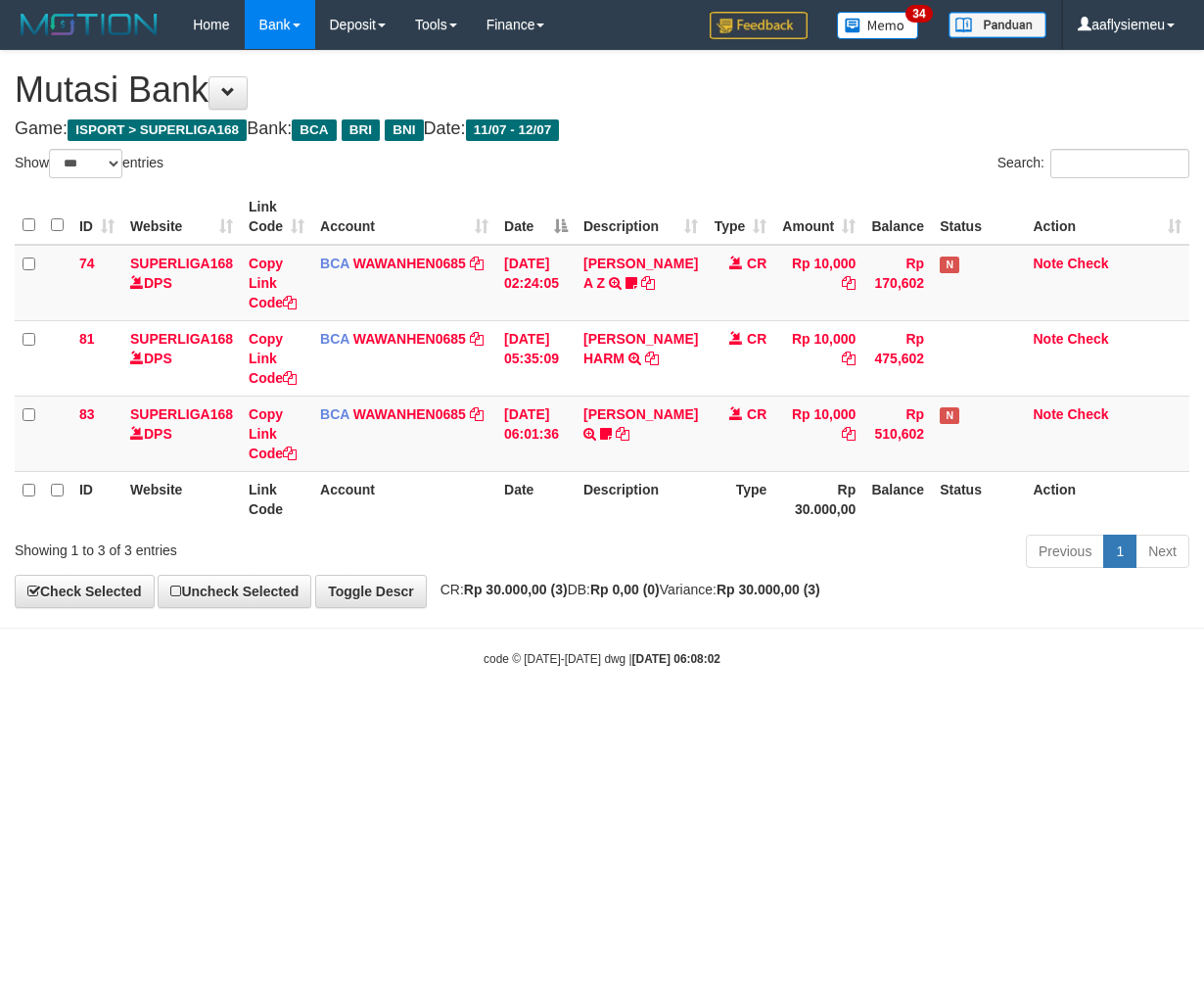 scroll, scrollTop: 0, scrollLeft: 0, axis: both 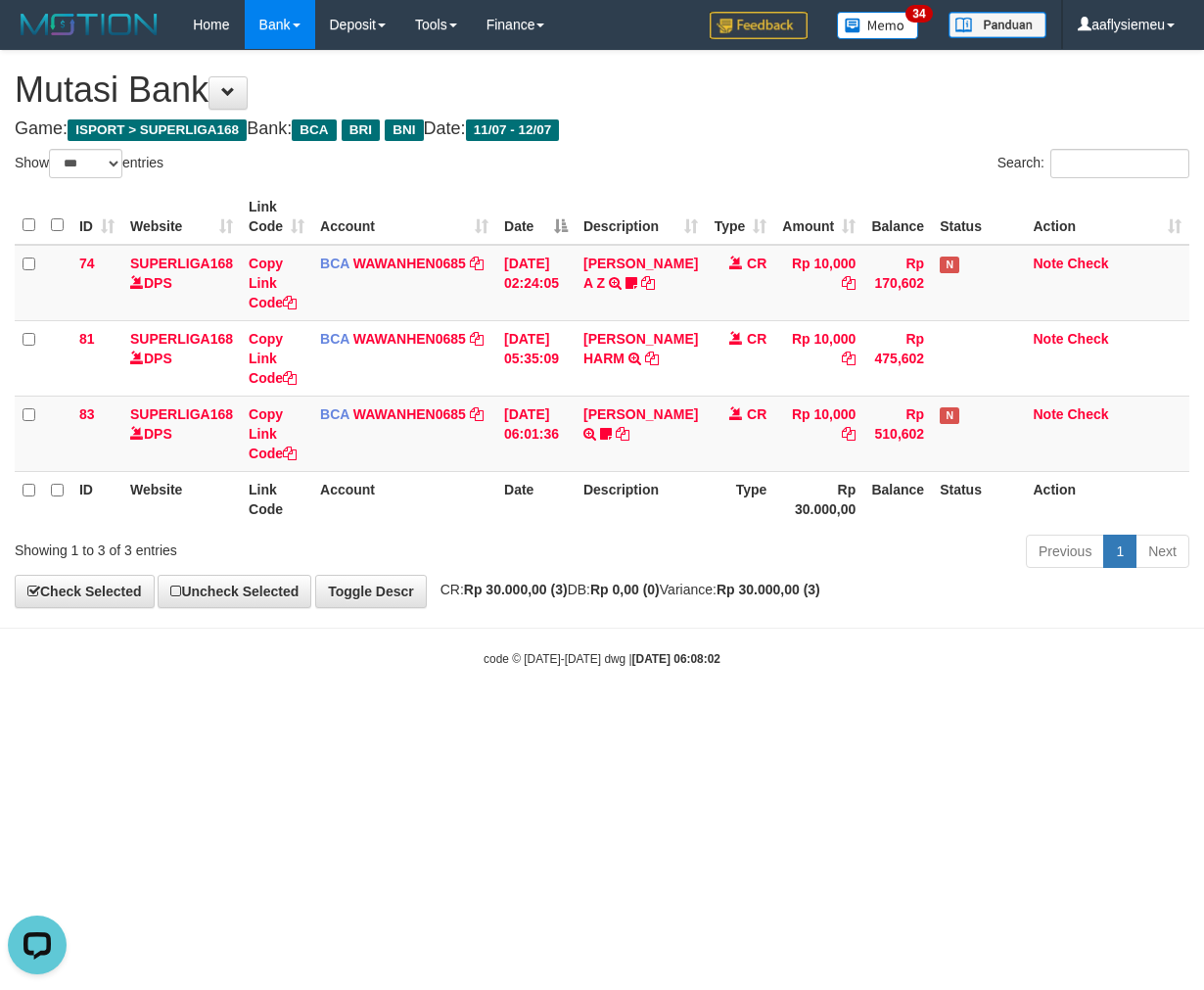click on "**********" at bounding box center (602, 329) 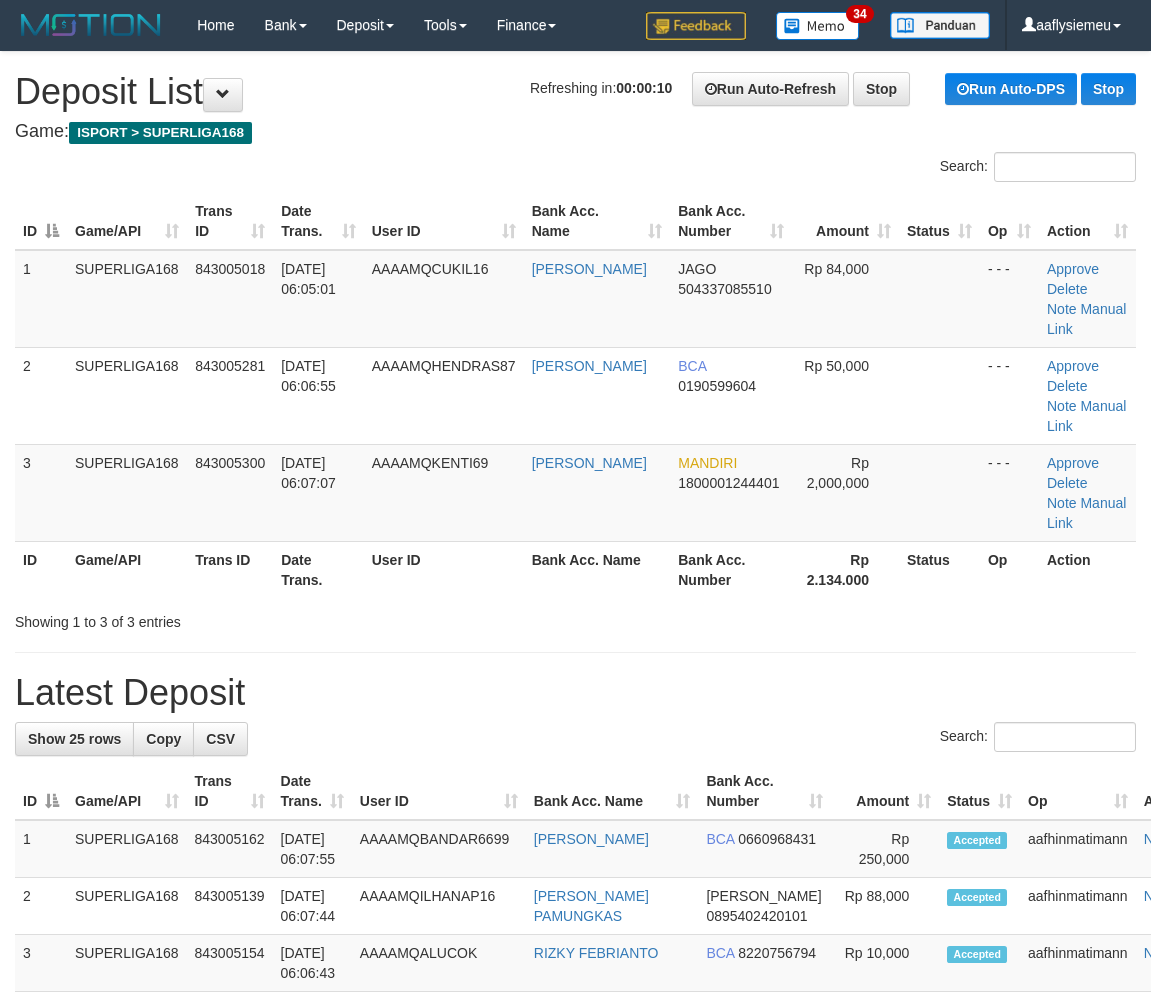 scroll, scrollTop: 0, scrollLeft: 0, axis: both 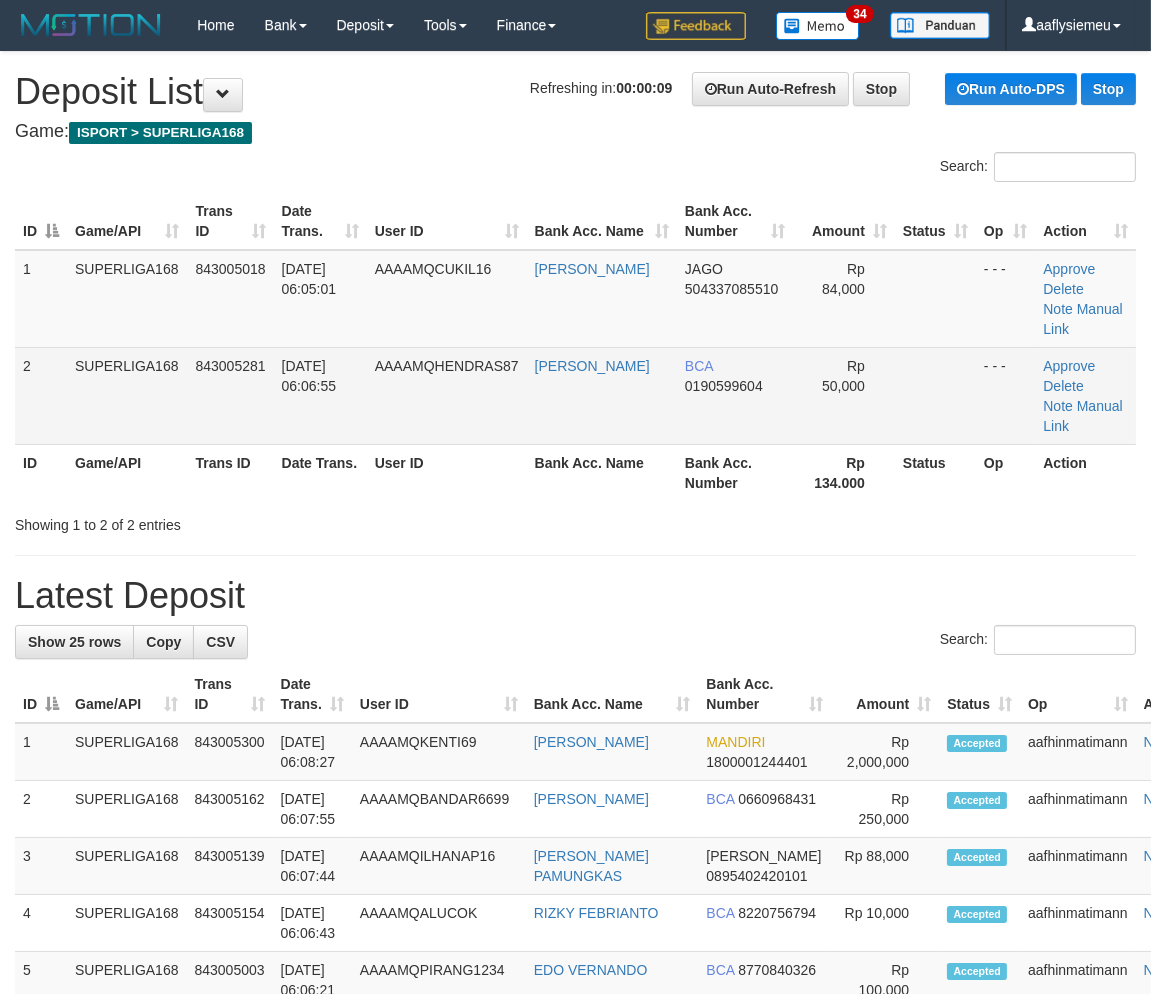 drag, startPoint x: 375, startPoint y: 380, endPoint x: 353, endPoint y: 395, distance: 26.627054 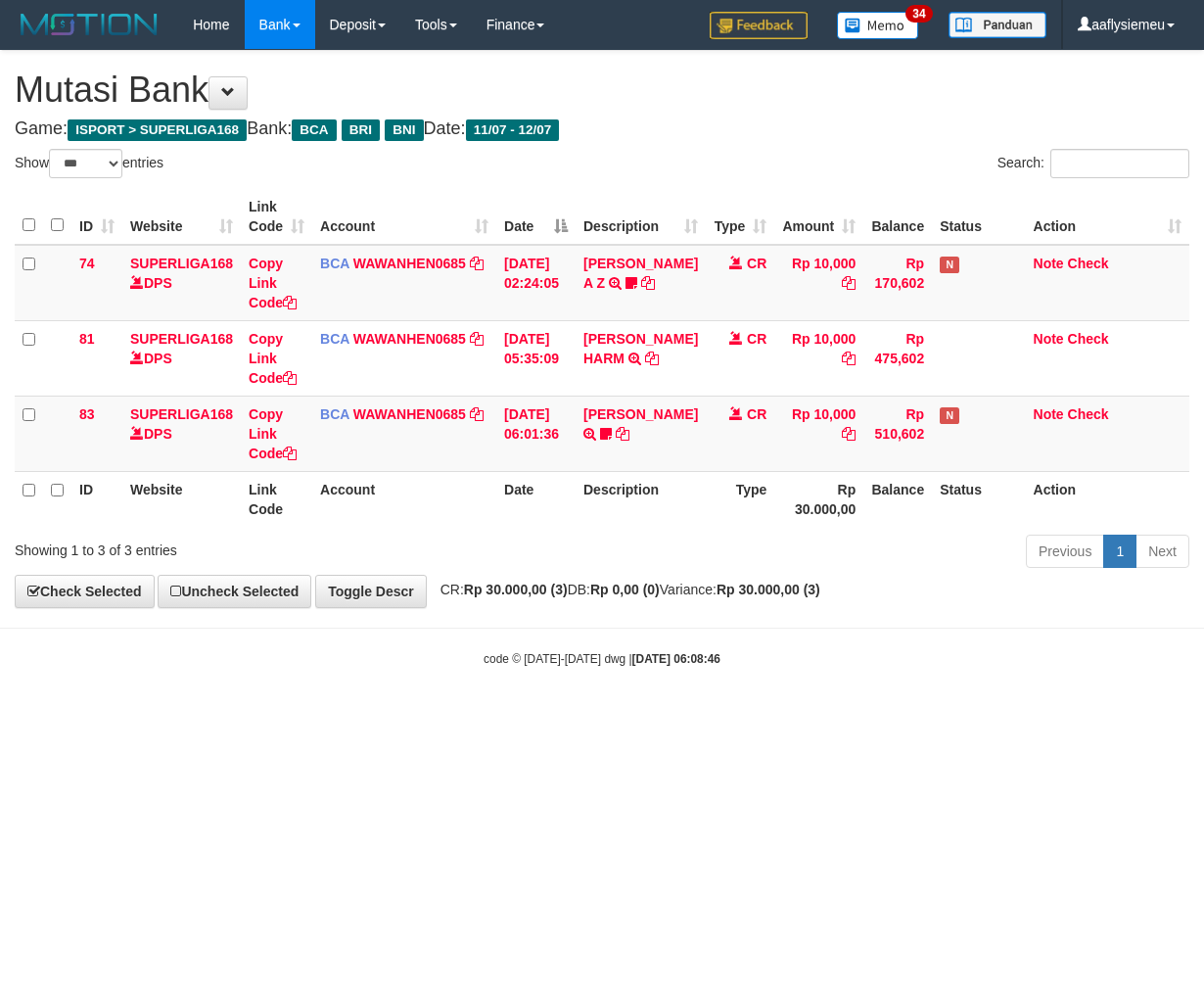 select on "***" 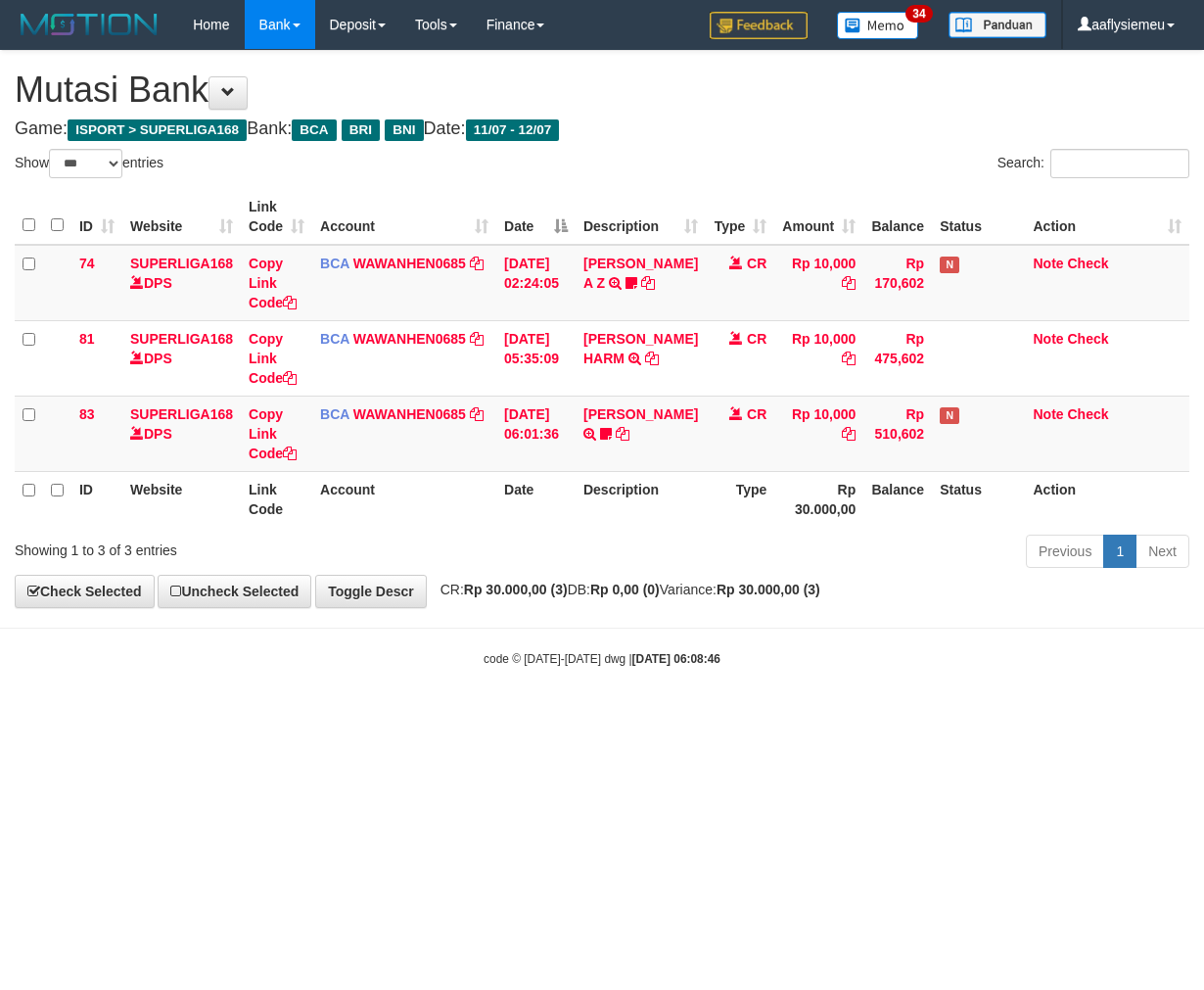 scroll, scrollTop: 0, scrollLeft: 0, axis: both 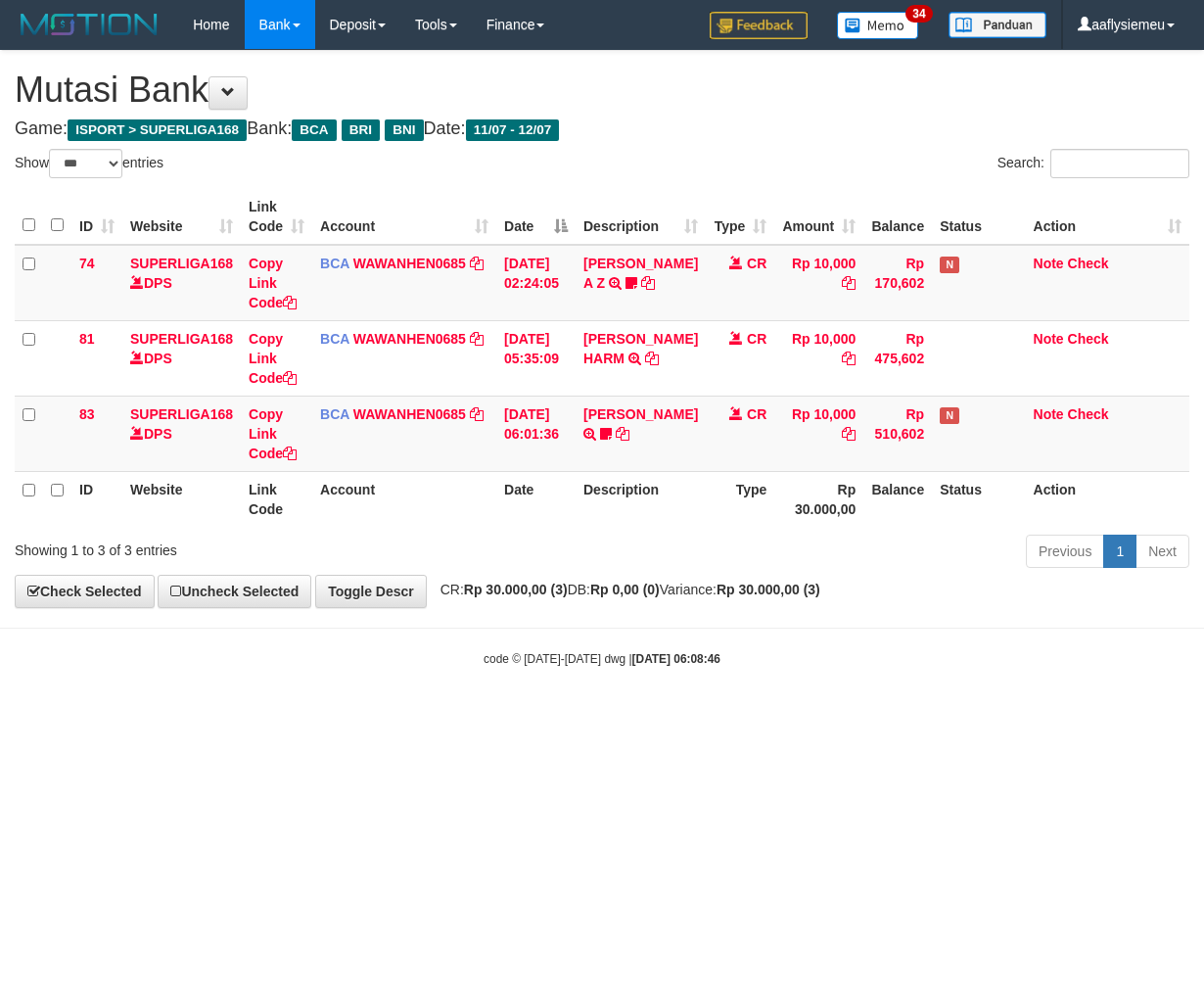select on "***" 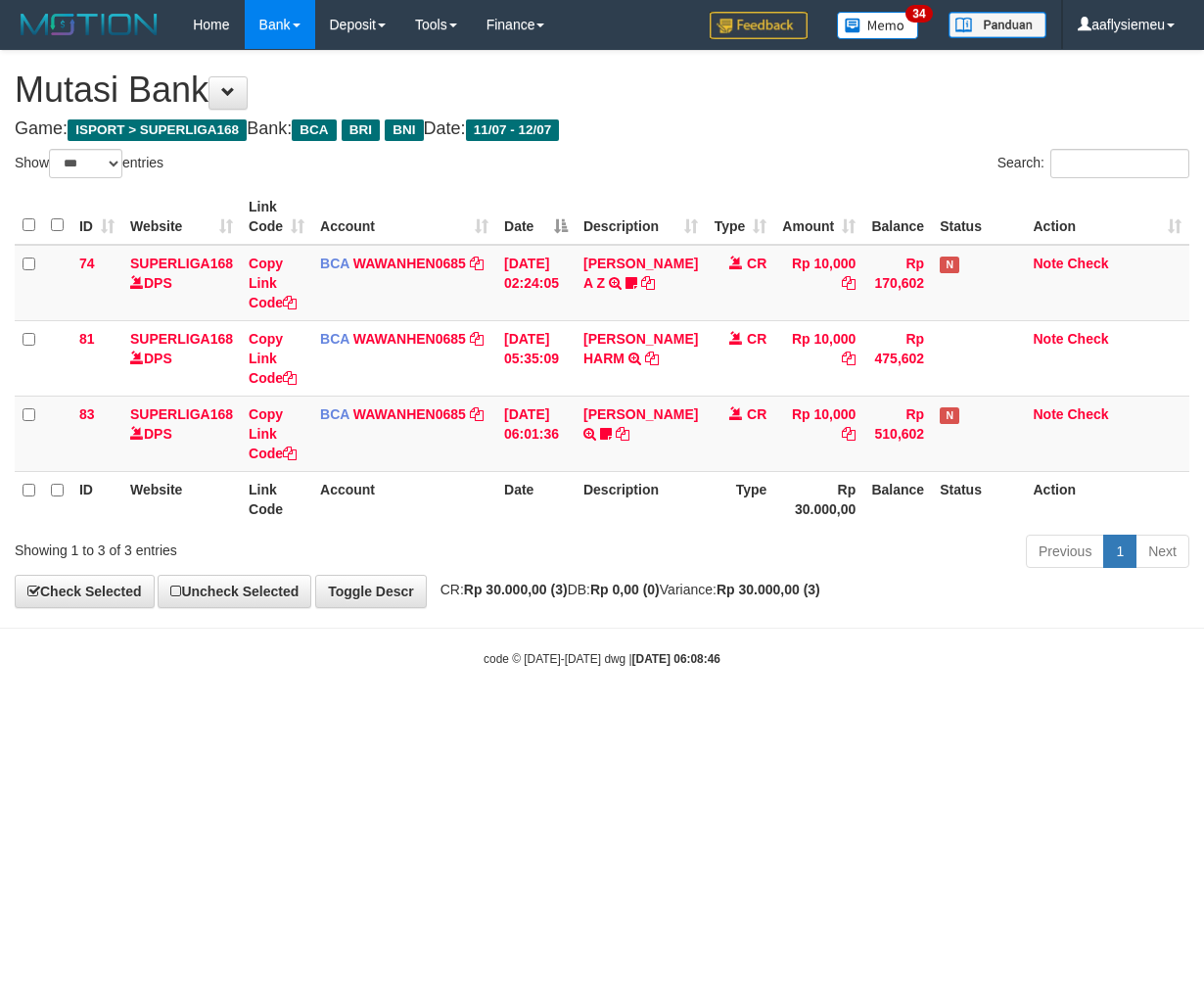 scroll, scrollTop: 0, scrollLeft: 0, axis: both 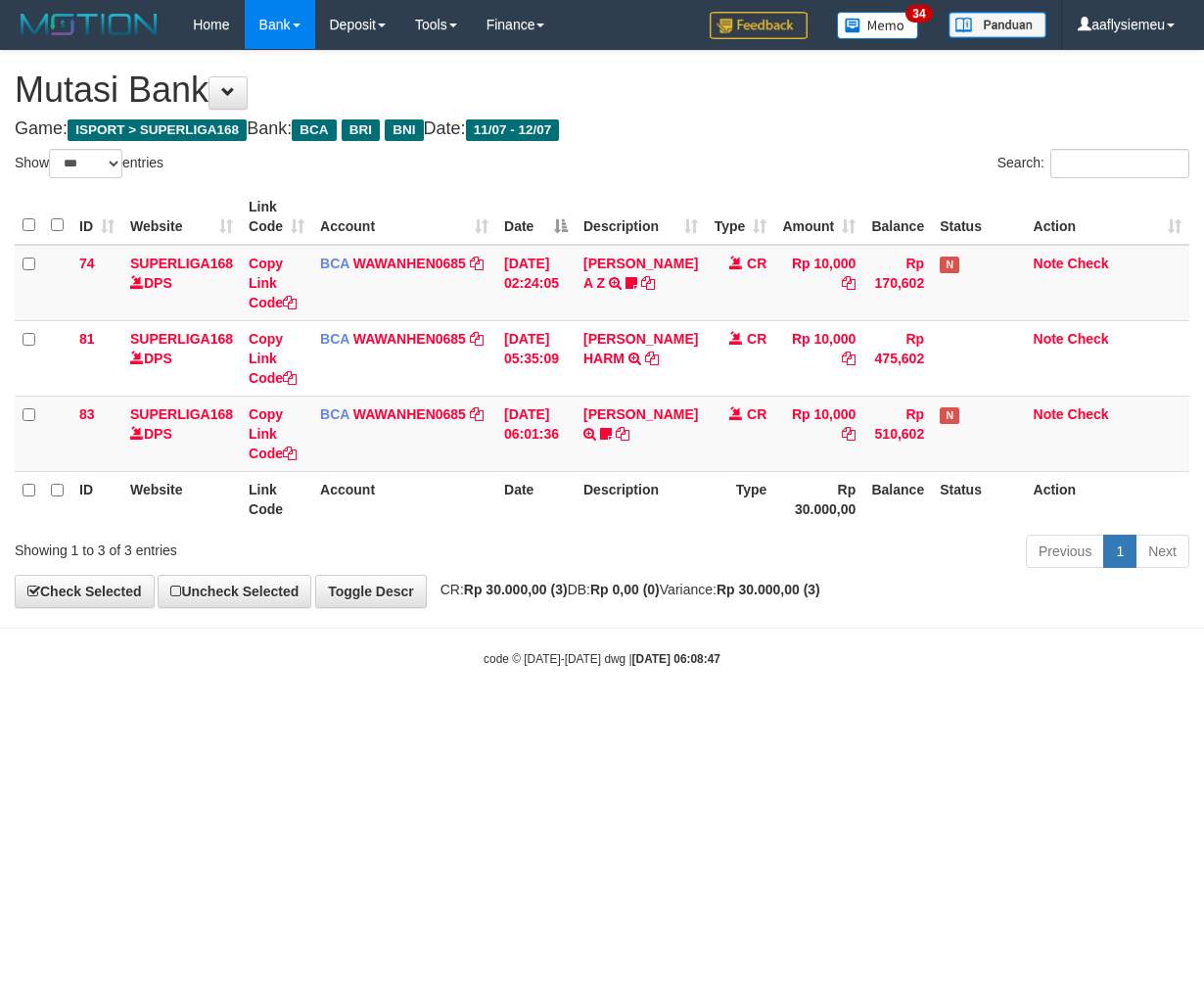 select on "***" 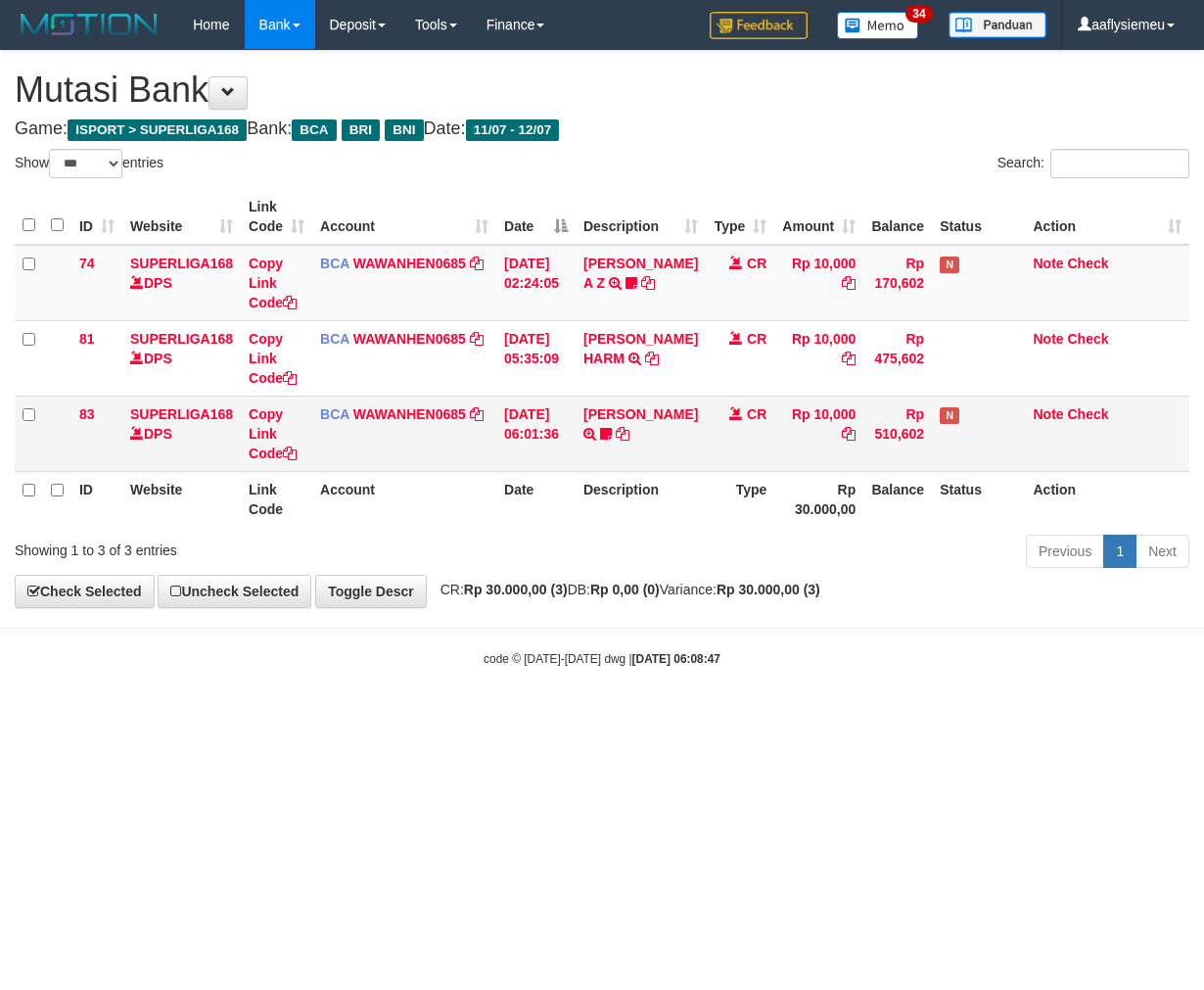 scroll, scrollTop: 0, scrollLeft: 0, axis: both 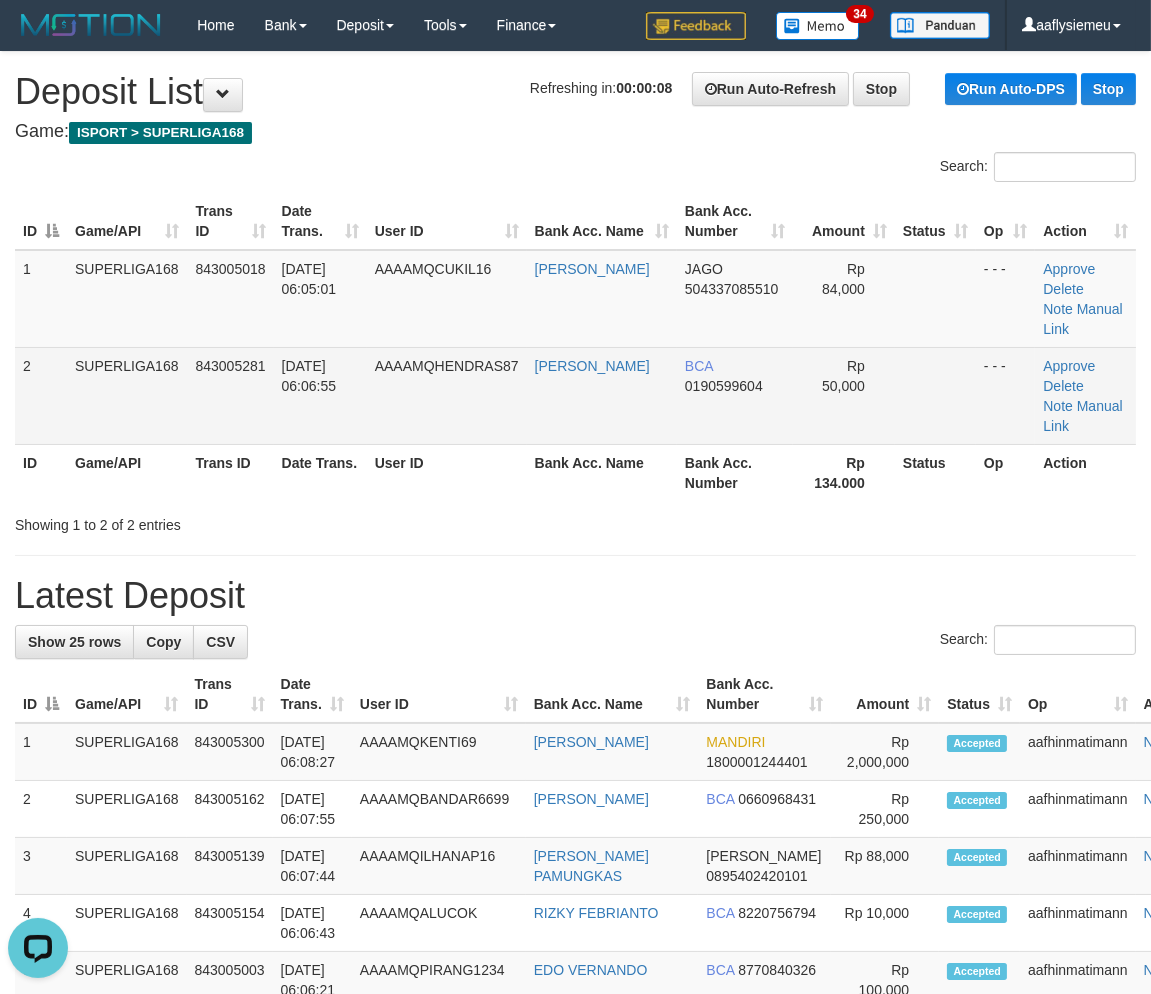 click on "[DATE] 06:06:55" at bounding box center [309, 376] 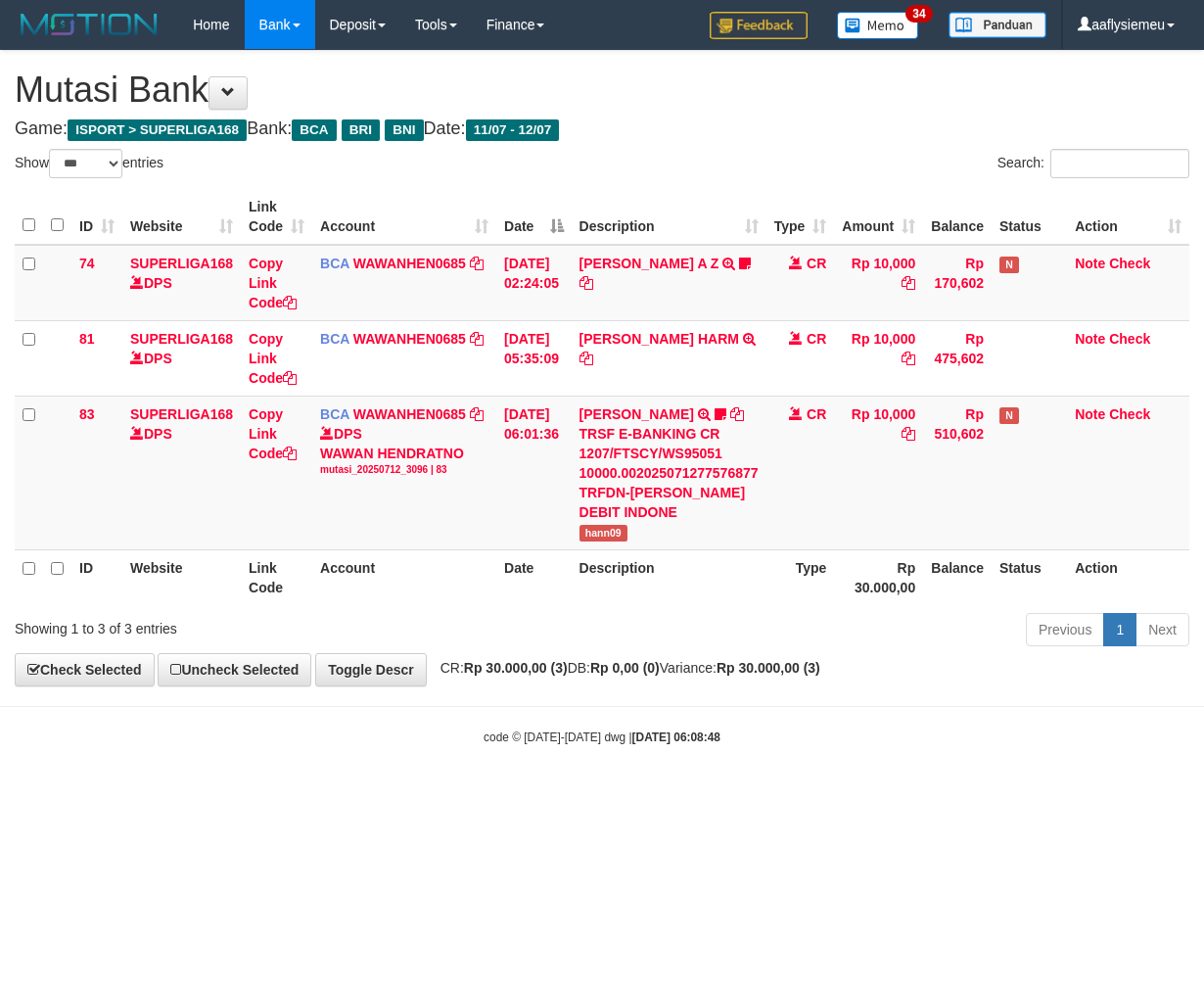 select on "***" 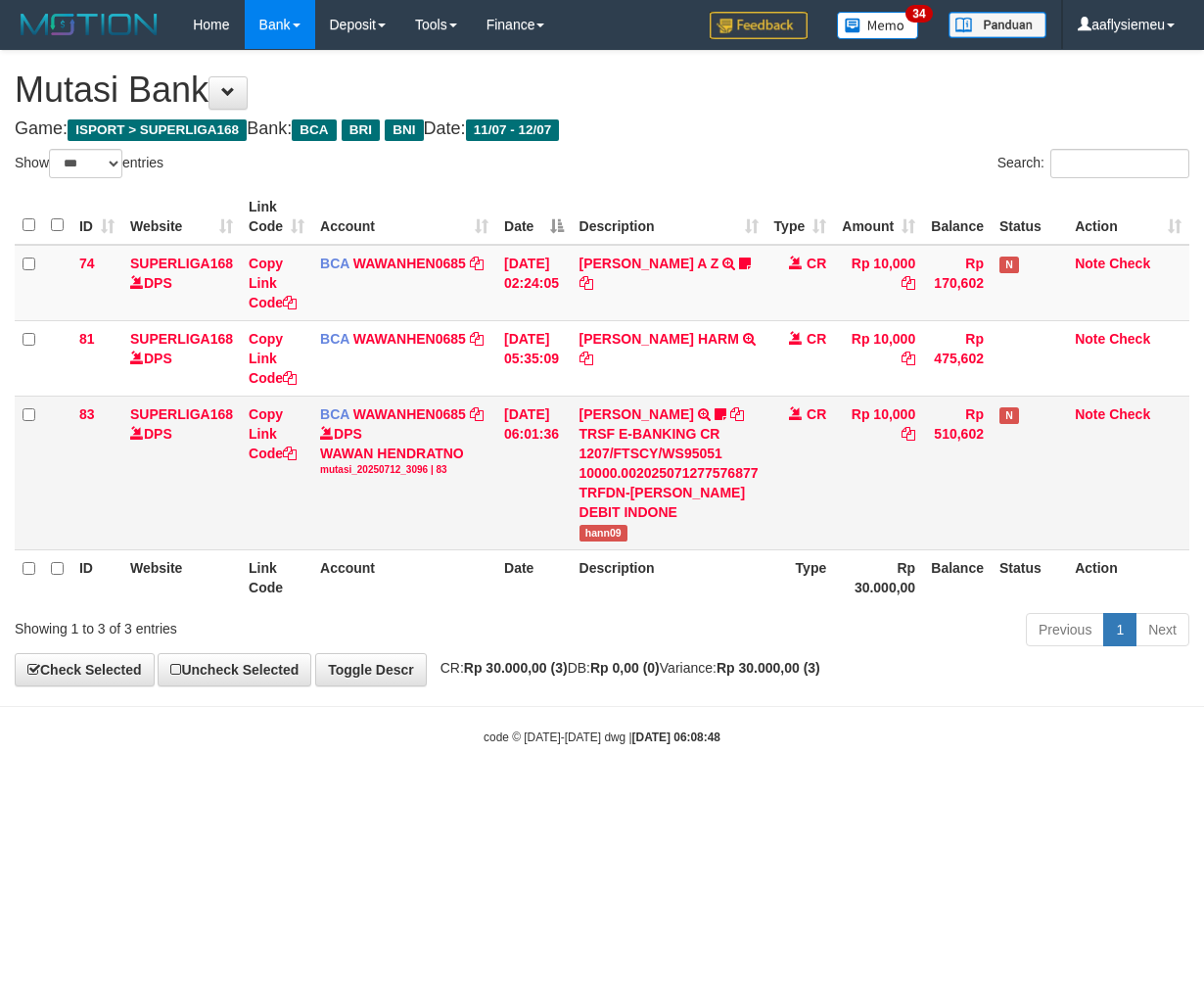 scroll, scrollTop: 0, scrollLeft: 0, axis: both 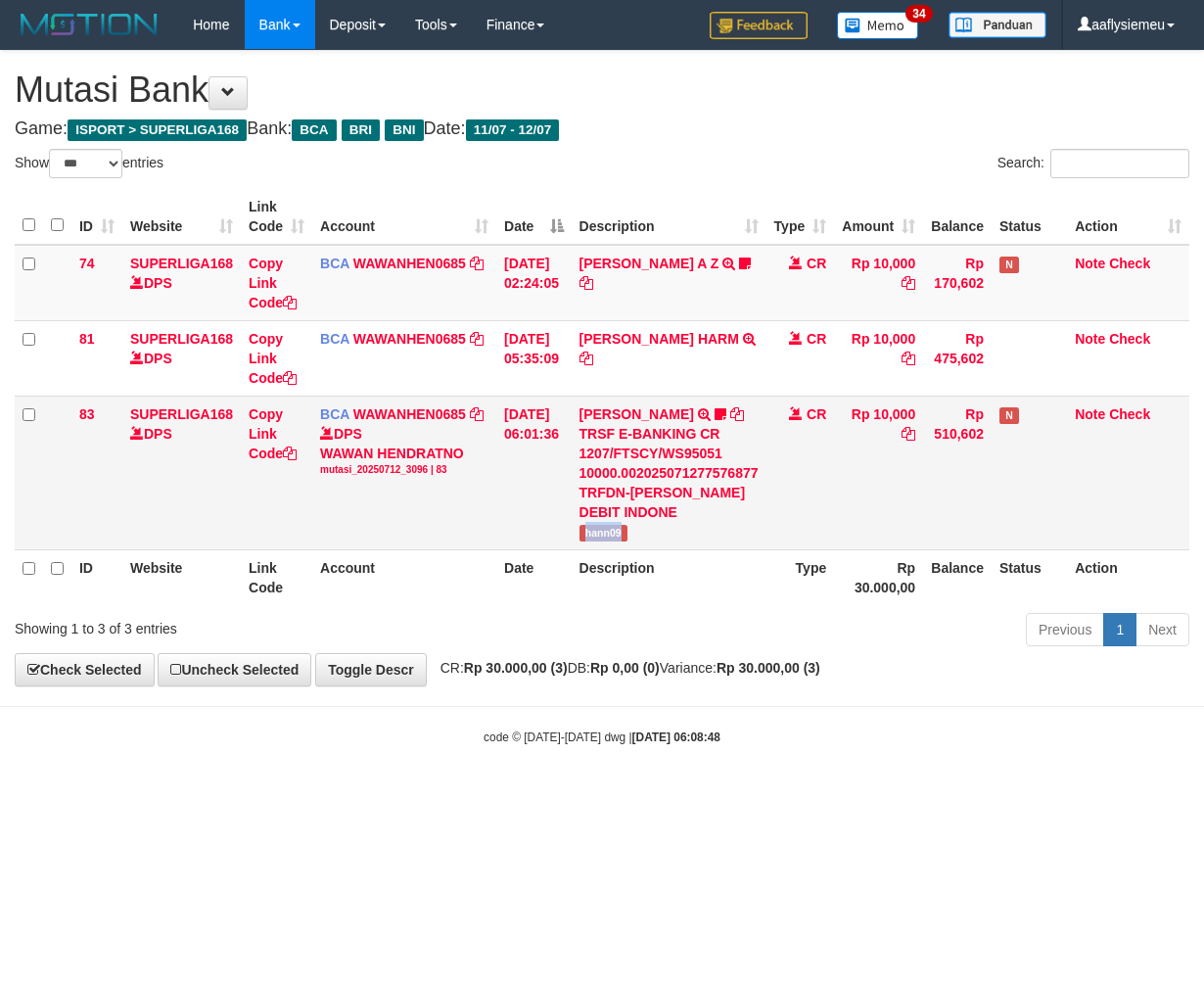 click on "hann09" at bounding box center [603, 533] 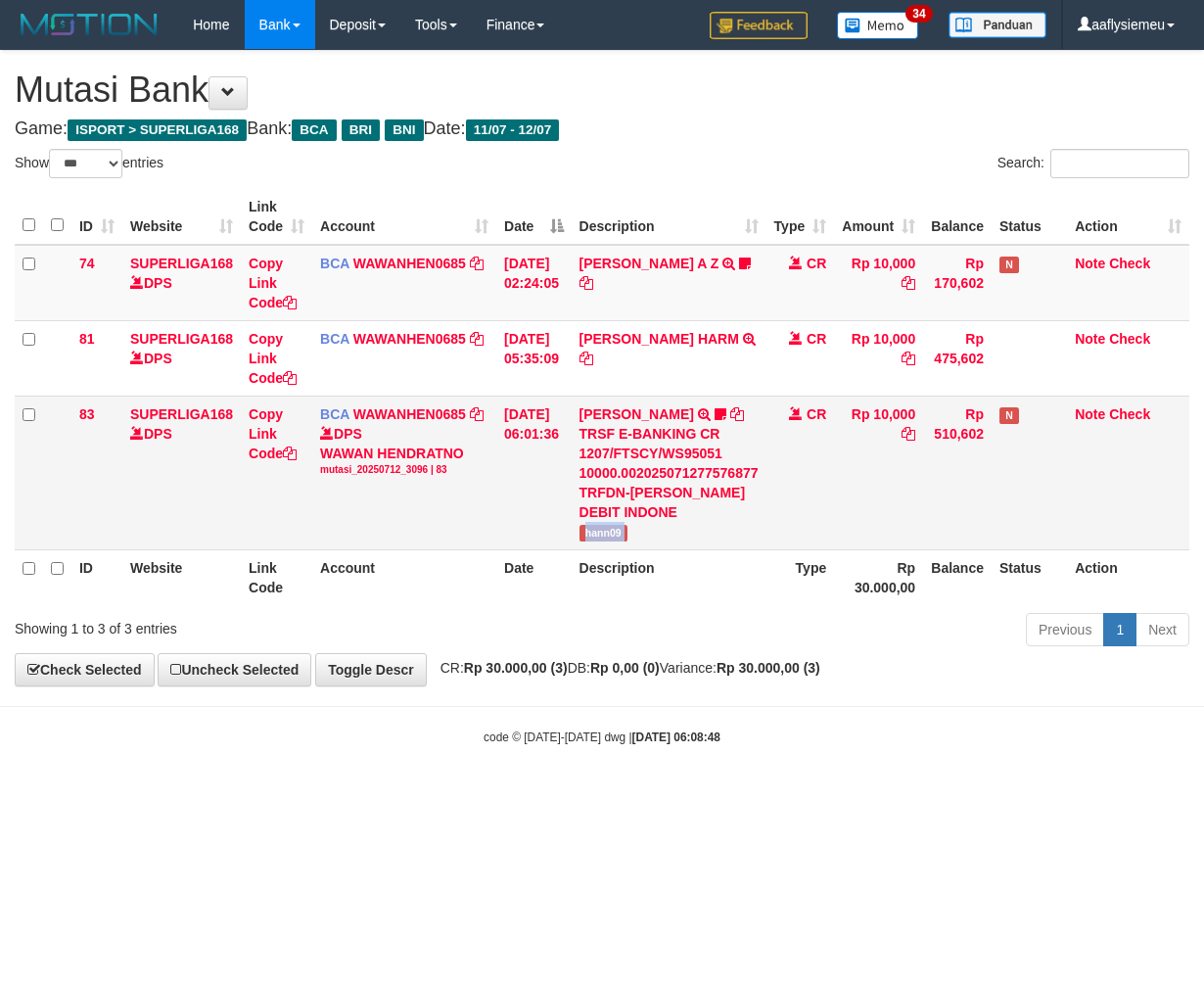 click on "hann09" at bounding box center [603, 533] 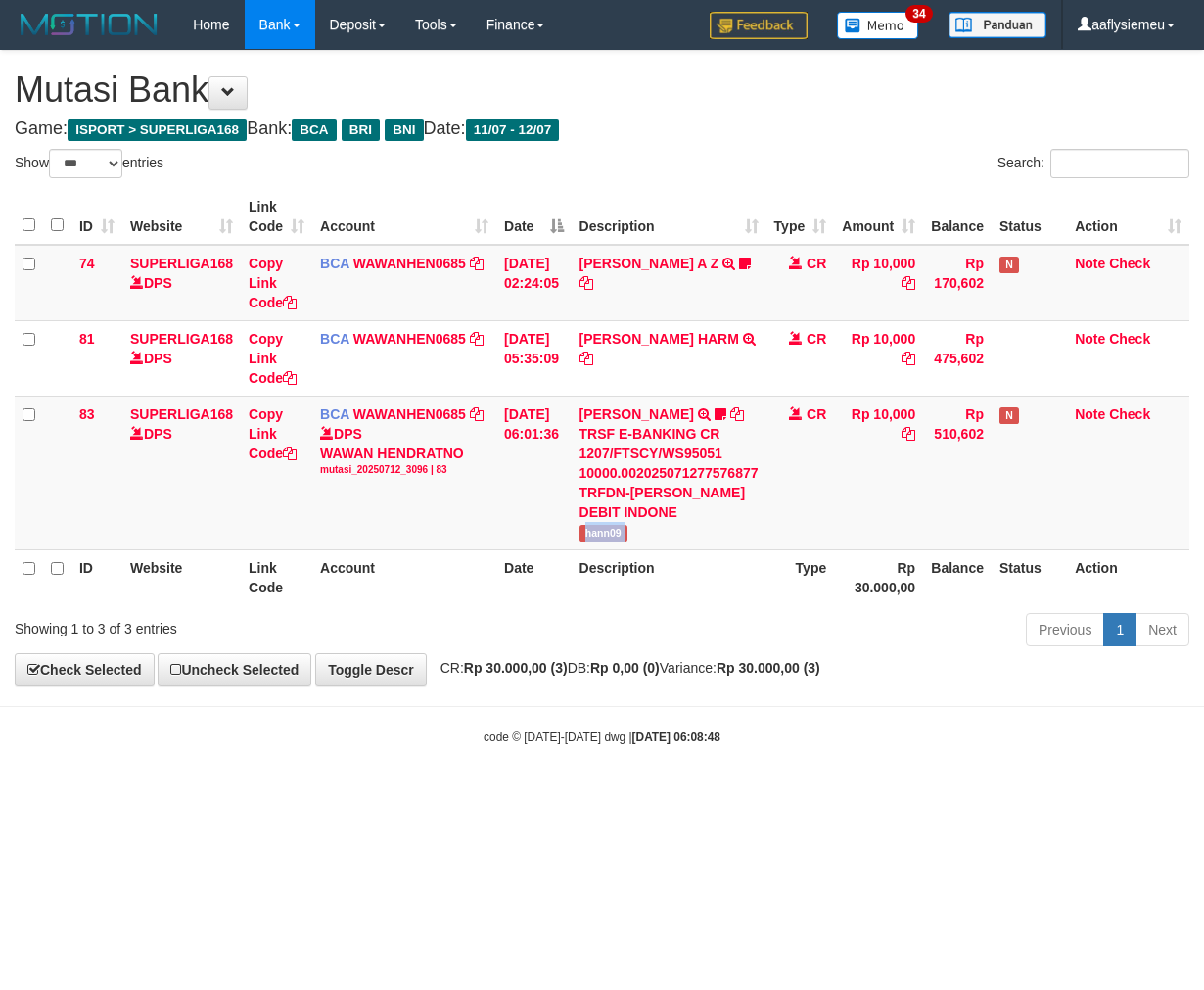 copy on "hann09" 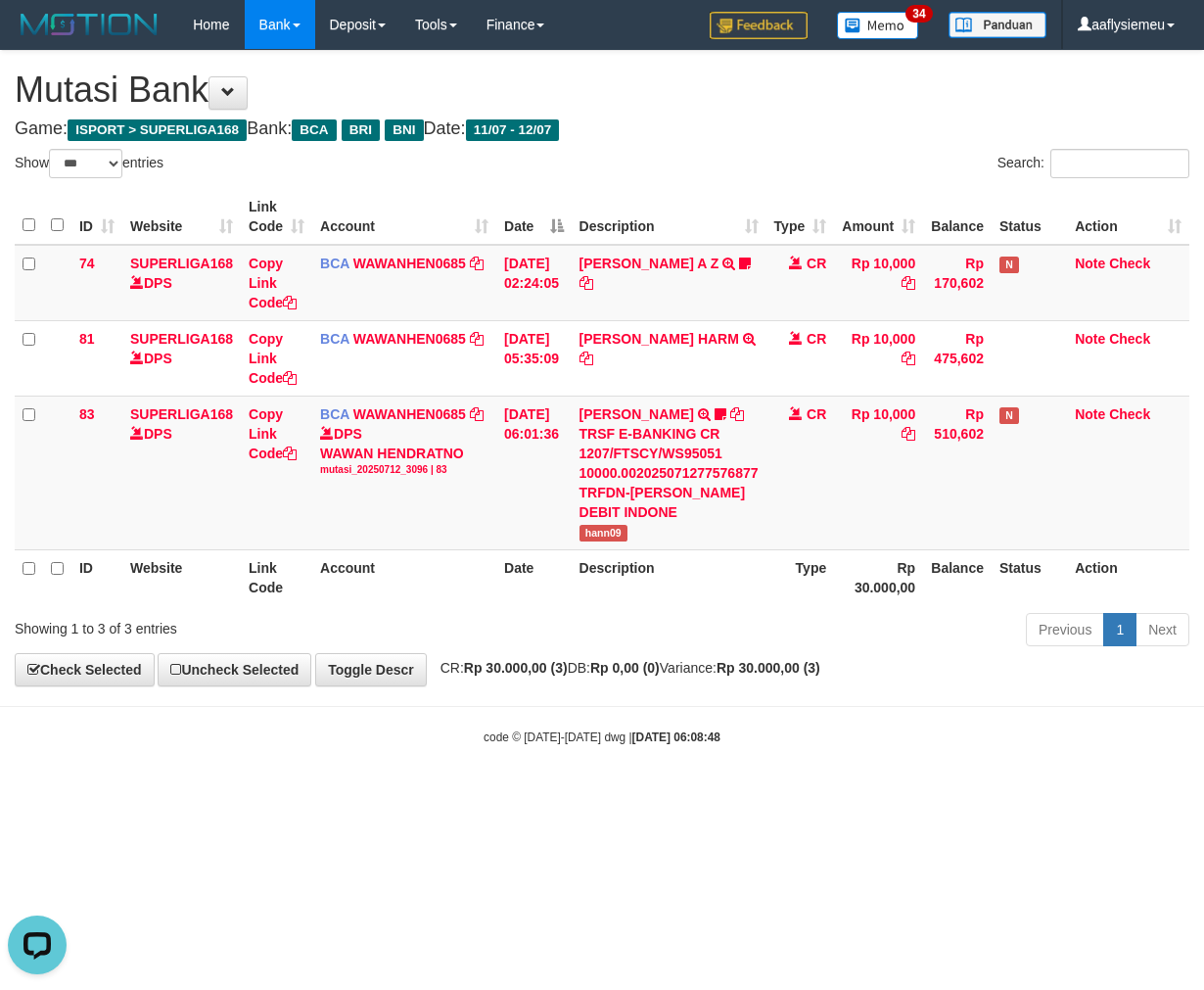 scroll, scrollTop: 0, scrollLeft: 0, axis: both 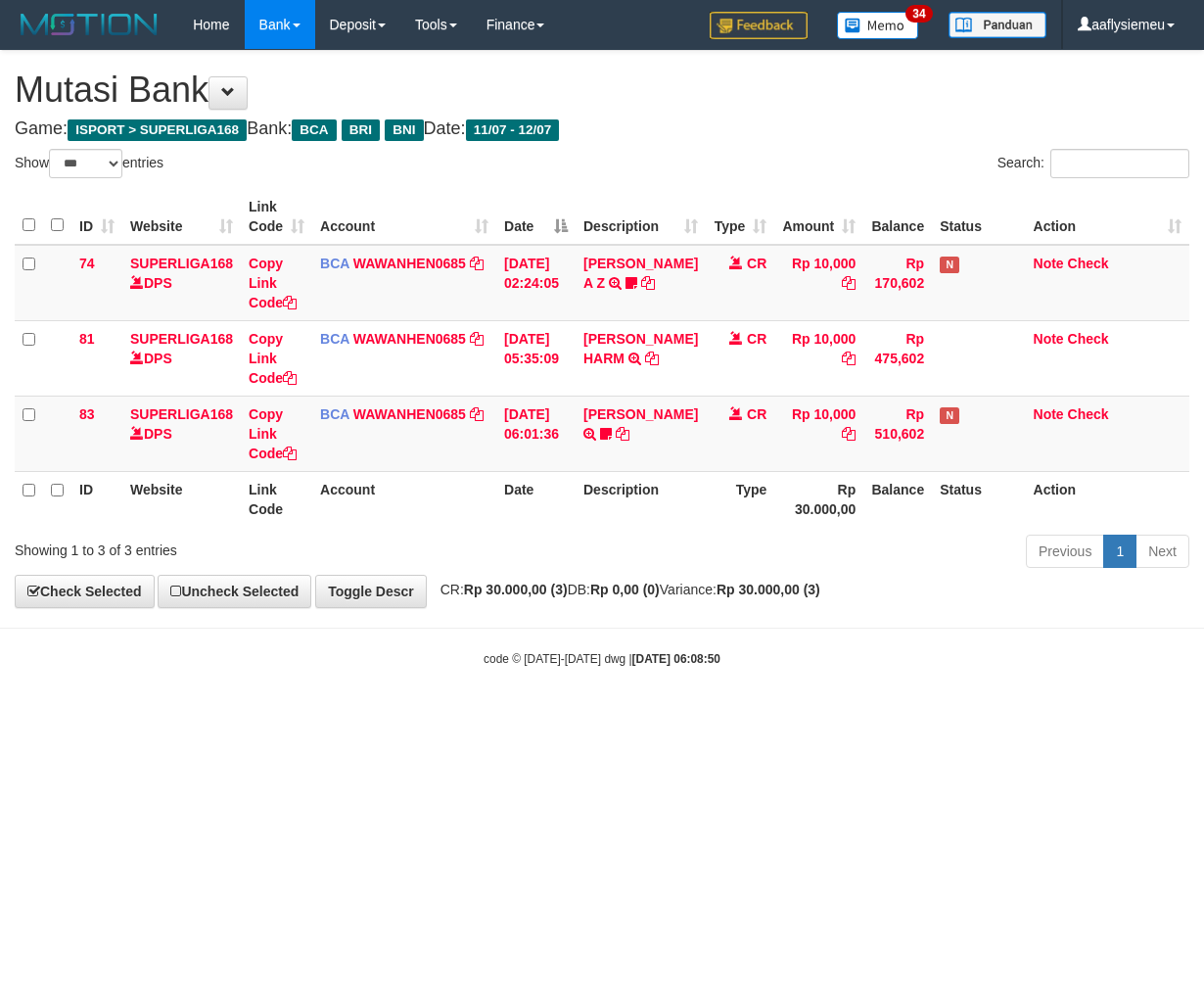select on "***" 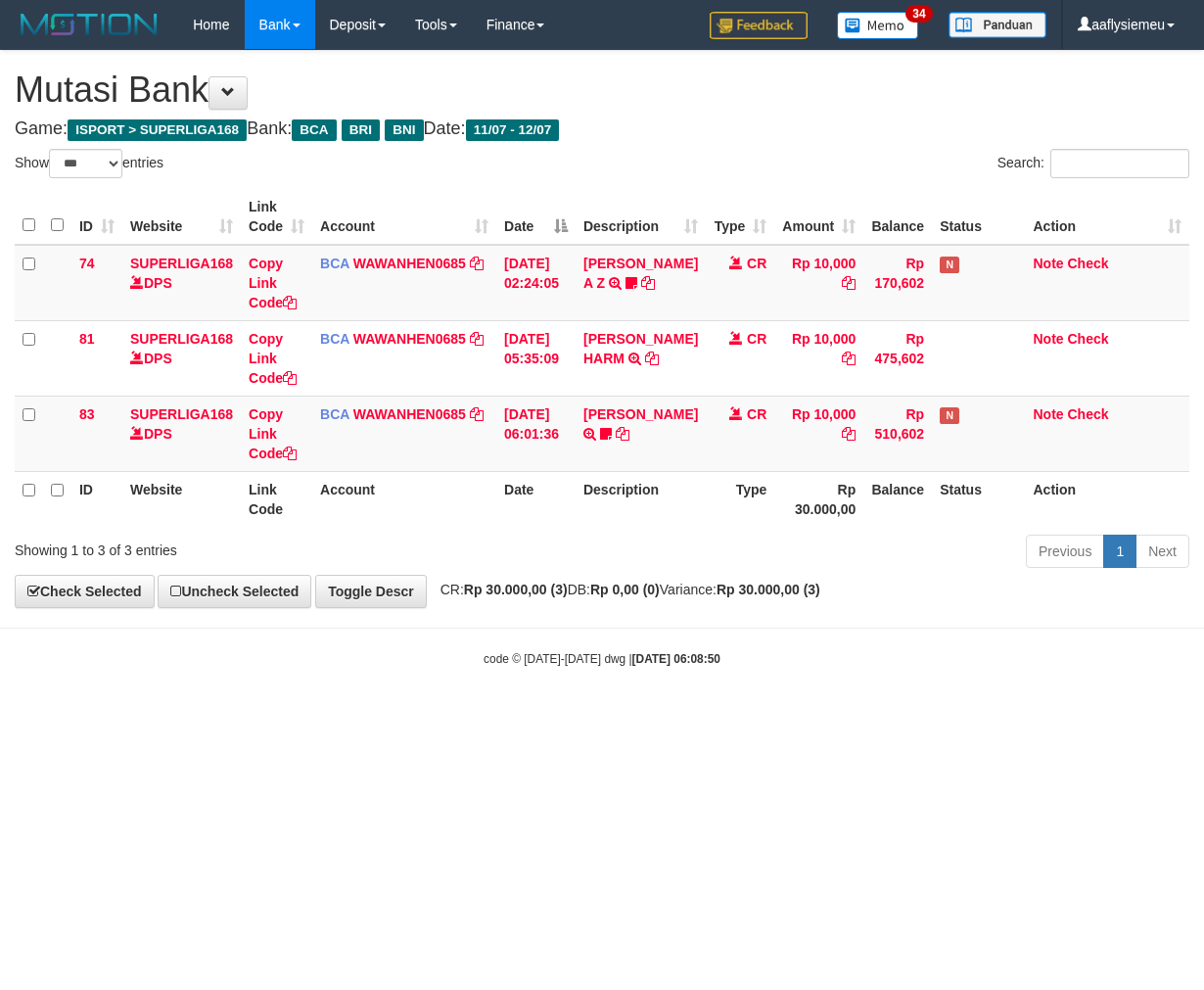 scroll, scrollTop: 0, scrollLeft: 0, axis: both 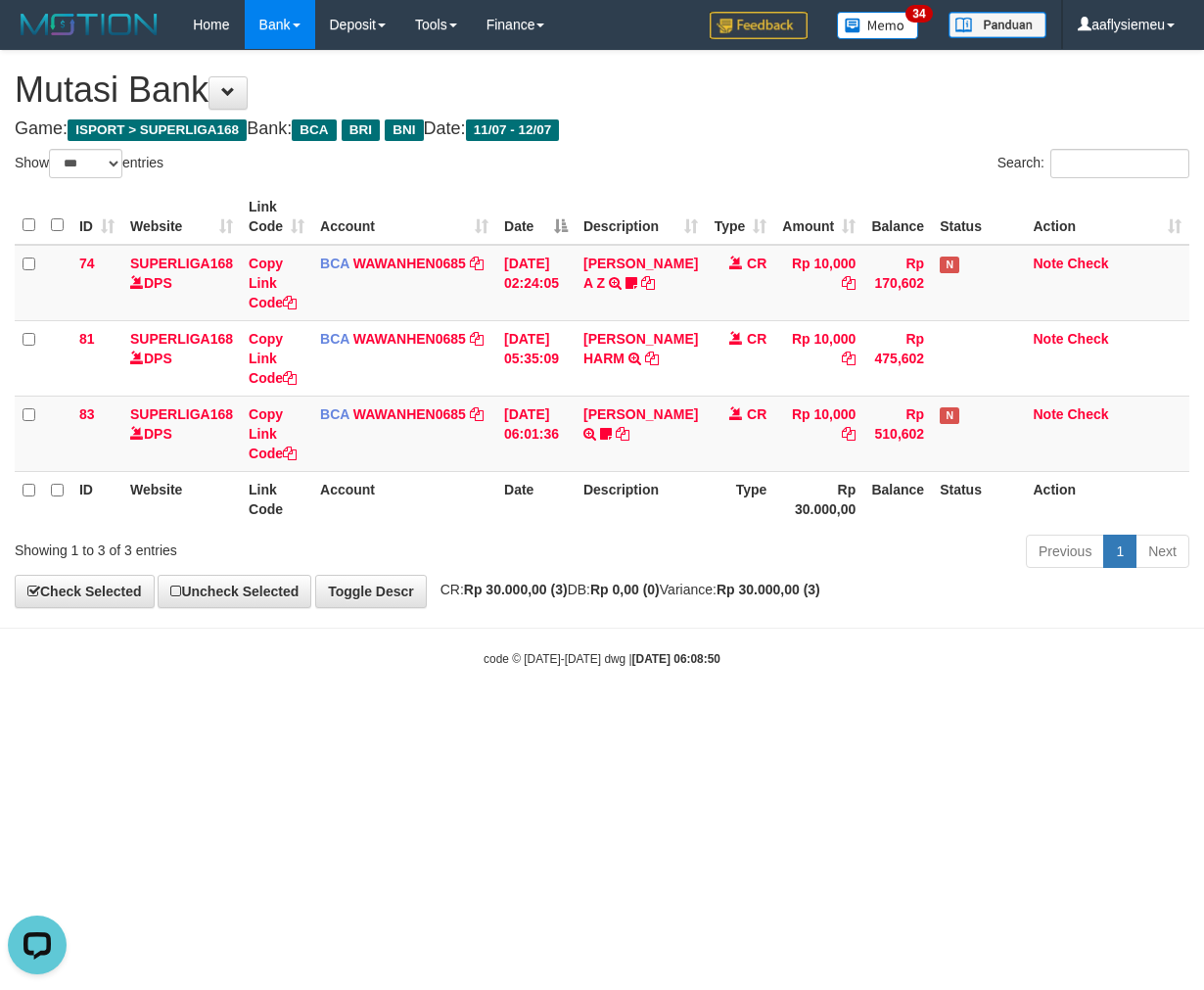 click on "Toggle navigation
Home
Bank
Account List
Load
By Website
Group
[ISPORT]													SUPERLIGA168
By Load Group (DPS)
34" at bounding box center (602, 358) 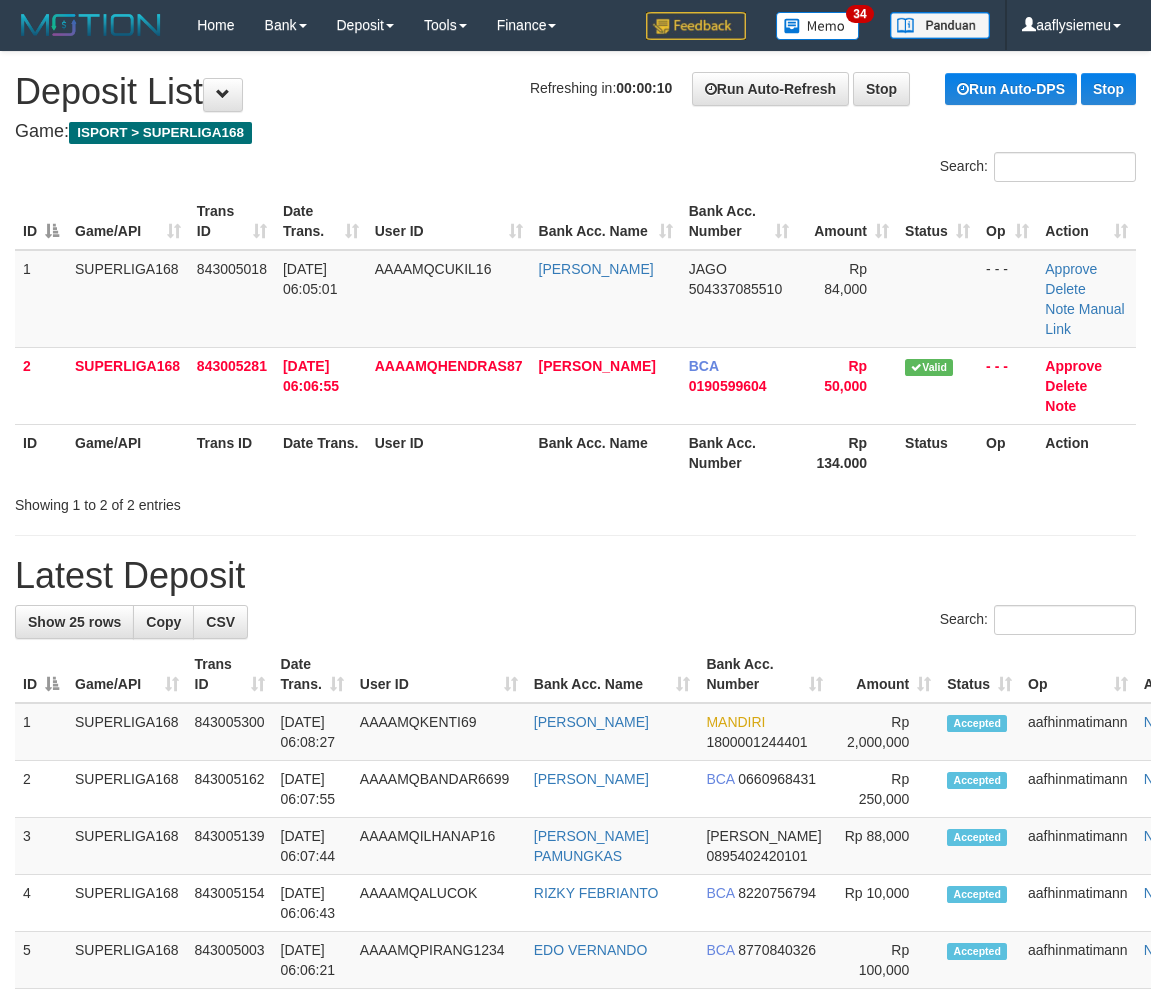 scroll, scrollTop: 0, scrollLeft: 0, axis: both 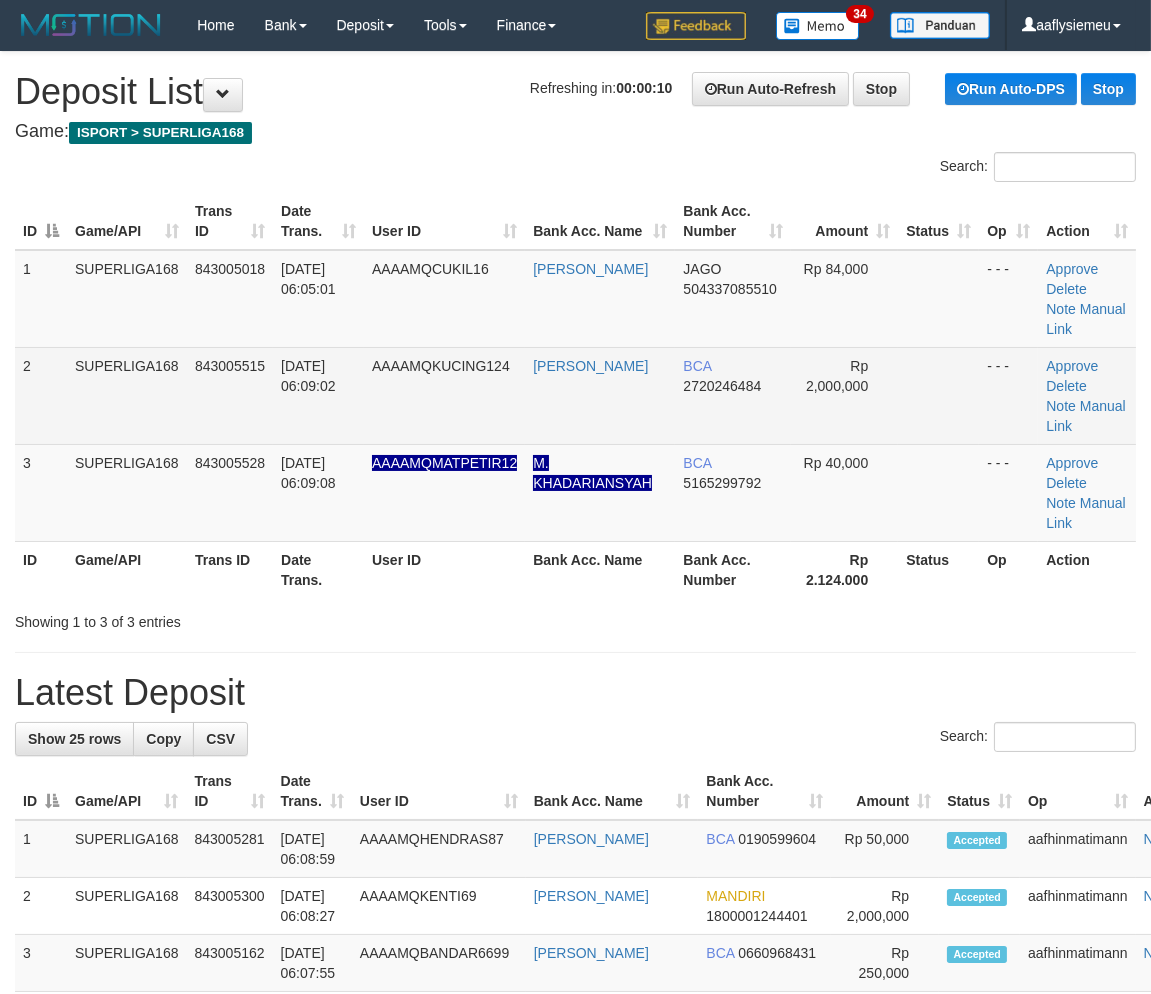 drag, startPoint x: 67, startPoint y: 422, endPoint x: 46, endPoint y: 438, distance: 26.400757 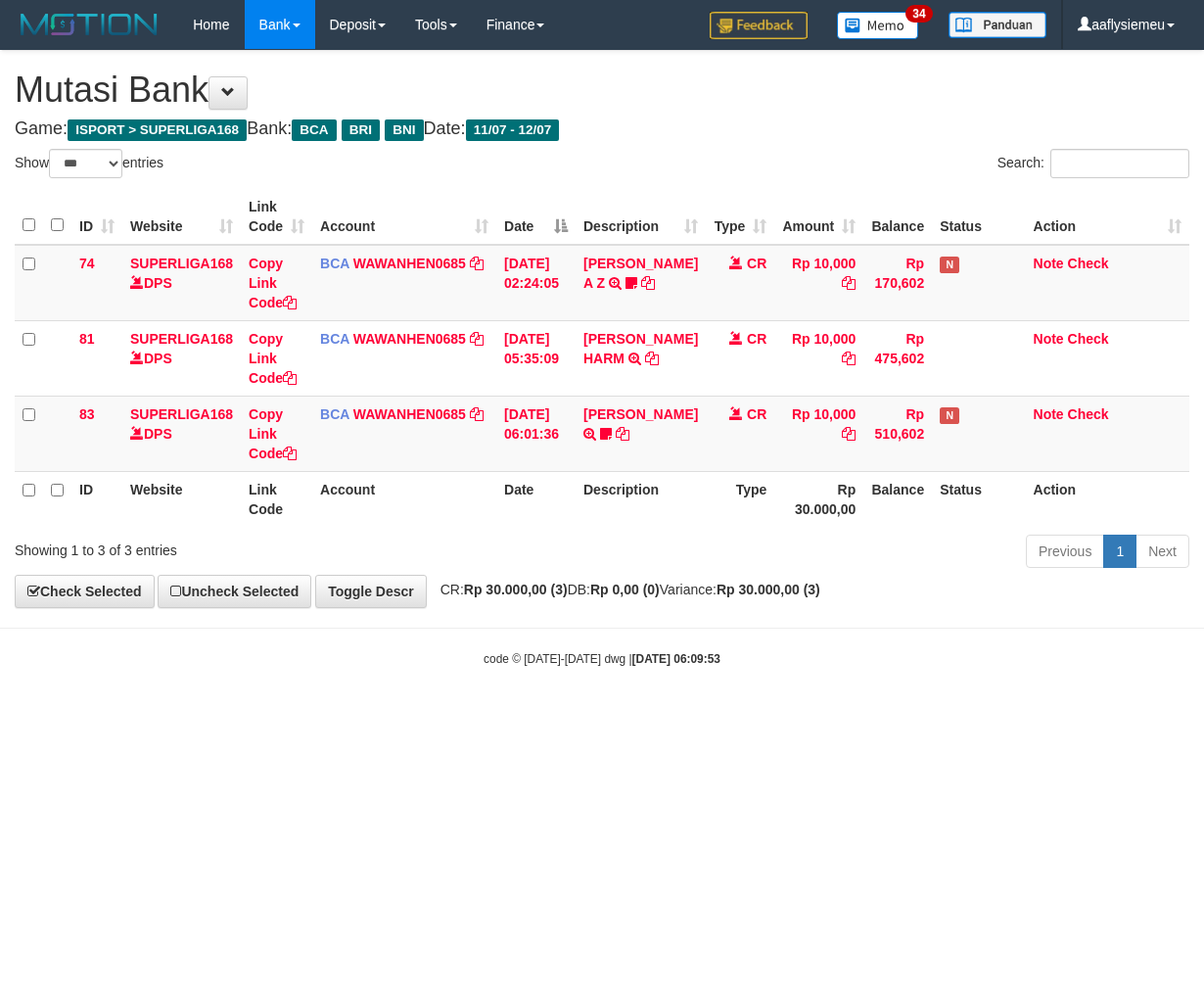 select on "***" 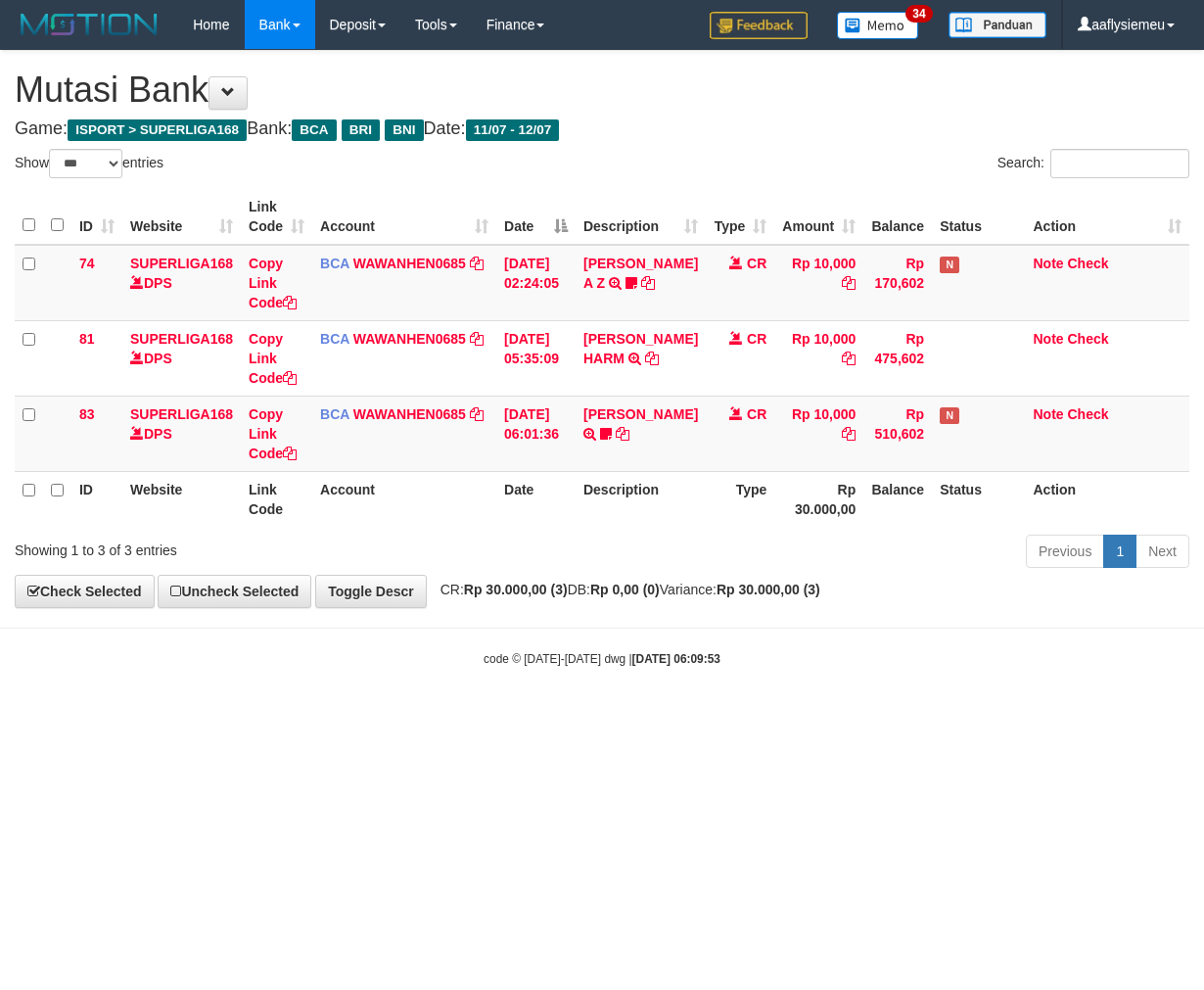 scroll, scrollTop: 0, scrollLeft: 0, axis: both 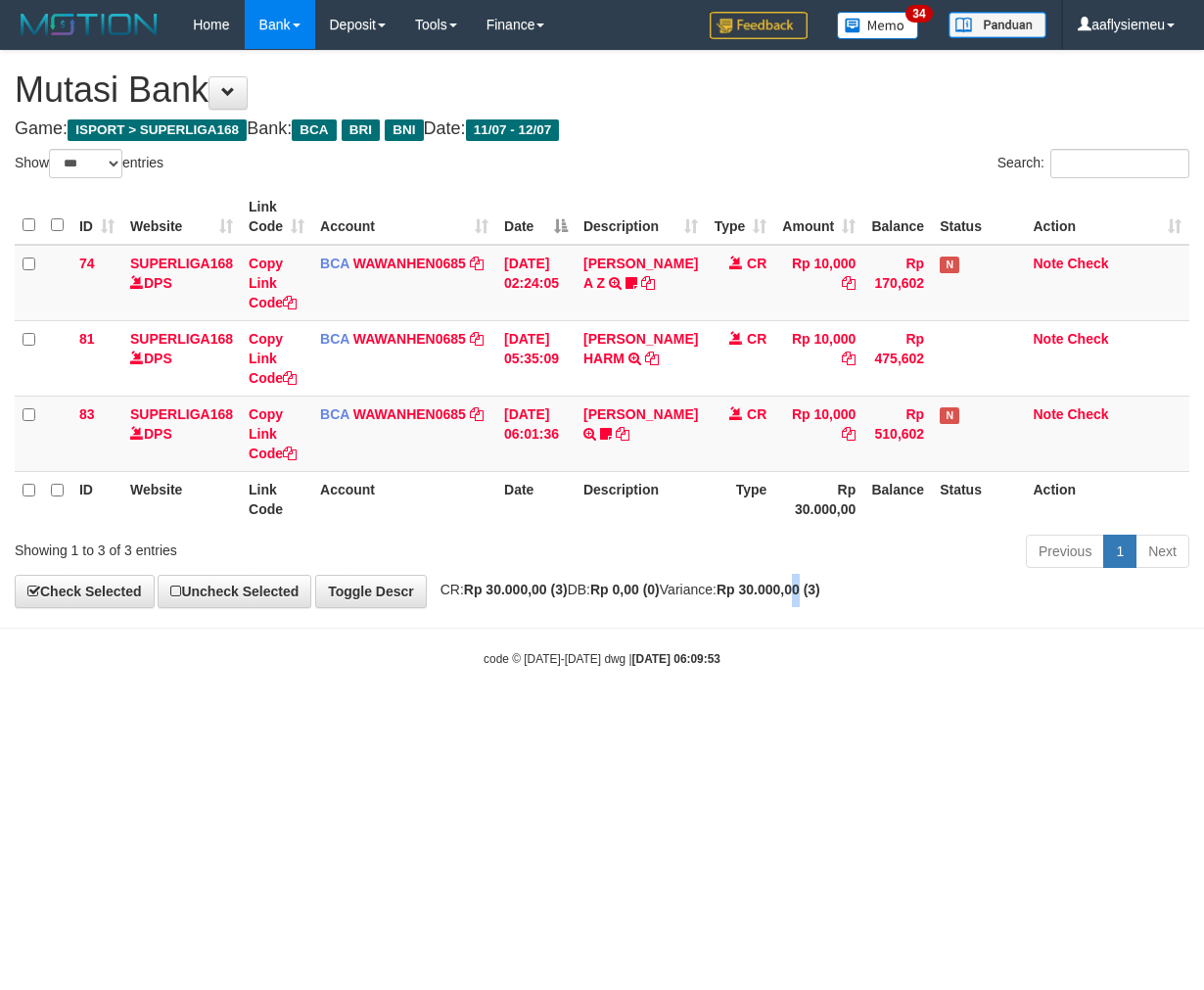 click on "**********" at bounding box center (602, 329) 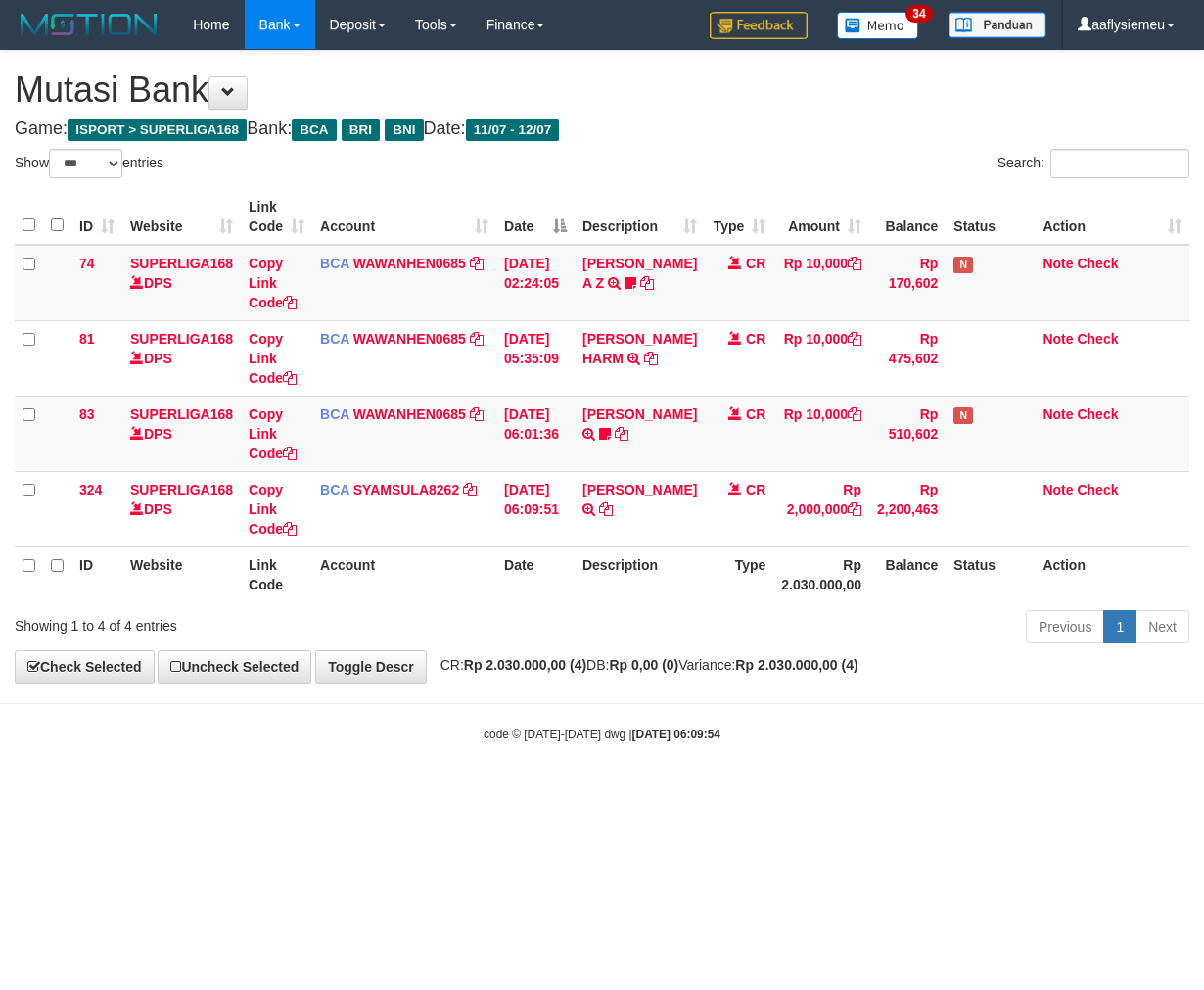 select on "***" 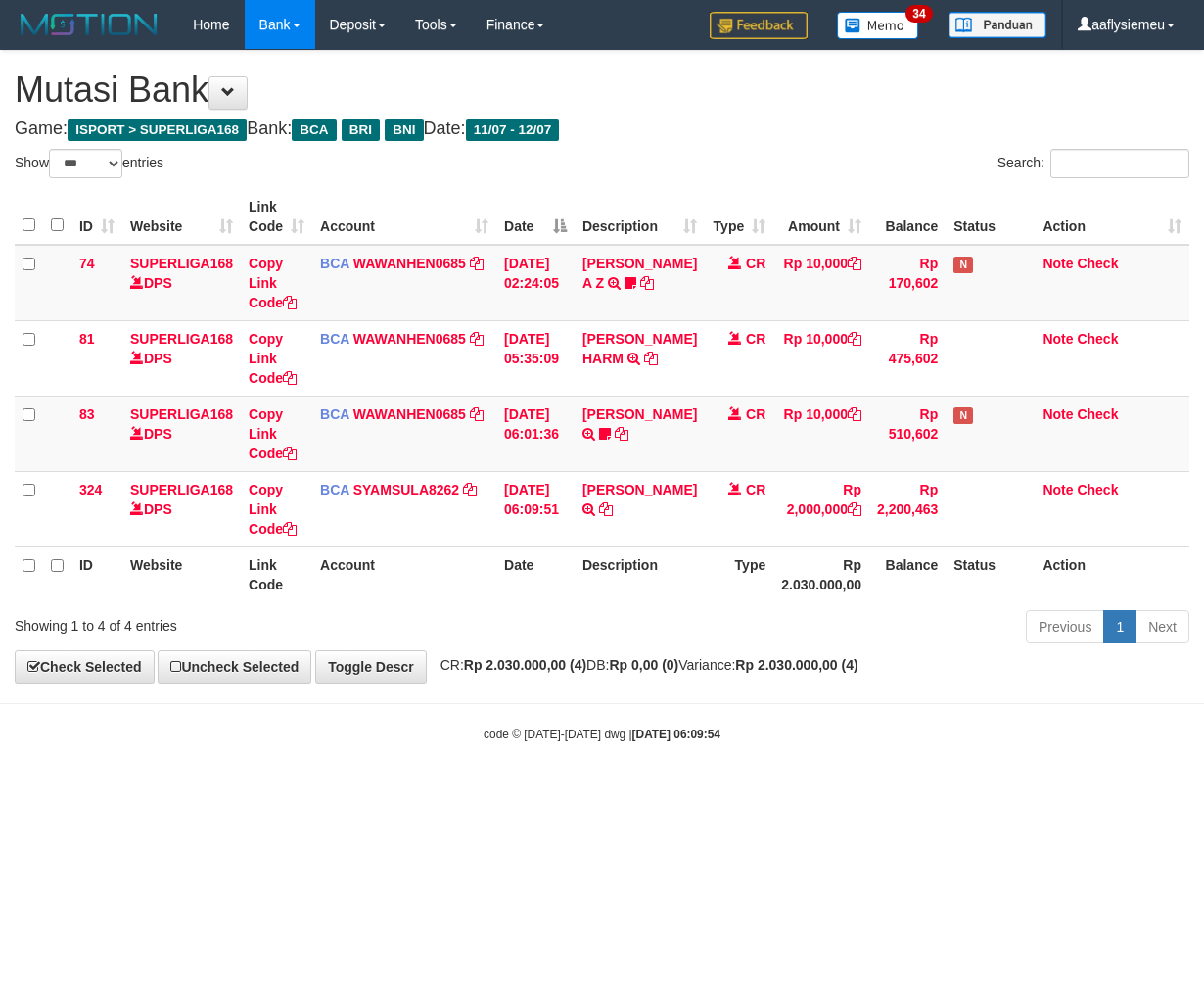 scroll, scrollTop: 0, scrollLeft: 0, axis: both 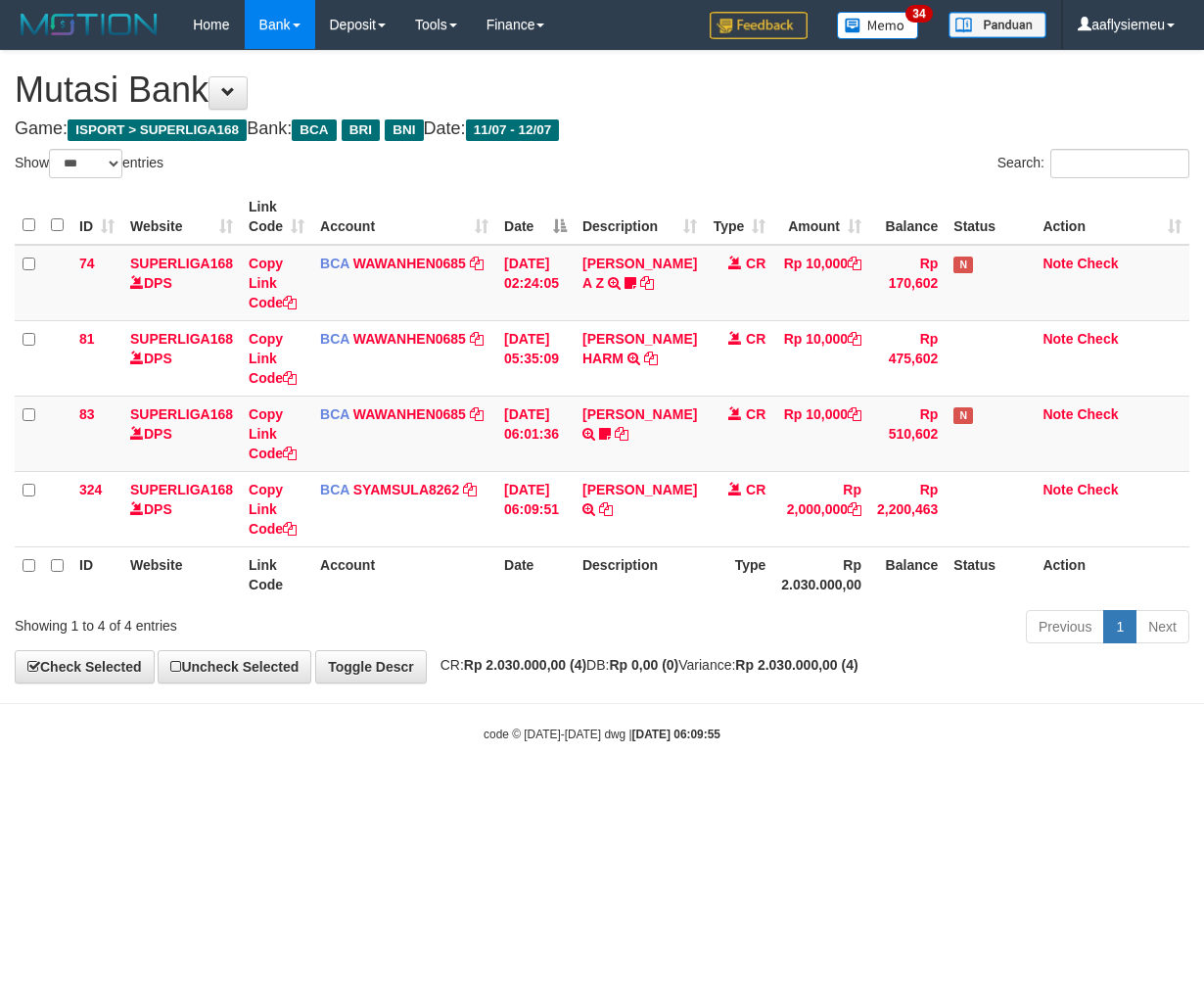 select on "***" 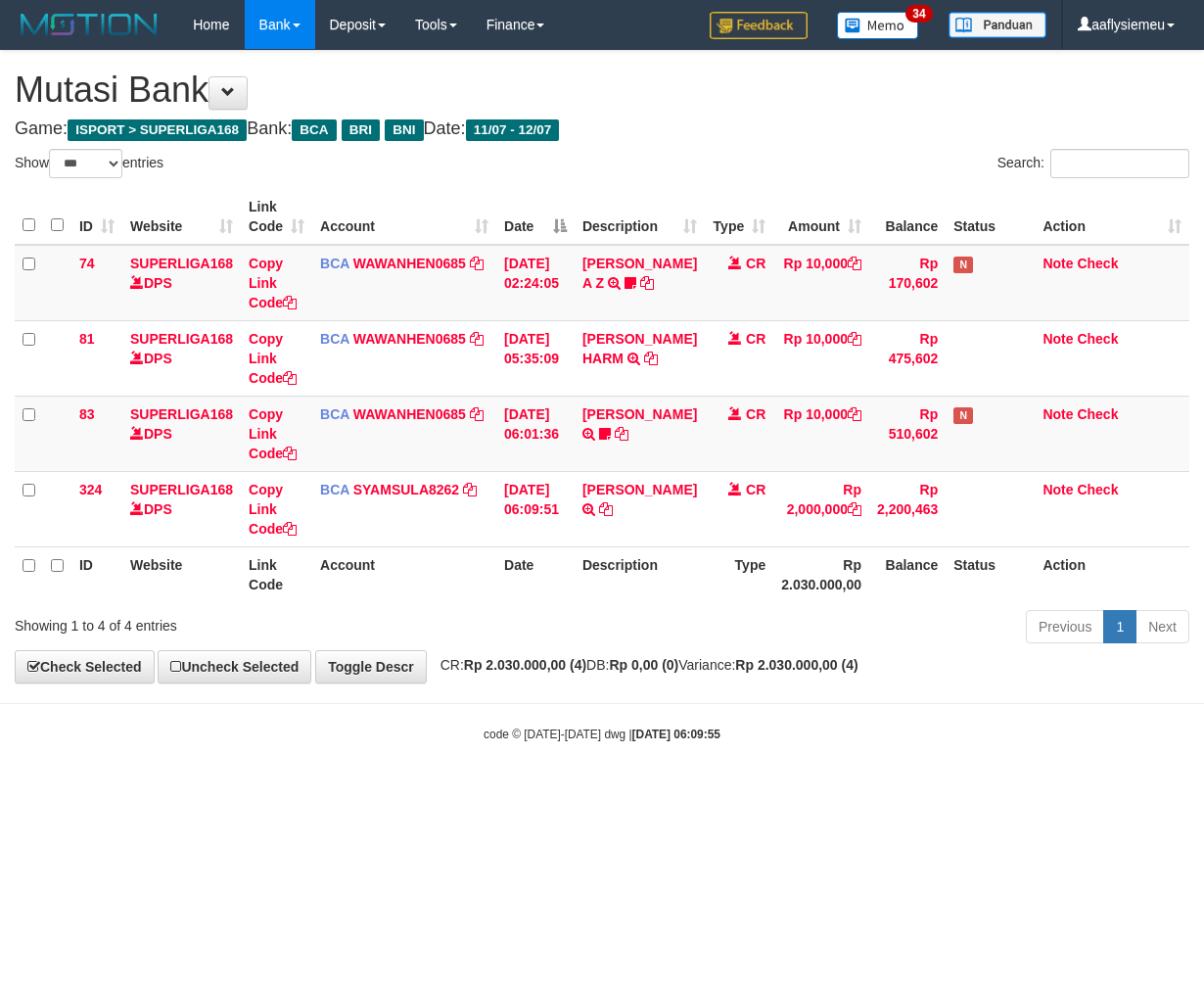 scroll, scrollTop: 0, scrollLeft: 0, axis: both 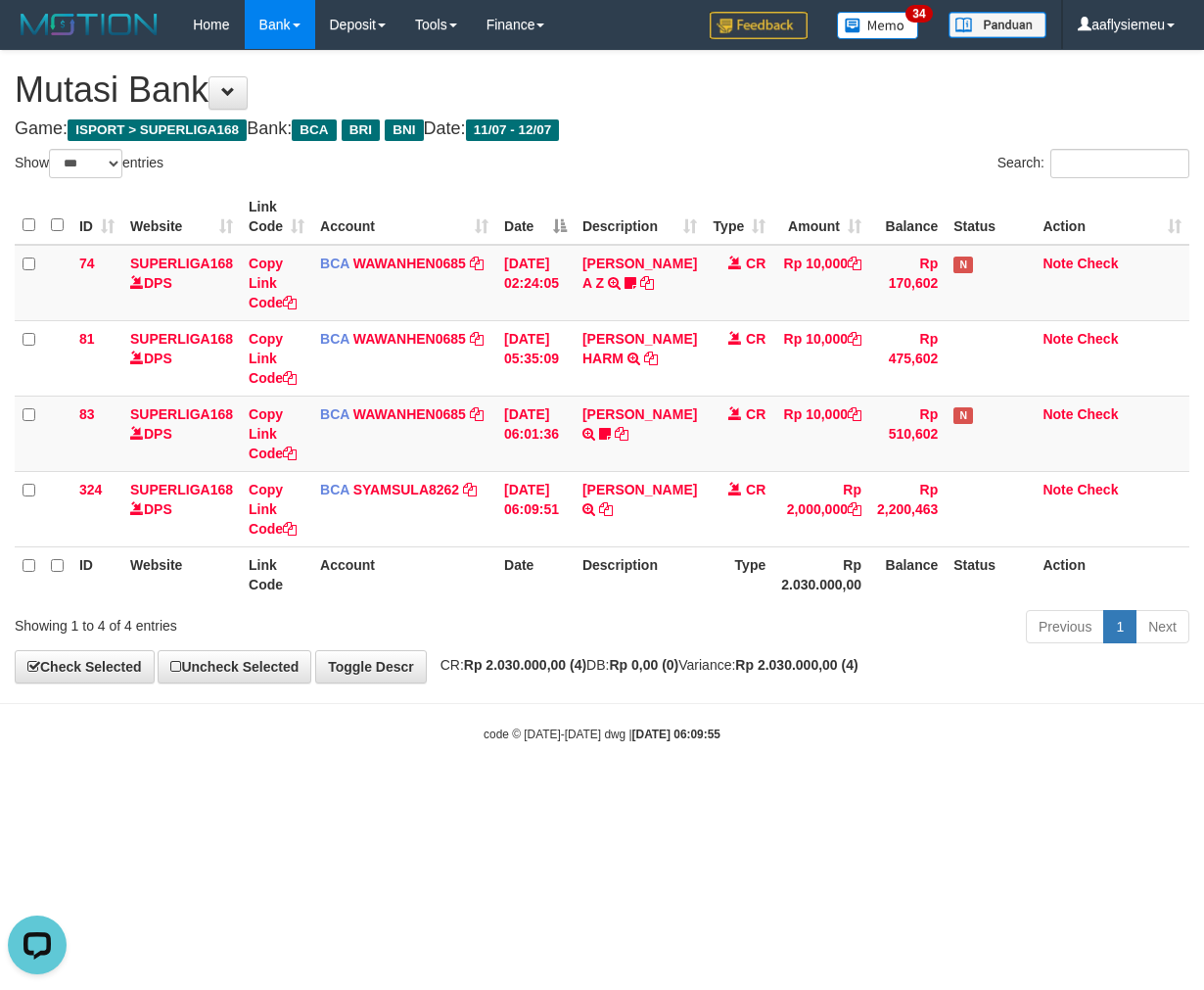 click on "Game:   ISPORT > SUPERLIGA168    		Bank:   BCA   BRI   BNI    		Date:  11/07 - 12/07" at bounding box center [602, 129] 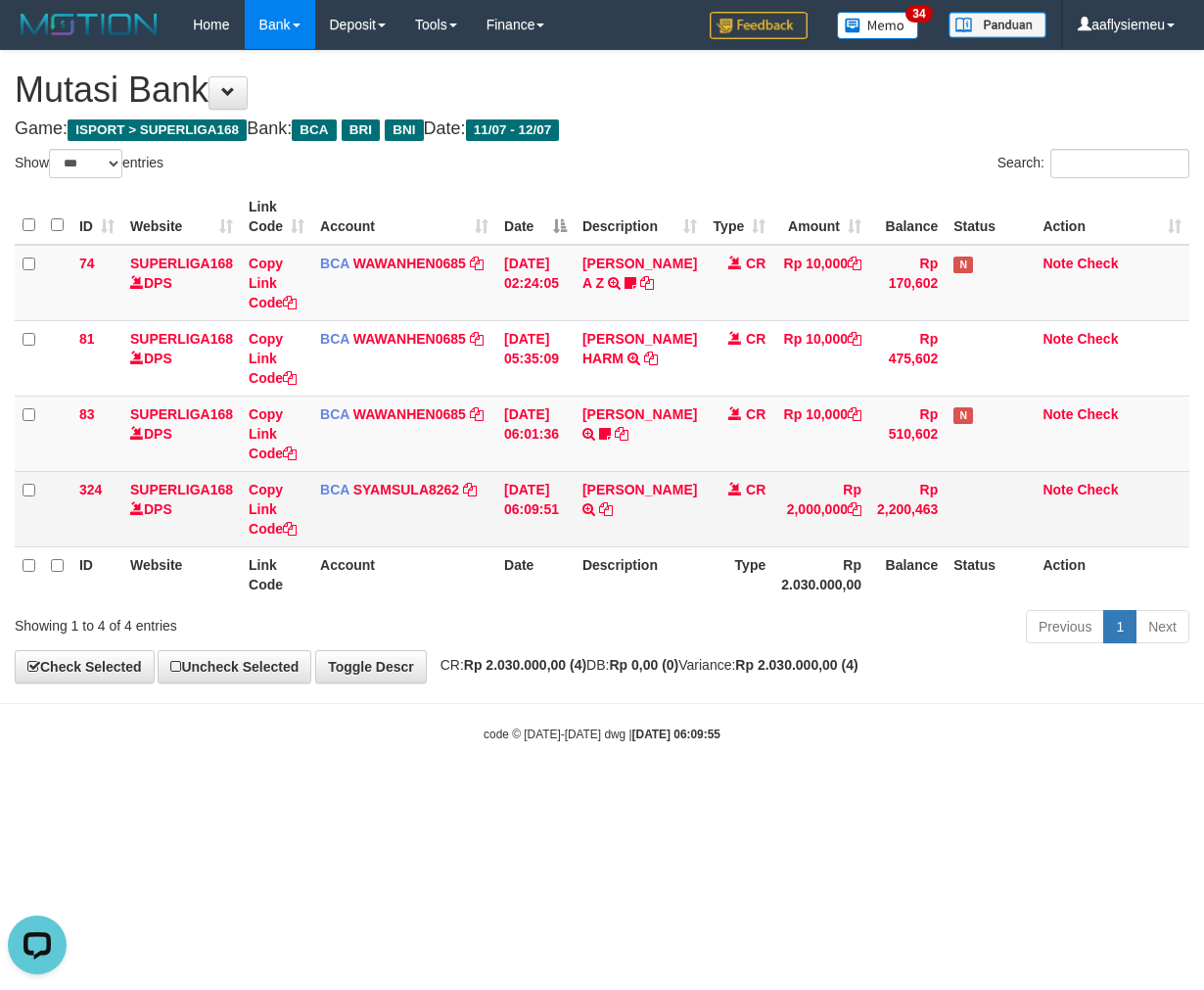 click on "ID Website Link Code Account Date Description Type Amount Balance Status Action
74
SUPERLIGA168    DPS
Copy Link Code
BCA
WAWANHEN0685
DPS
WAWAN HENDRATNO
mutasi_20250712_3096 | 74
mutasi_20250712_3096 | 74
12/07/2025 02:24:05
ACHMAD MAULANA A Z            TRSF E-BANKING CR 1207/FTSCY/WS95031
10000.00ACHMAD MAULANA A Z    achmdmaul WAIT LOGIN
CR
Rp 10,000
Rp 170,602
N
Note
Check
81
SUPERLIGA168    DPS
Copy Link Code
BCA
WAWANHEN0685" at bounding box center (602, 396) 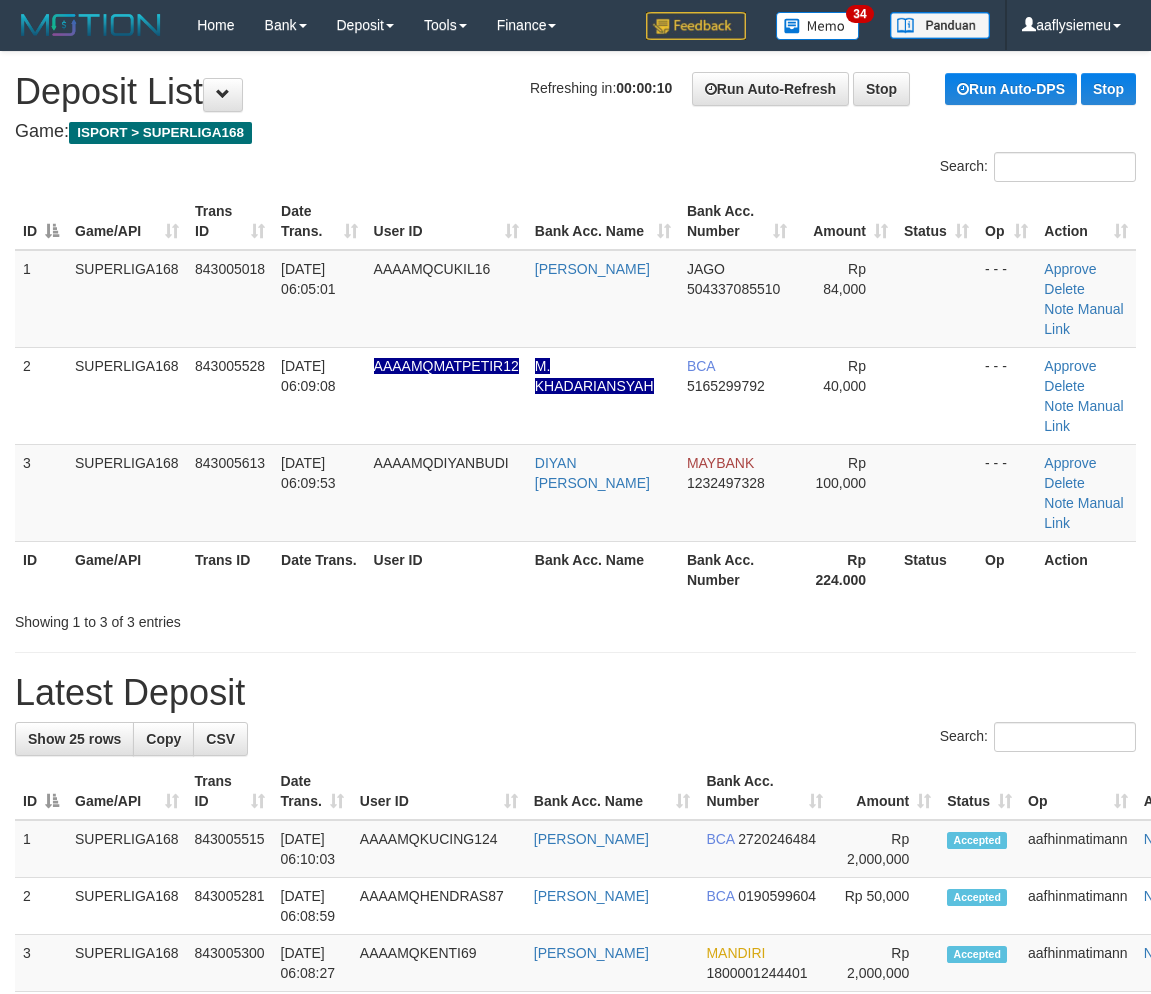 scroll, scrollTop: 0, scrollLeft: 0, axis: both 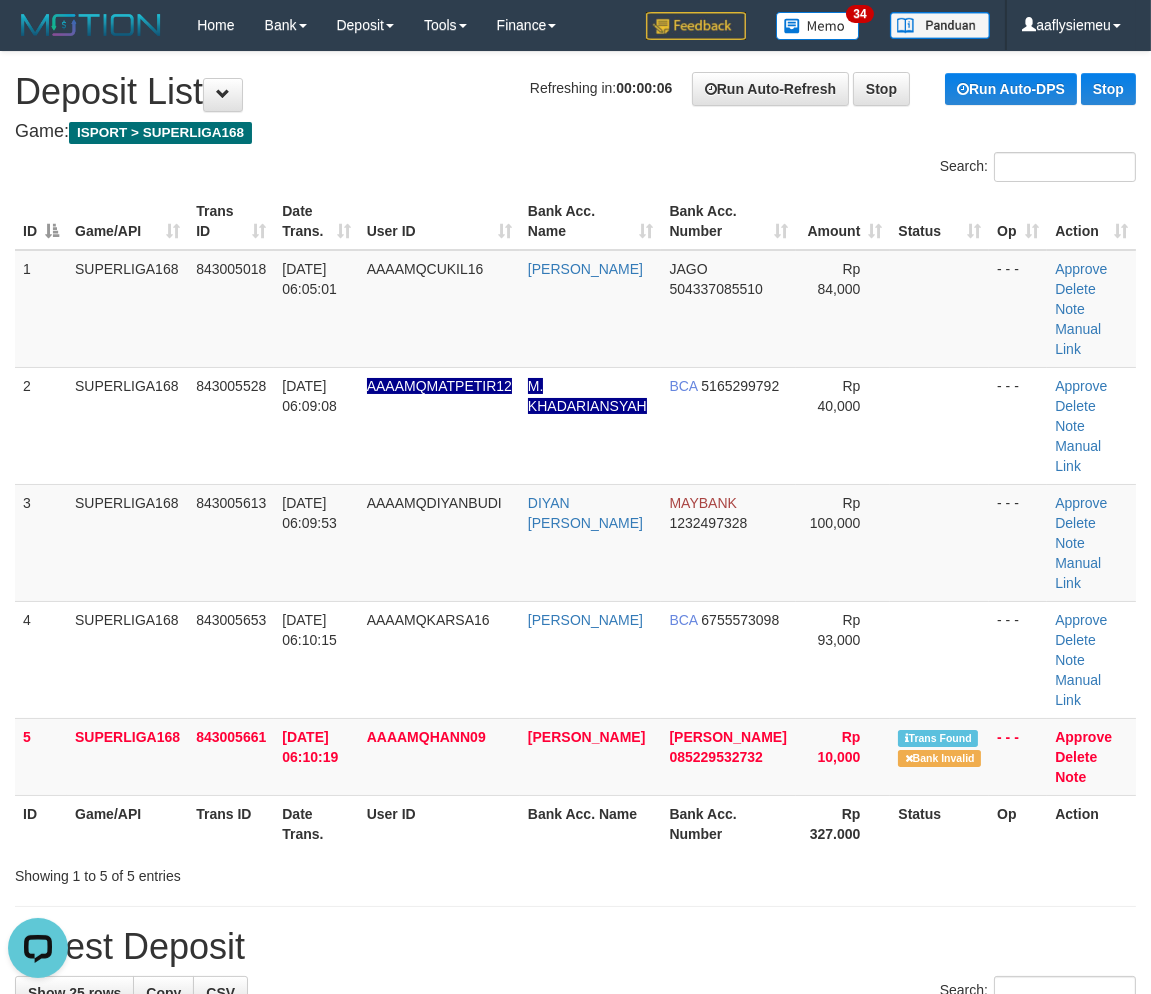 click on "Toggle navigation
Home
Bank
Account List
Load
By Website
Group
[ISPORT]													SUPERLIGA168
By Load Group (DPS)" at bounding box center (575, 1372) 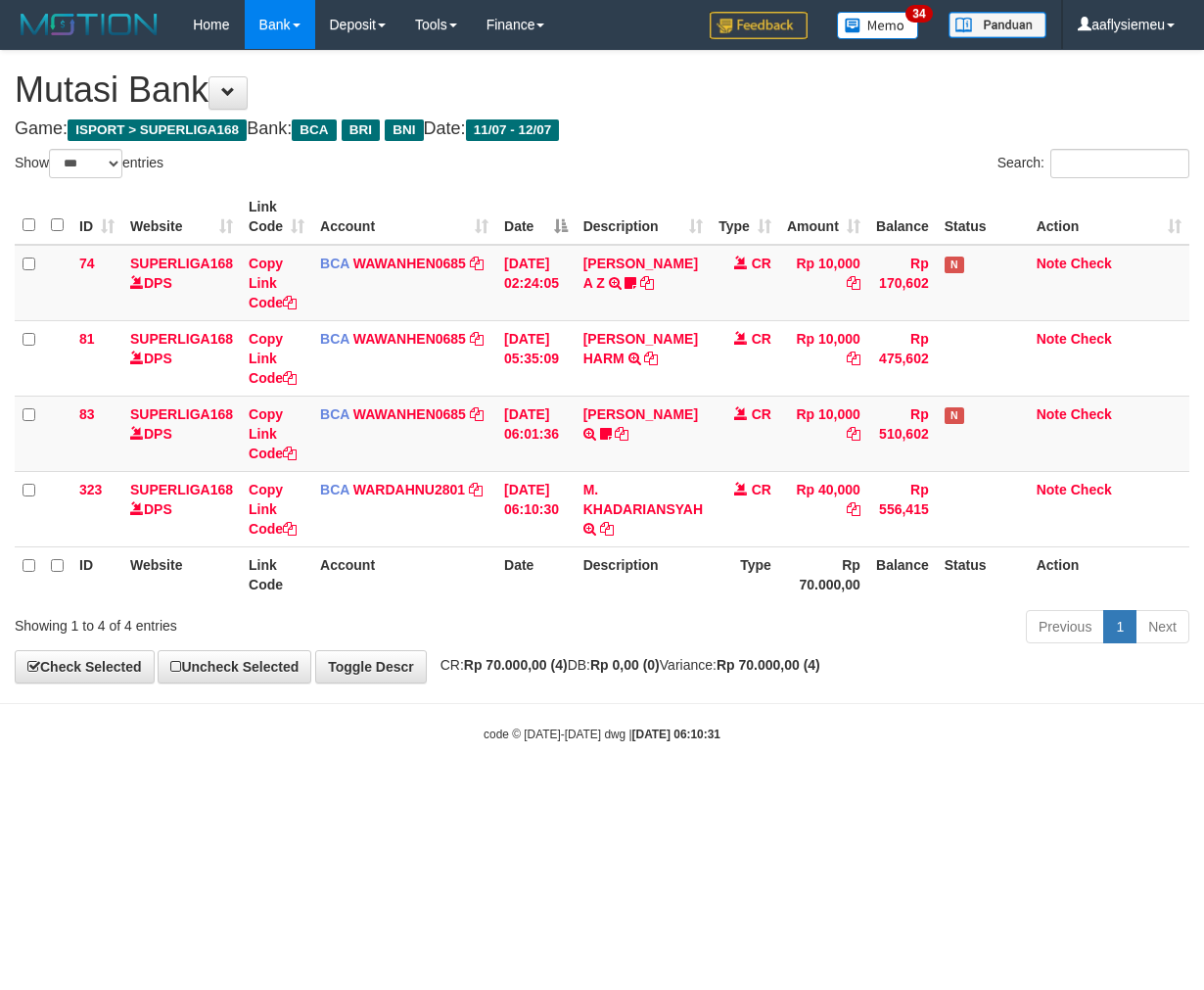 select on "***" 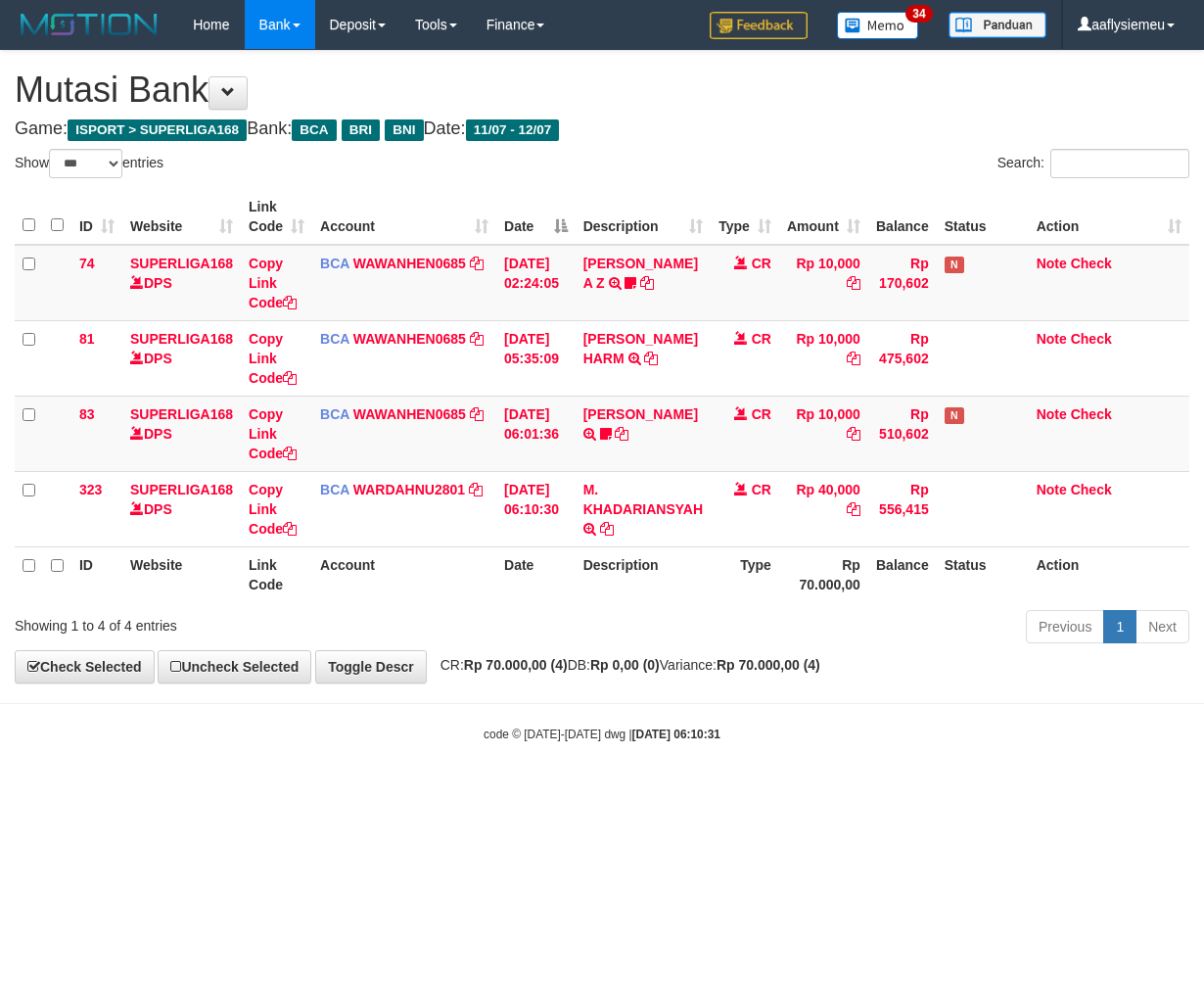 scroll, scrollTop: 0, scrollLeft: 0, axis: both 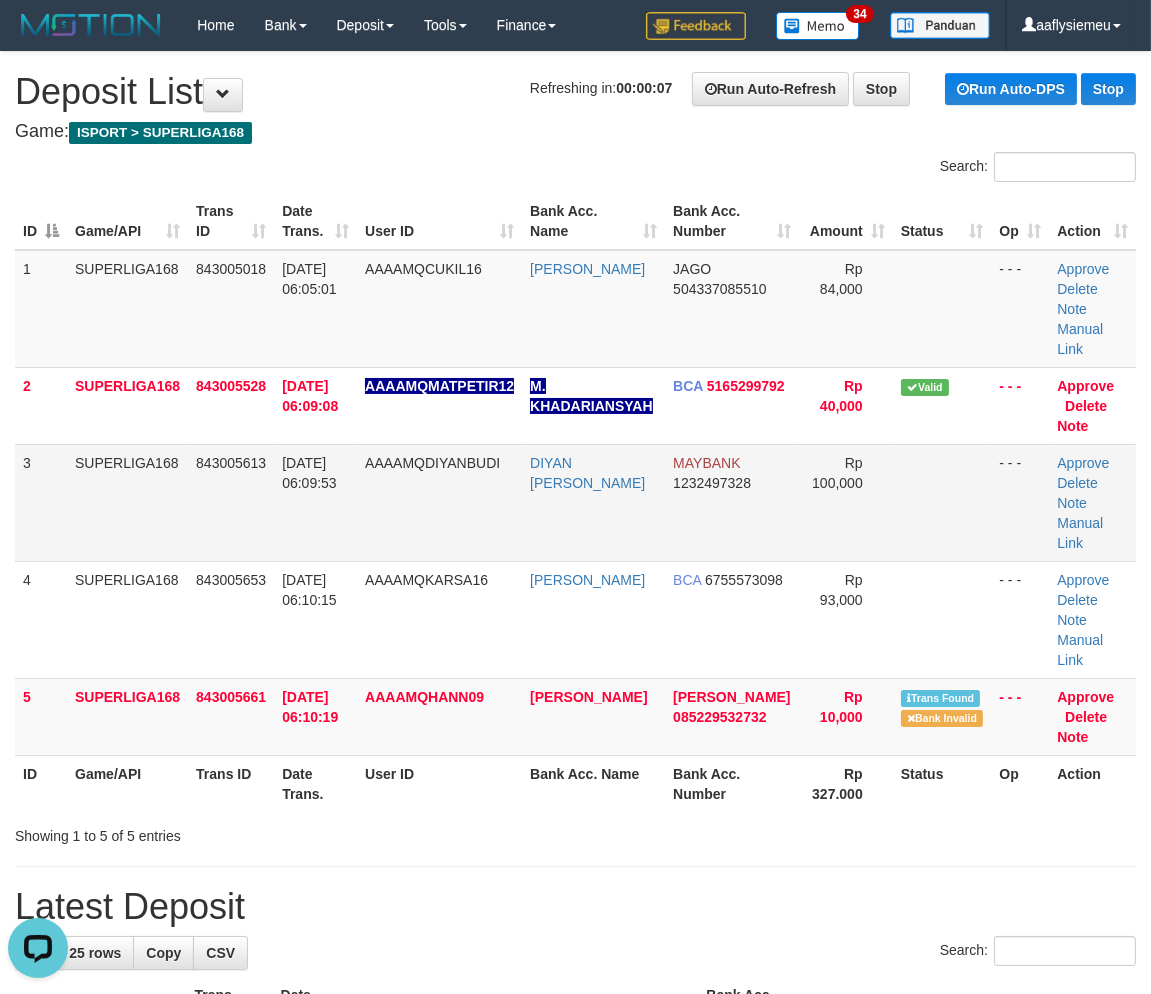 drag, startPoint x: 302, startPoint y: 445, endPoint x: 286, endPoint y: 451, distance: 17.088007 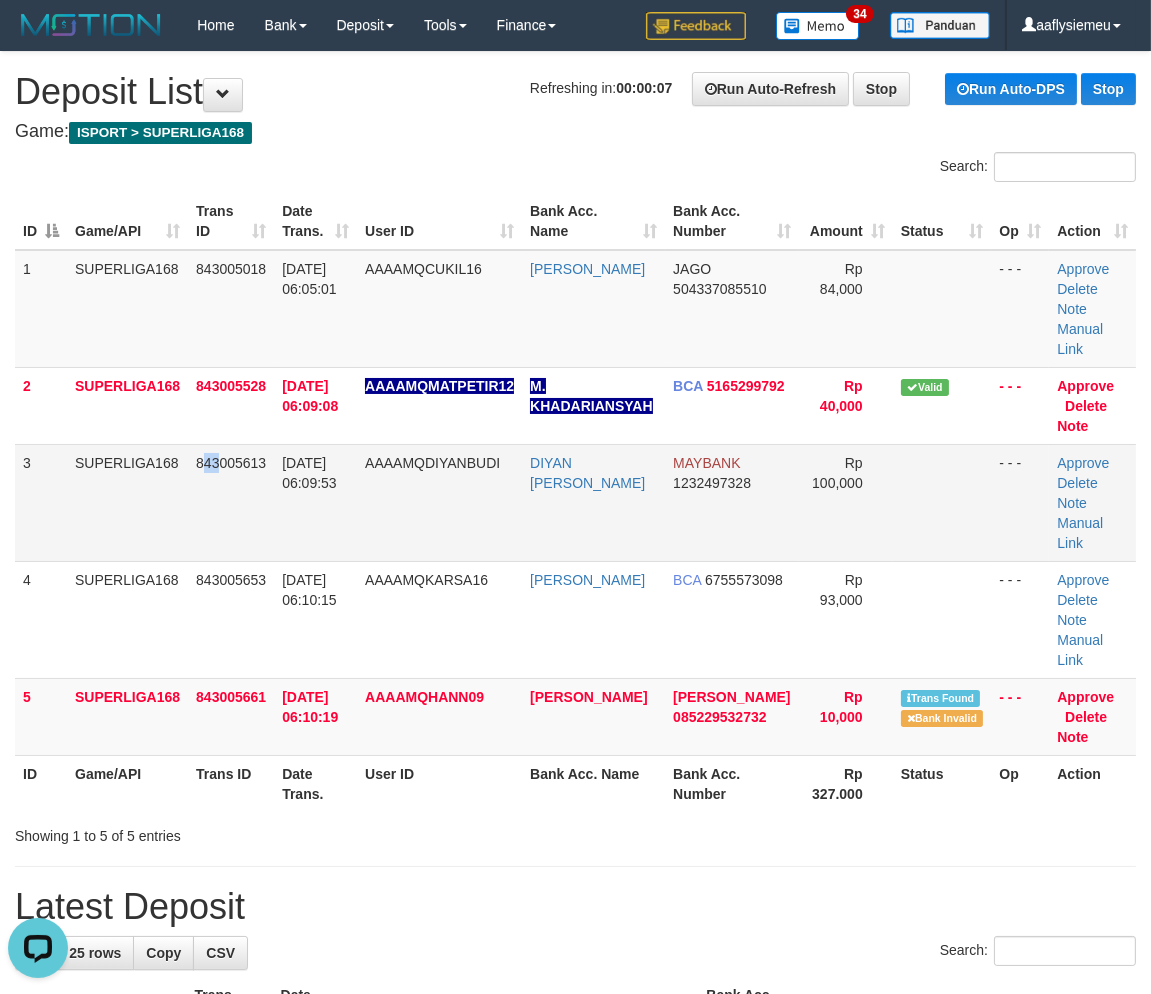 click on "843005613" at bounding box center (231, 502) 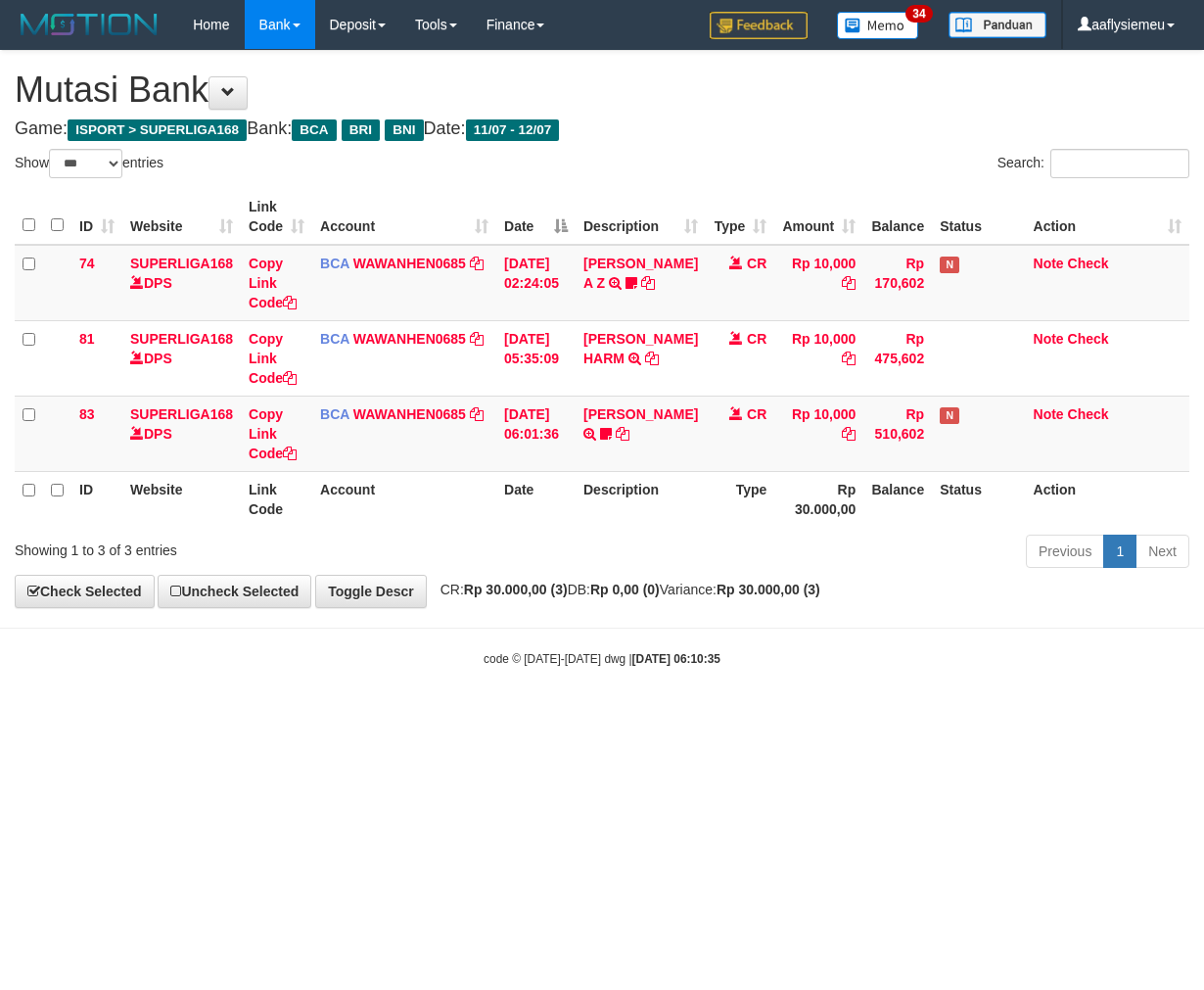 select on "***" 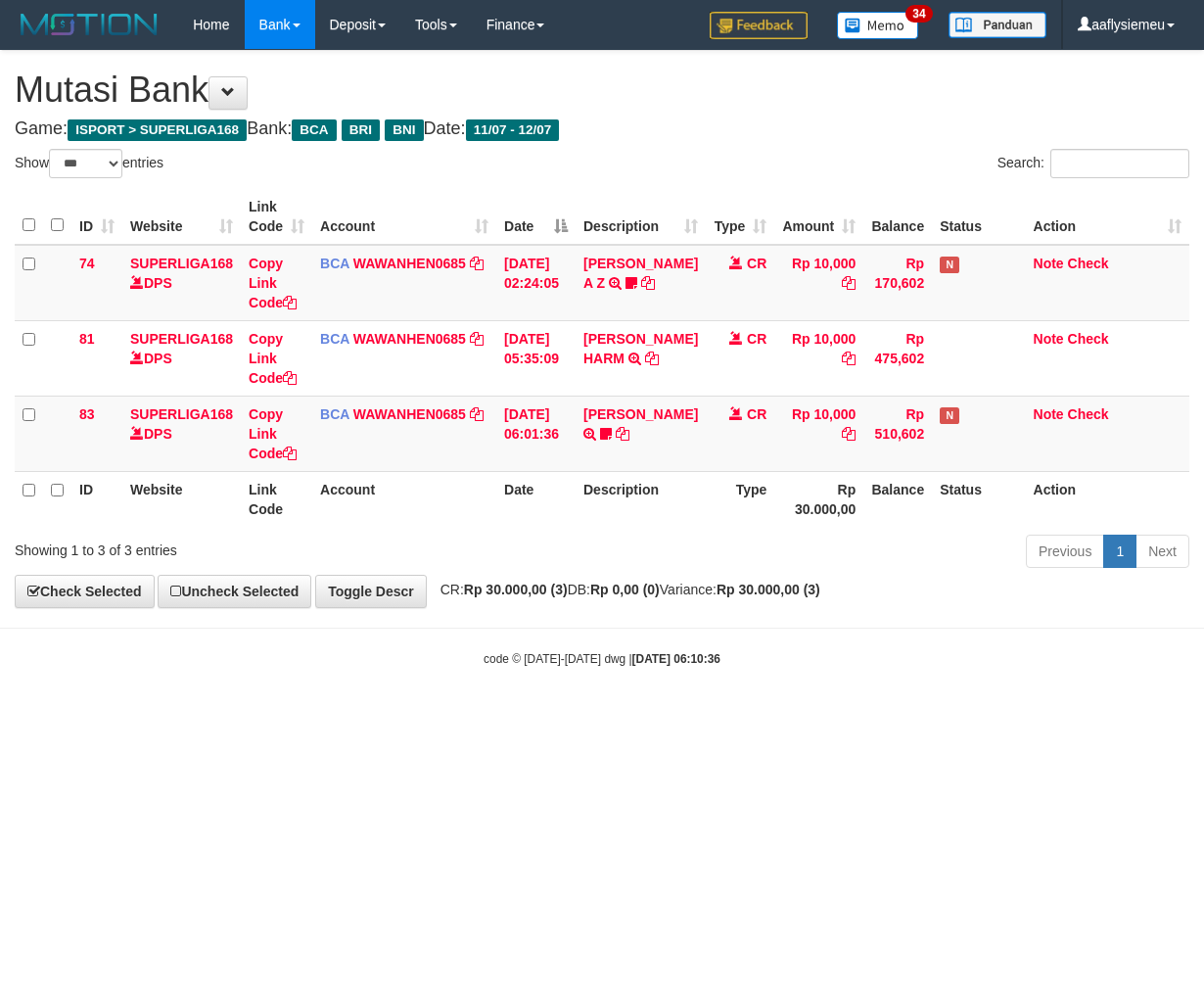 select on "***" 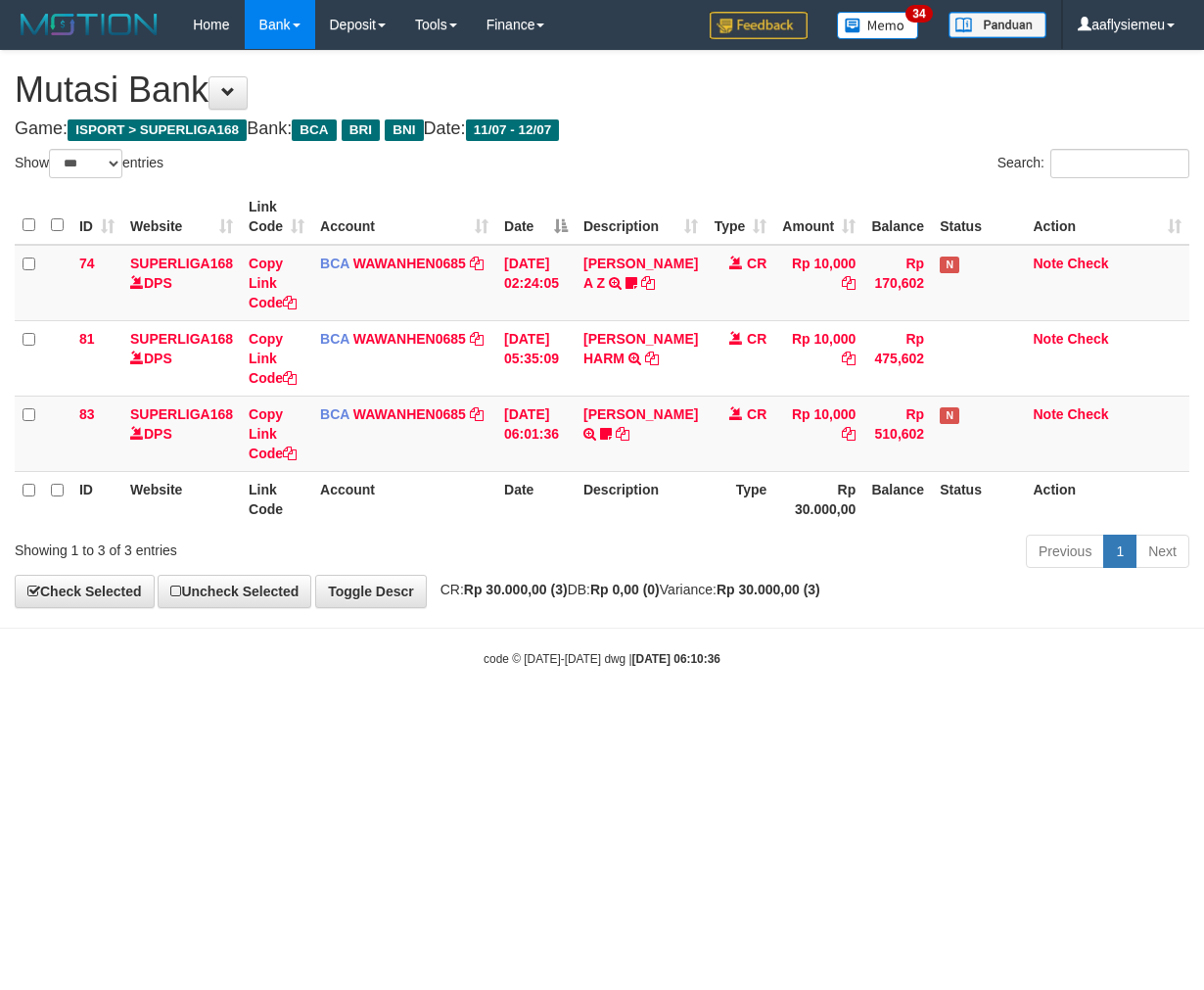 scroll, scrollTop: 0, scrollLeft: 0, axis: both 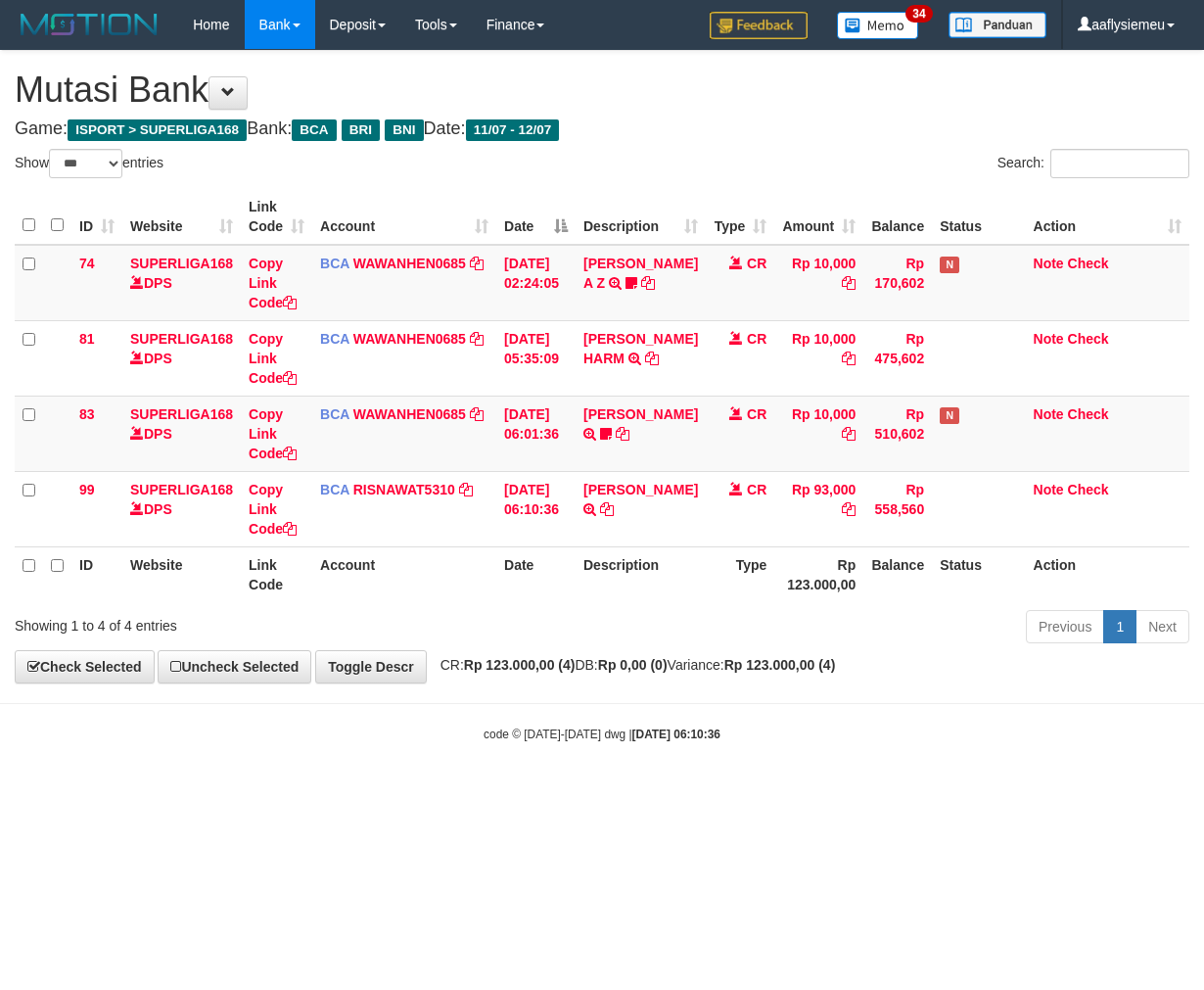 select on "***" 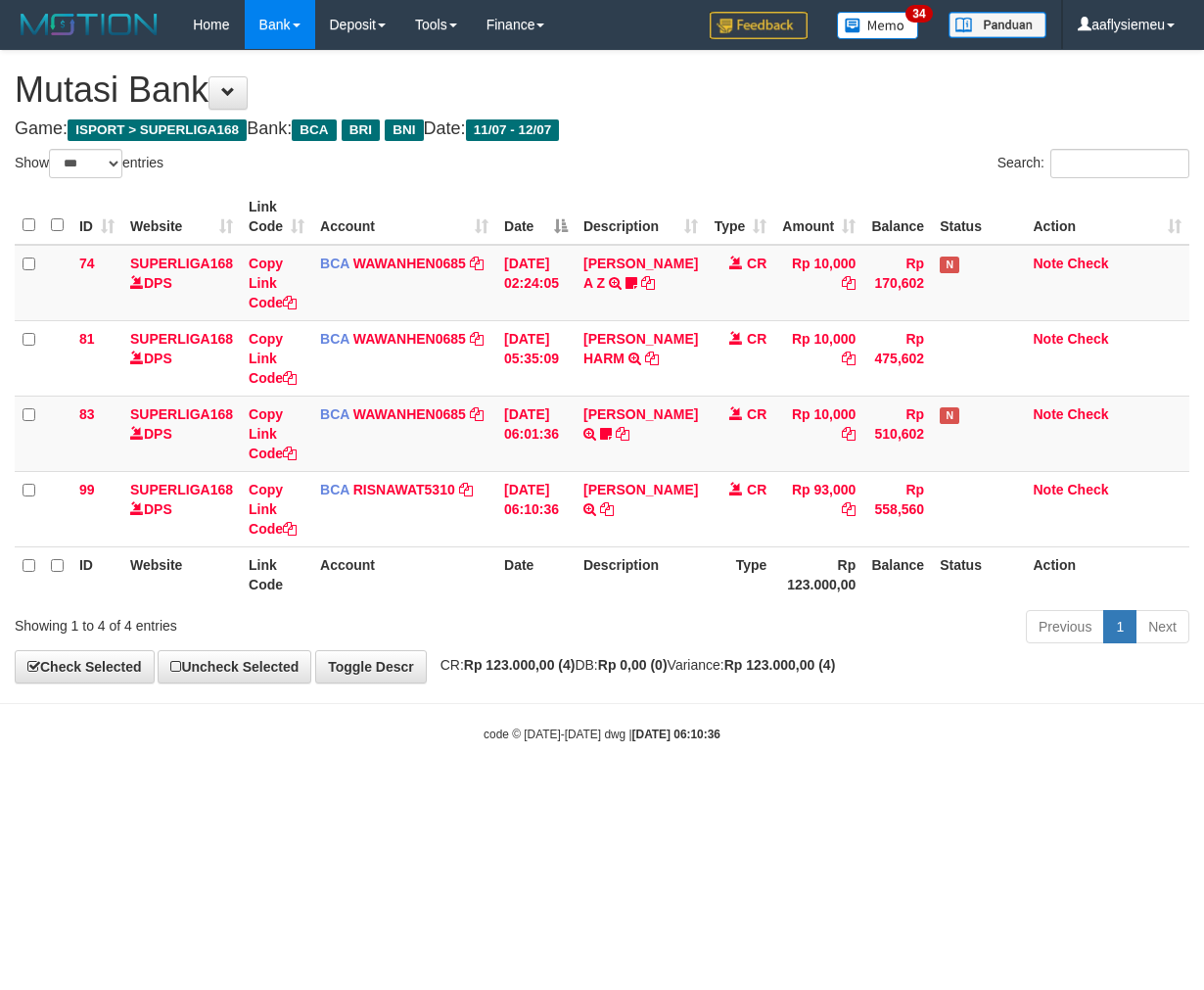 scroll, scrollTop: 0, scrollLeft: 0, axis: both 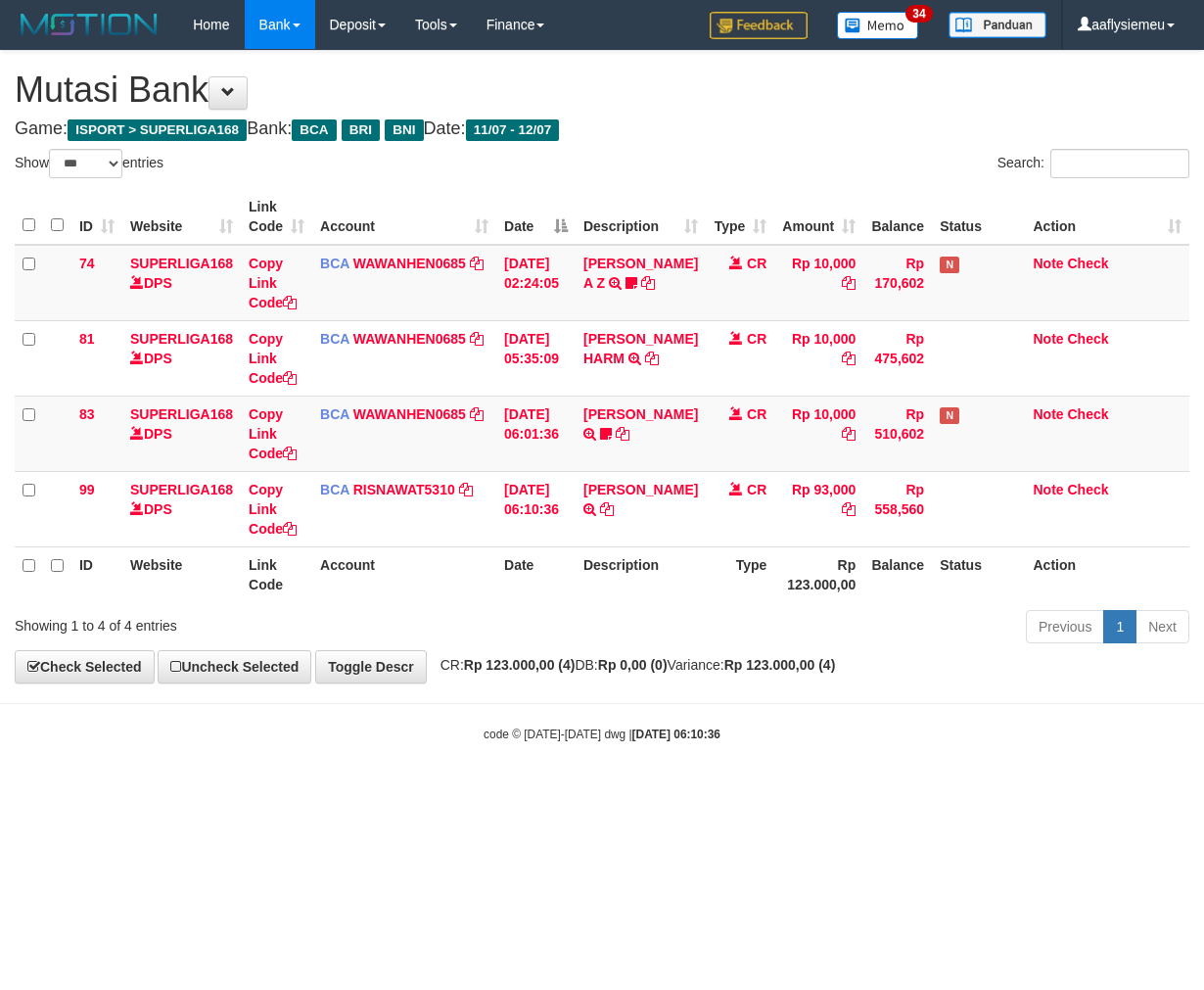 click on "Previous 1 Next" at bounding box center [854, 629] 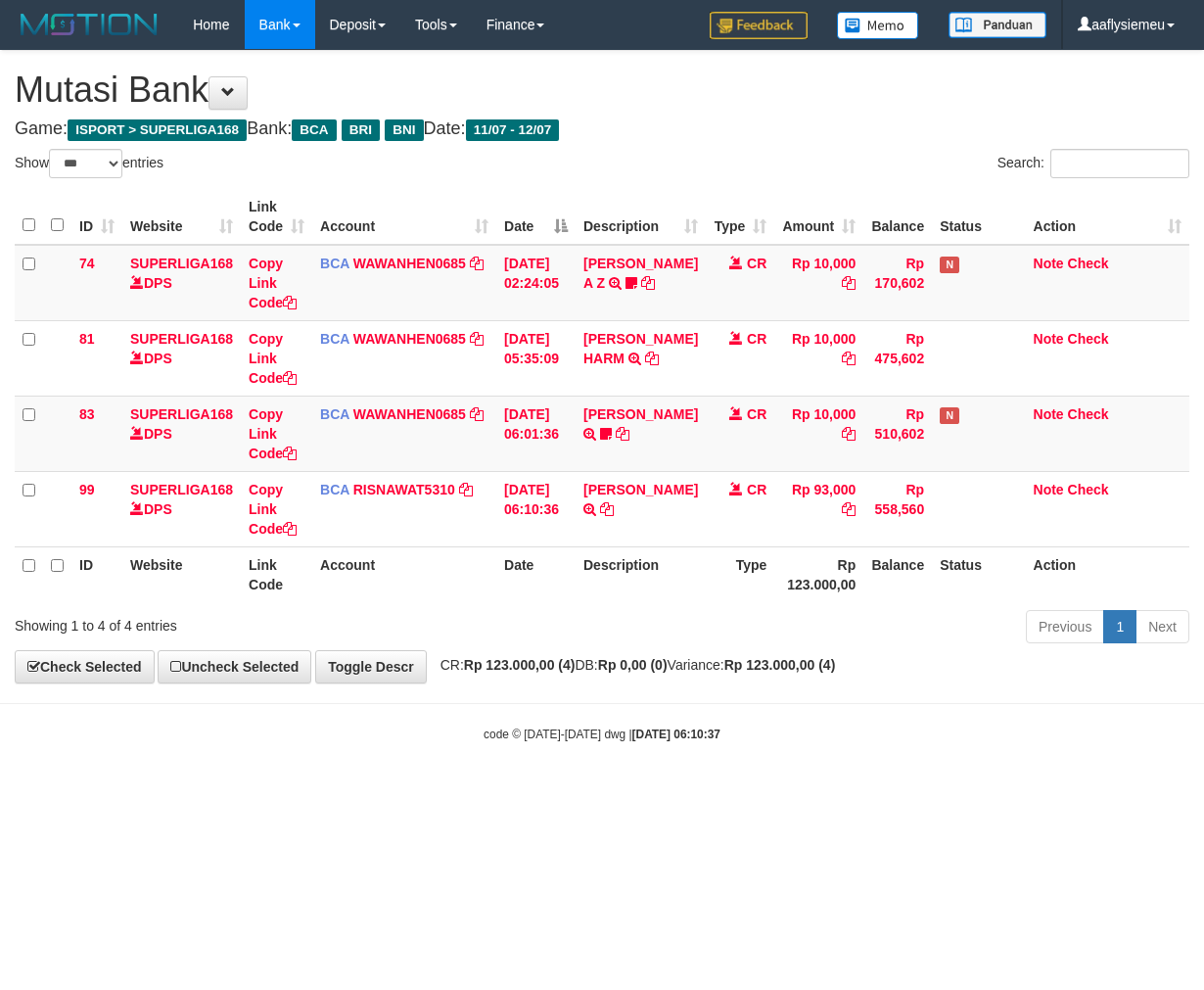 select on "***" 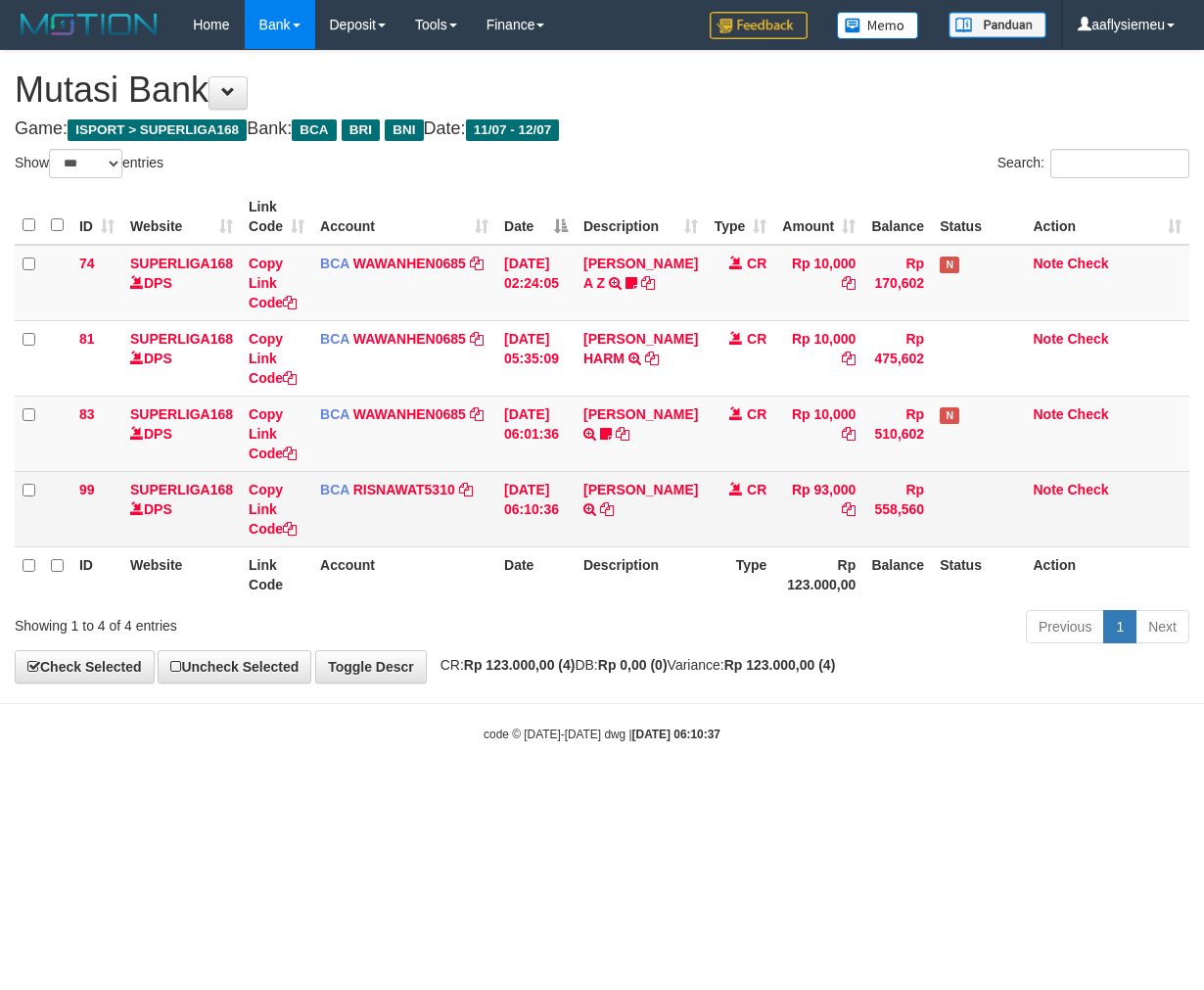scroll, scrollTop: 0, scrollLeft: 0, axis: both 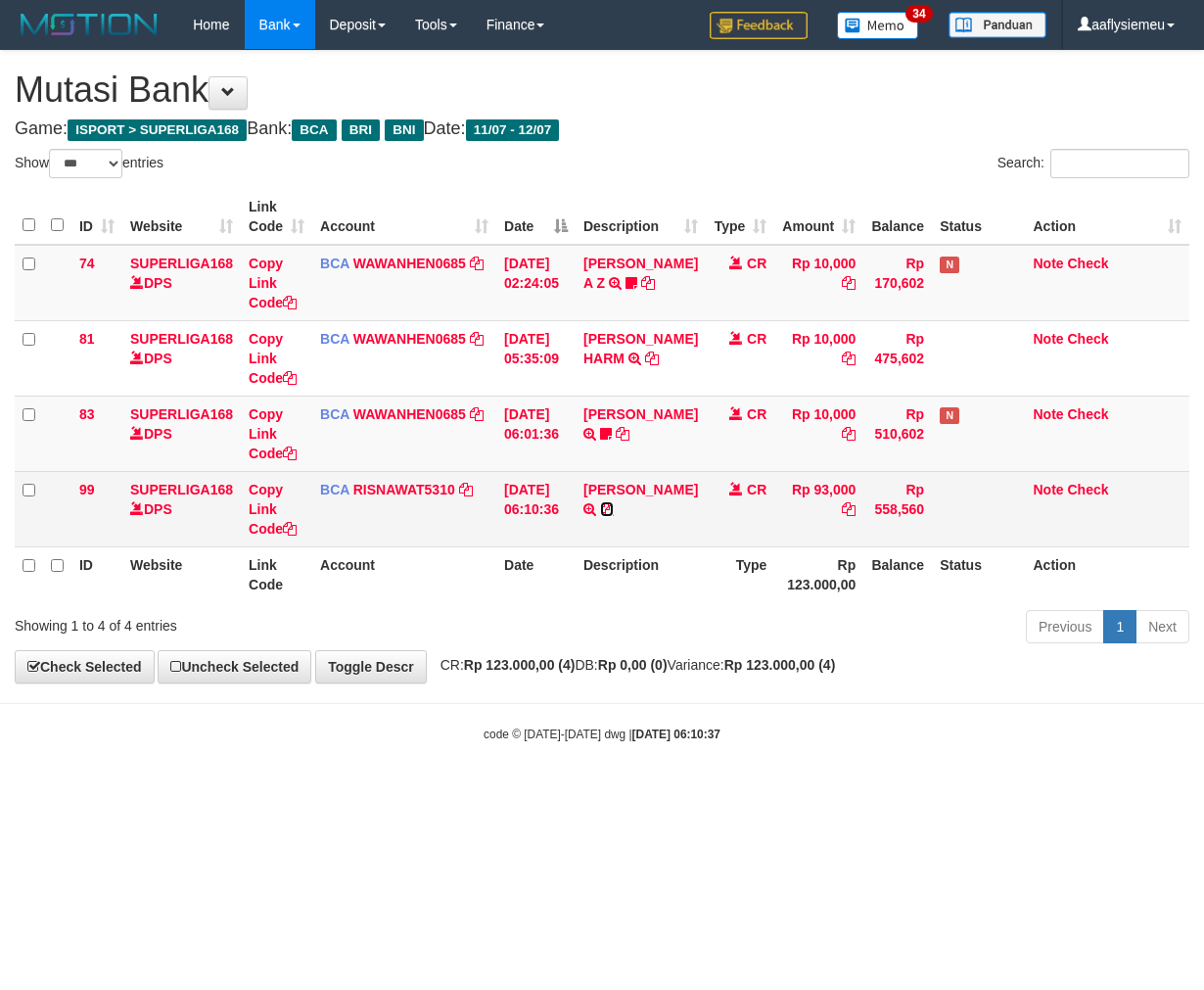click at bounding box center [607, 509] 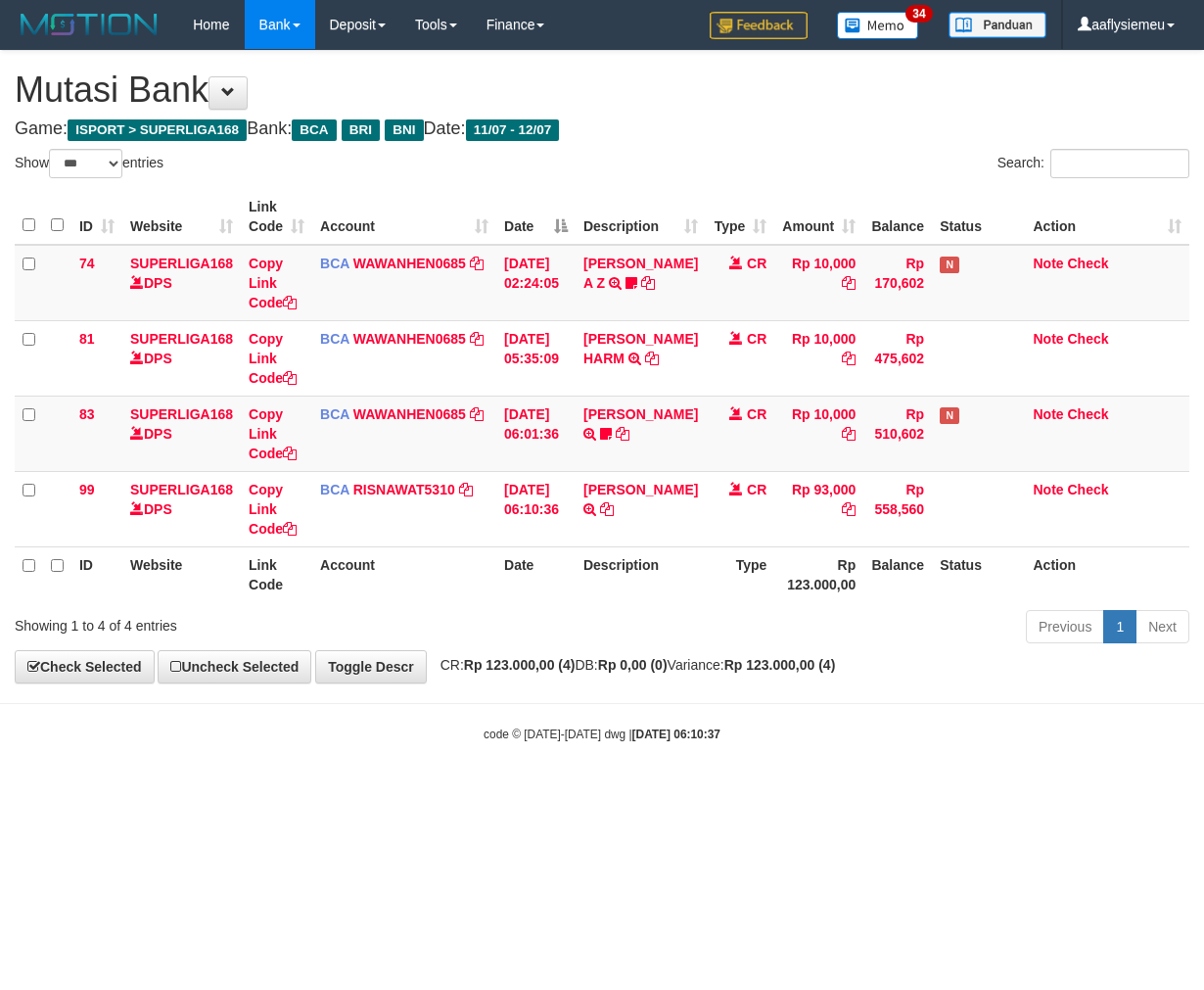 click on "Previous 1 Next" at bounding box center [854, 629] 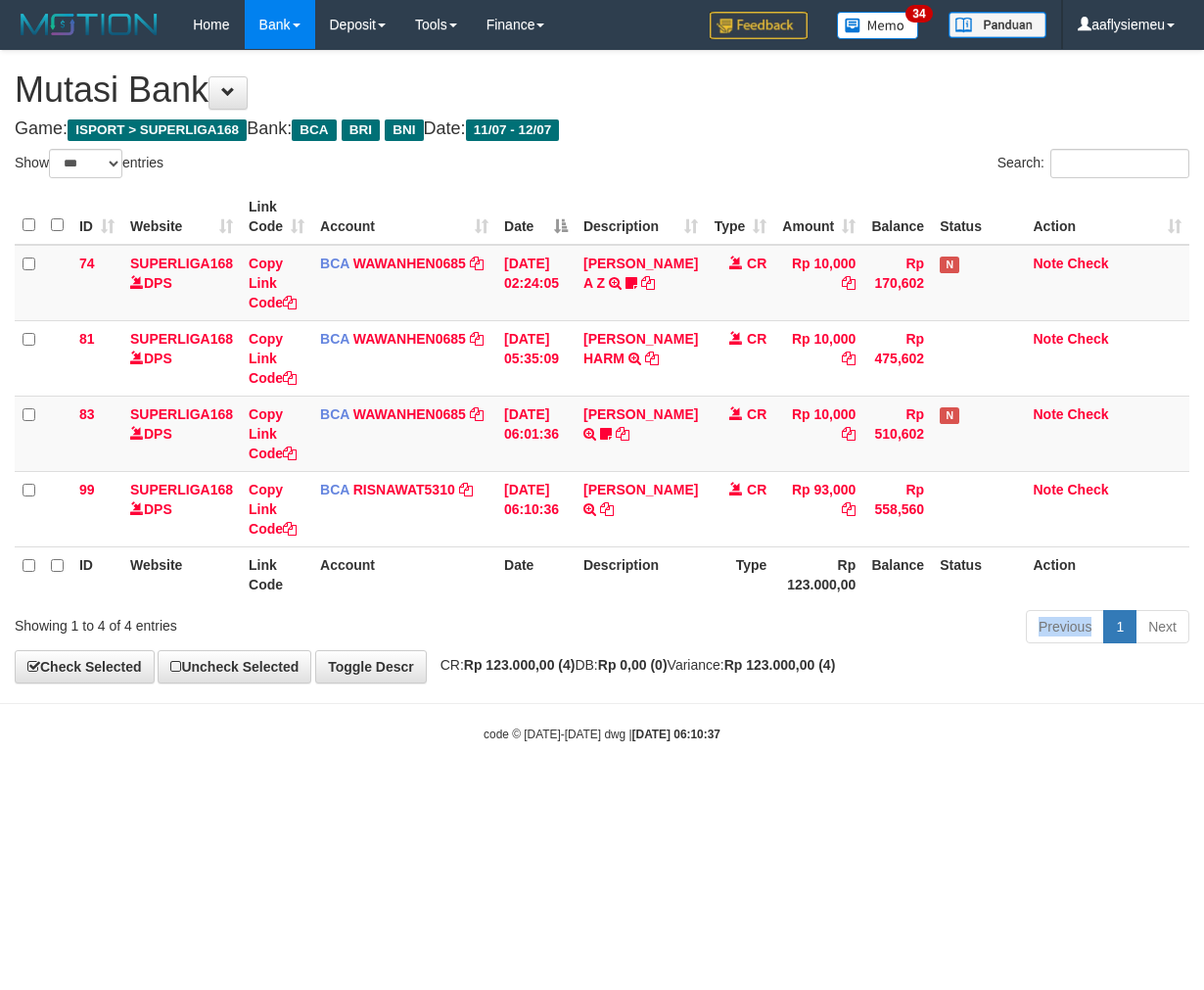 click on "Previous 1 Next" at bounding box center (854, 629) 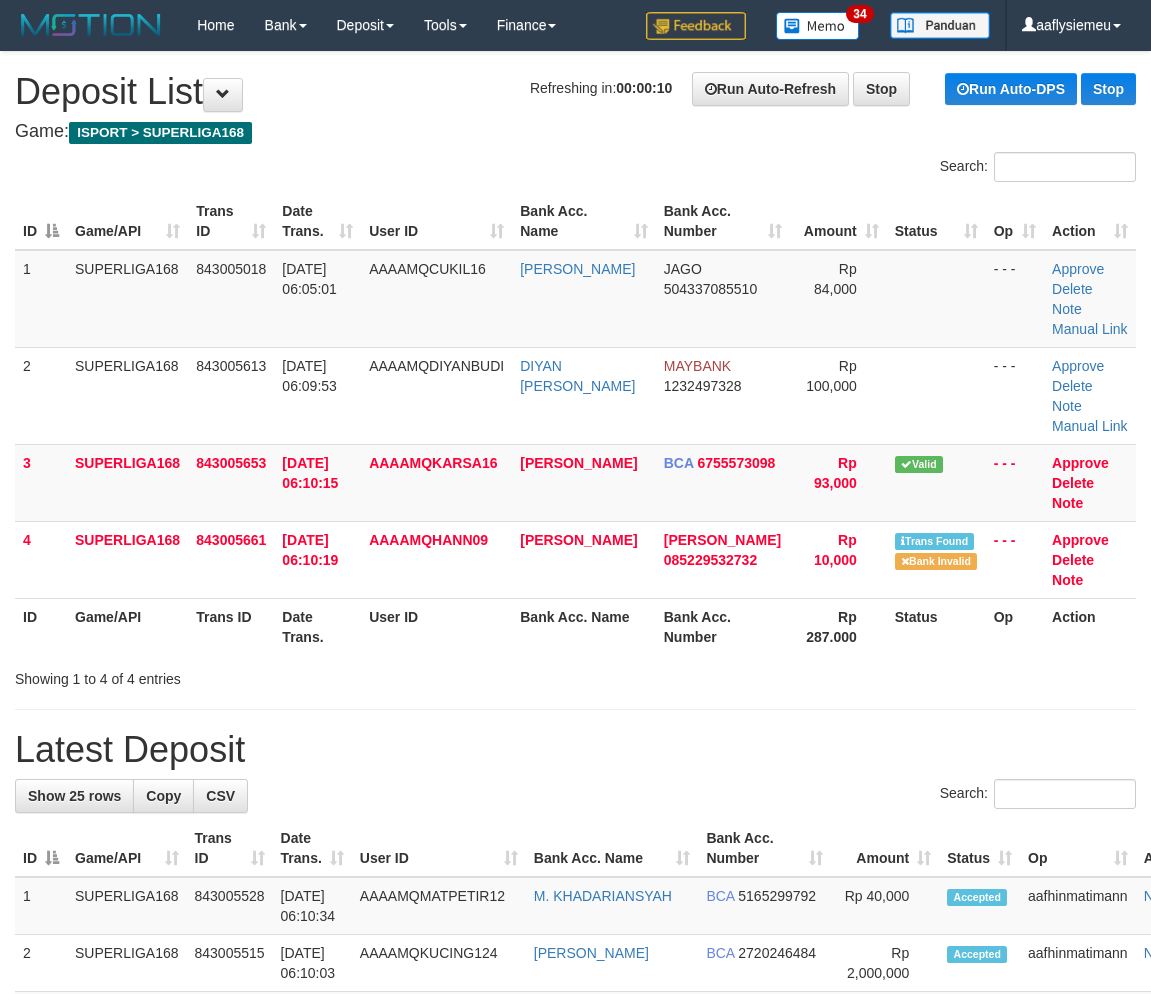 scroll, scrollTop: 0, scrollLeft: 0, axis: both 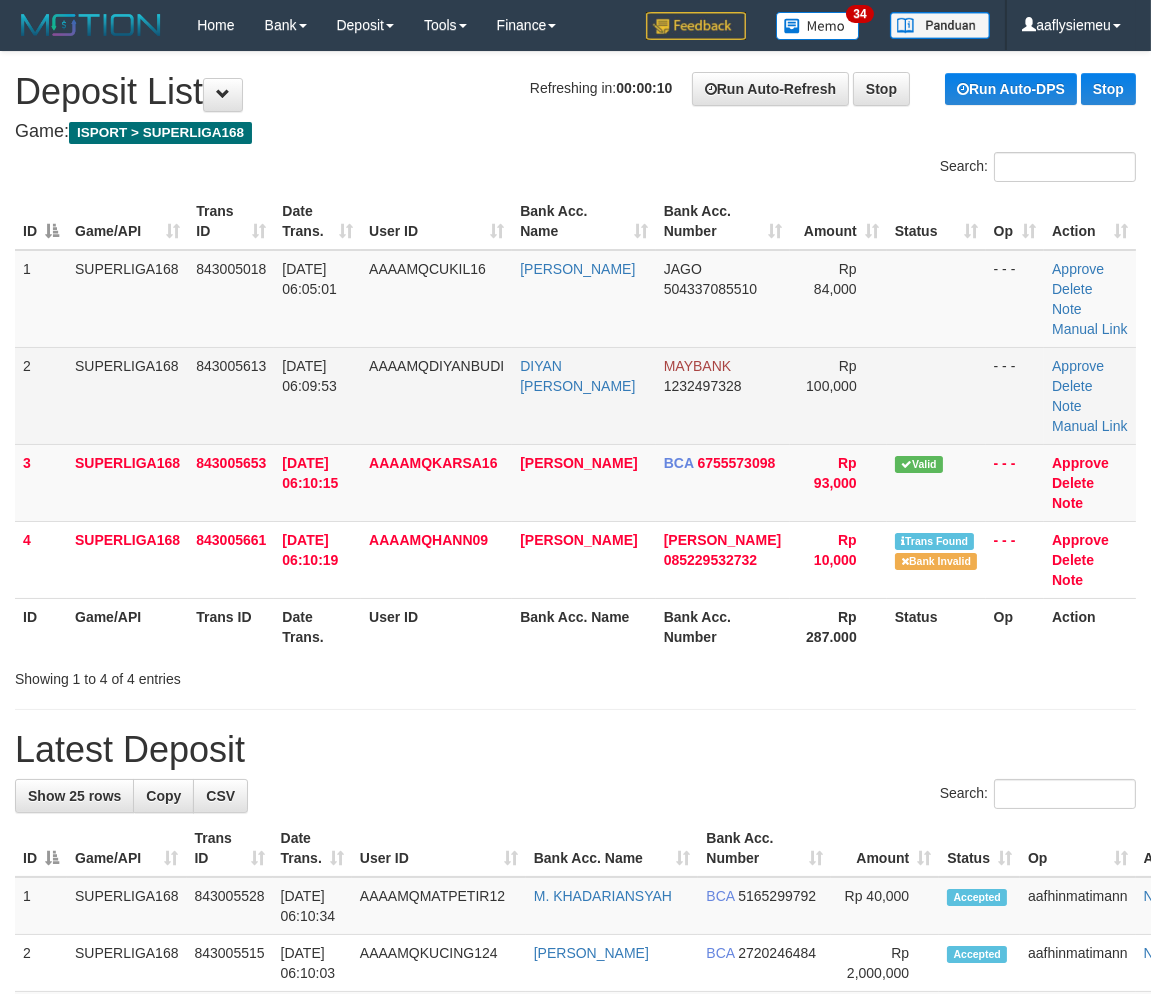 click on "SUPERLIGA168" at bounding box center (127, 395) 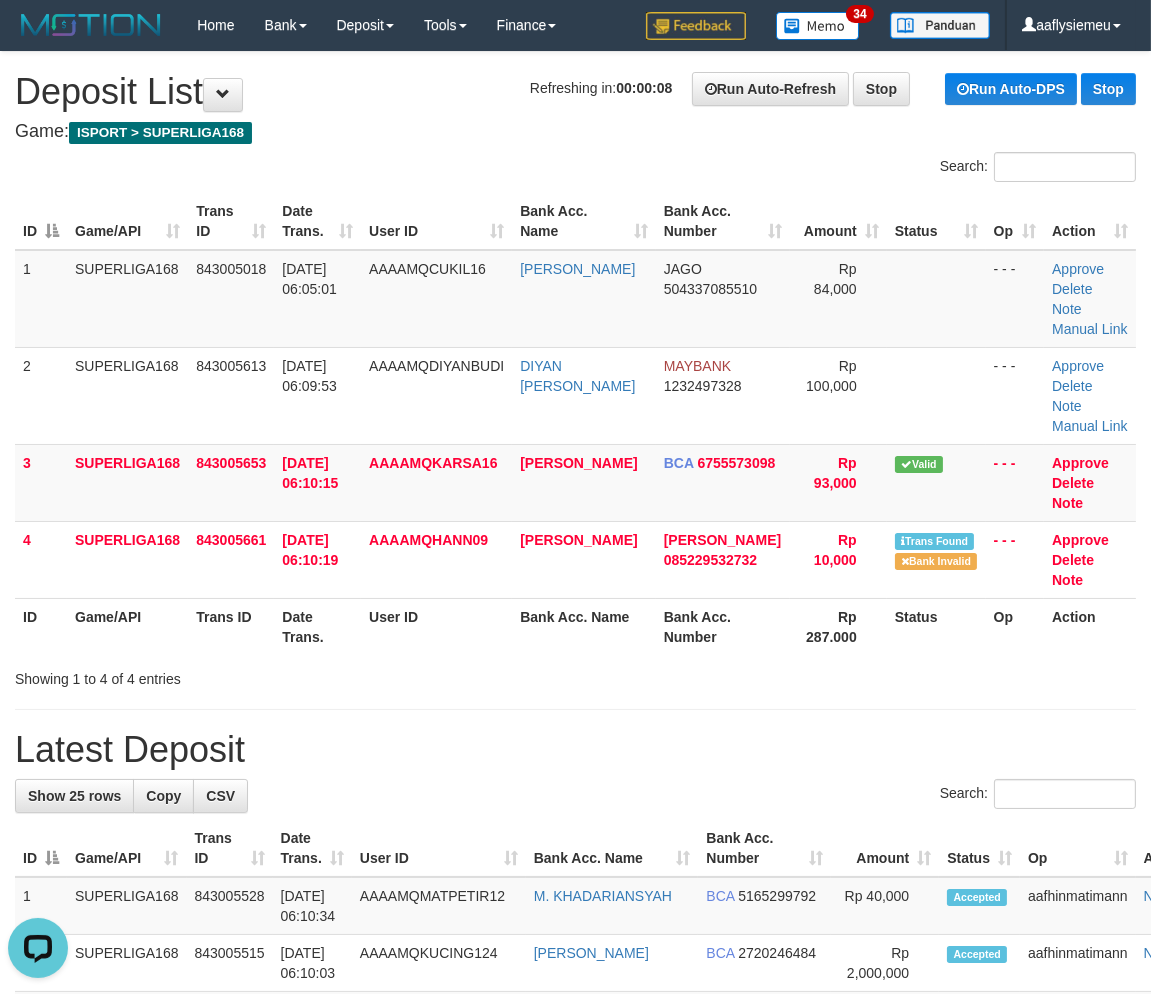 scroll, scrollTop: 0, scrollLeft: 0, axis: both 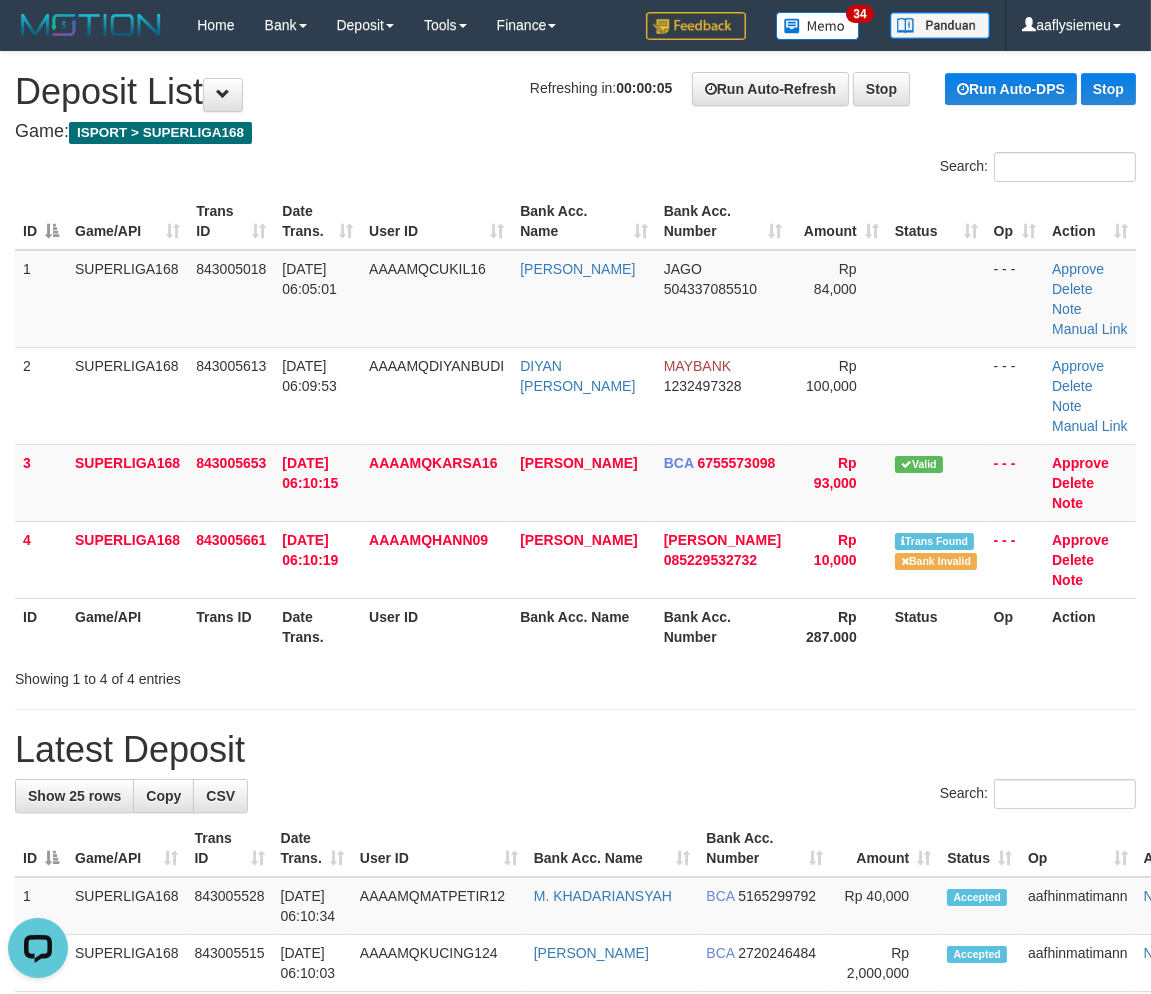click on "Toggle navigation
Home
Bank
Account List
Load
By Website
Group
[ISPORT]													SUPERLIGA168
By Load Group (DPS)" at bounding box center [575, 1273] 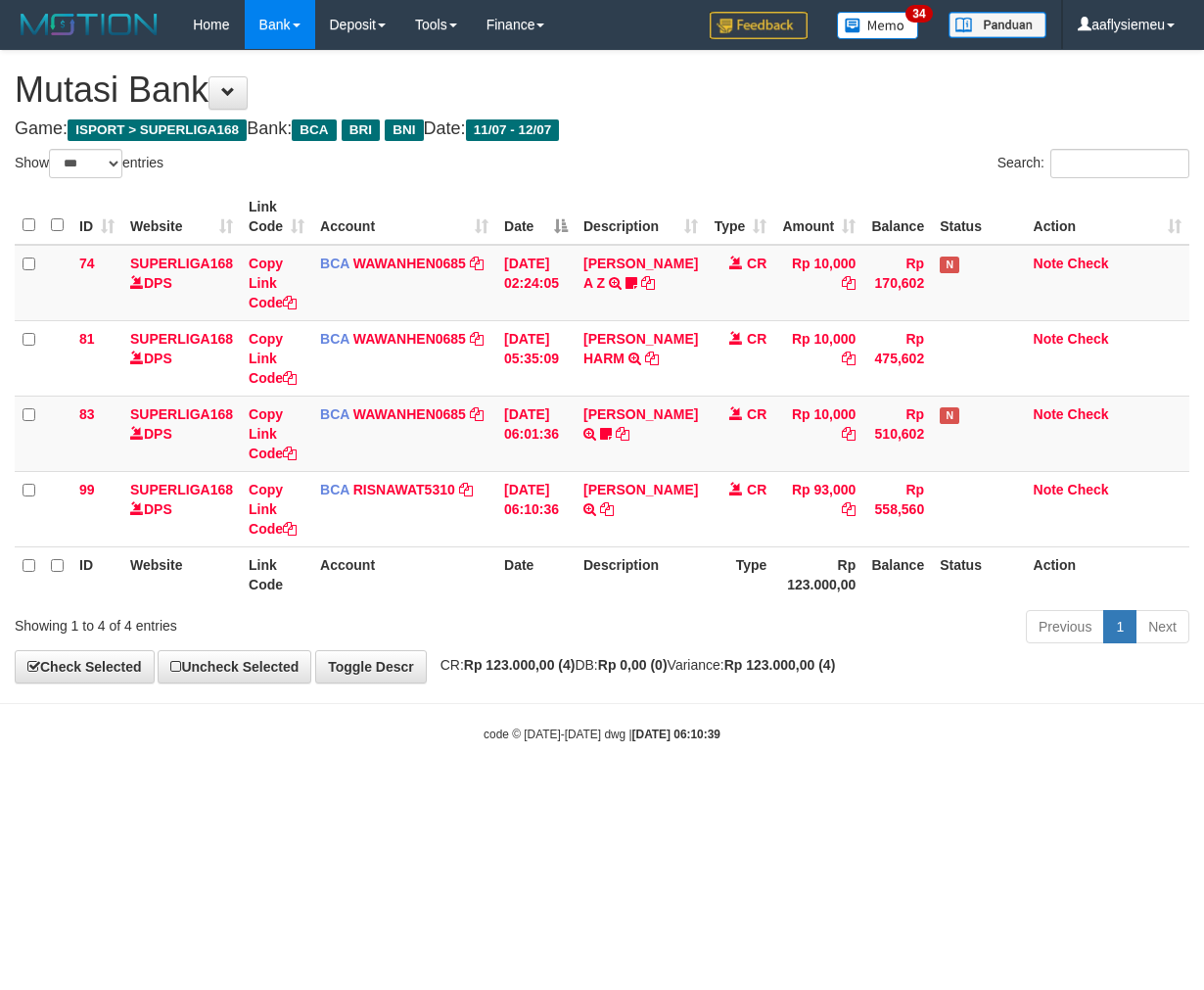 select on "***" 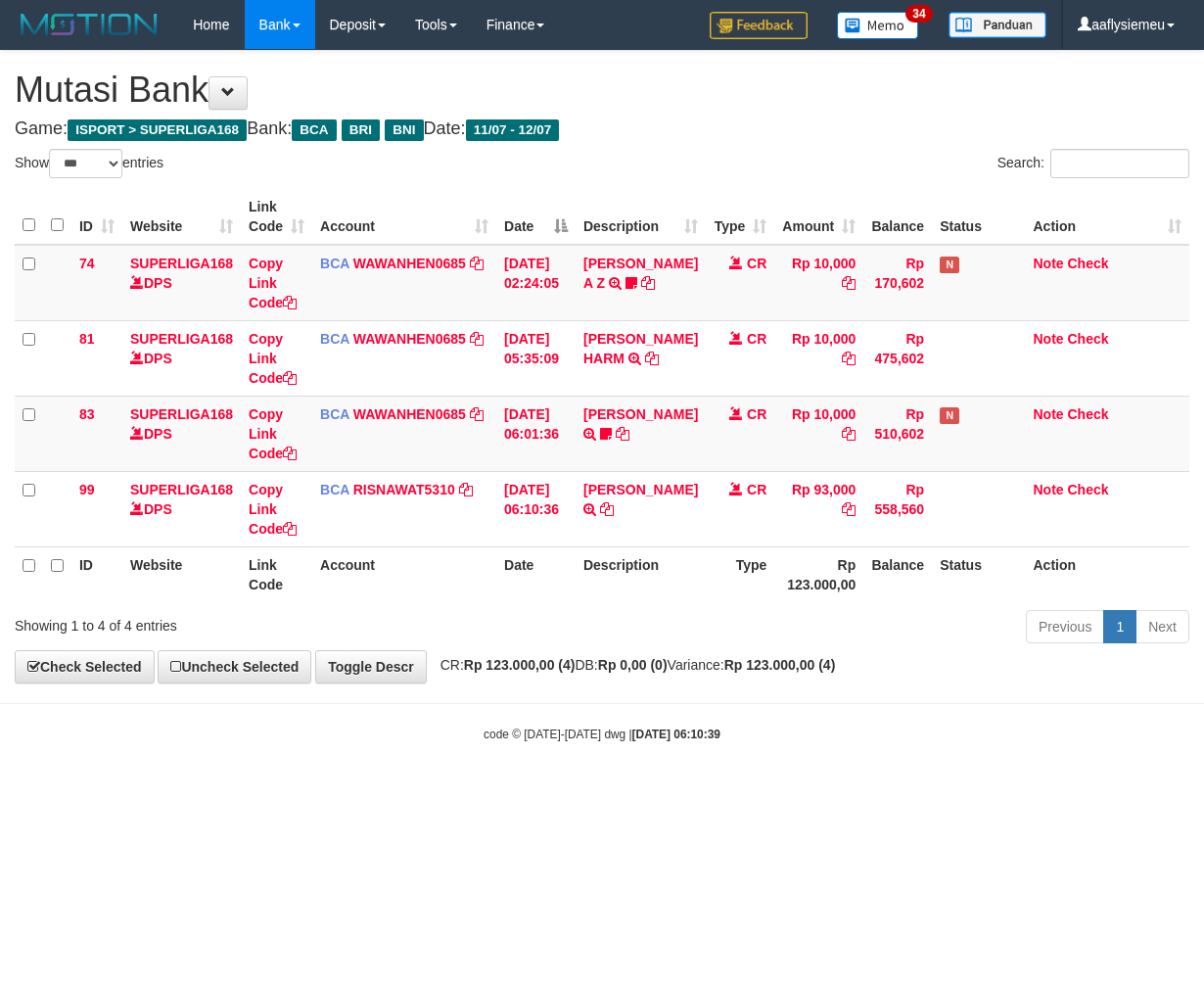 scroll, scrollTop: 0, scrollLeft: 0, axis: both 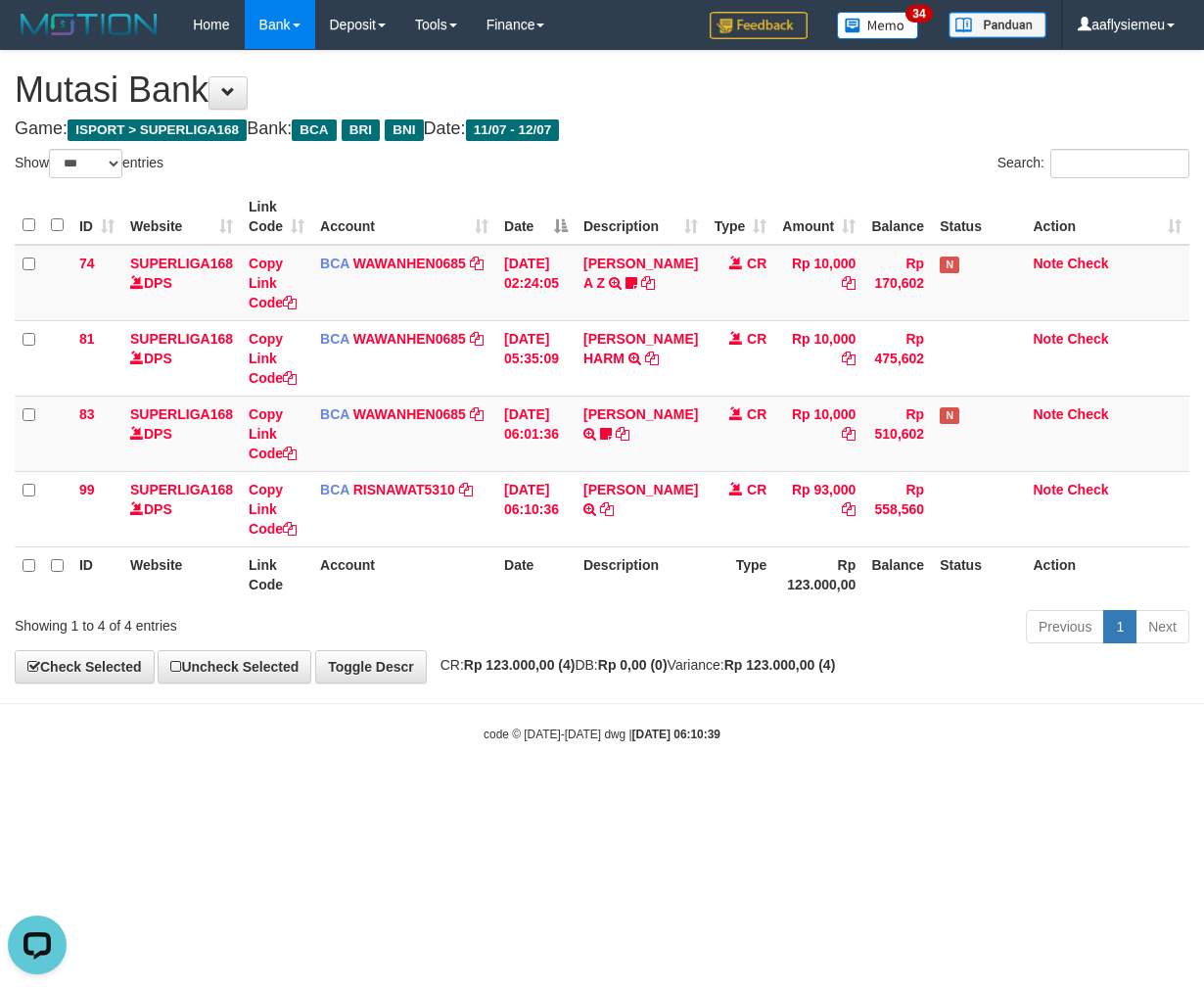 click on "Description" at bounding box center (640, 574) 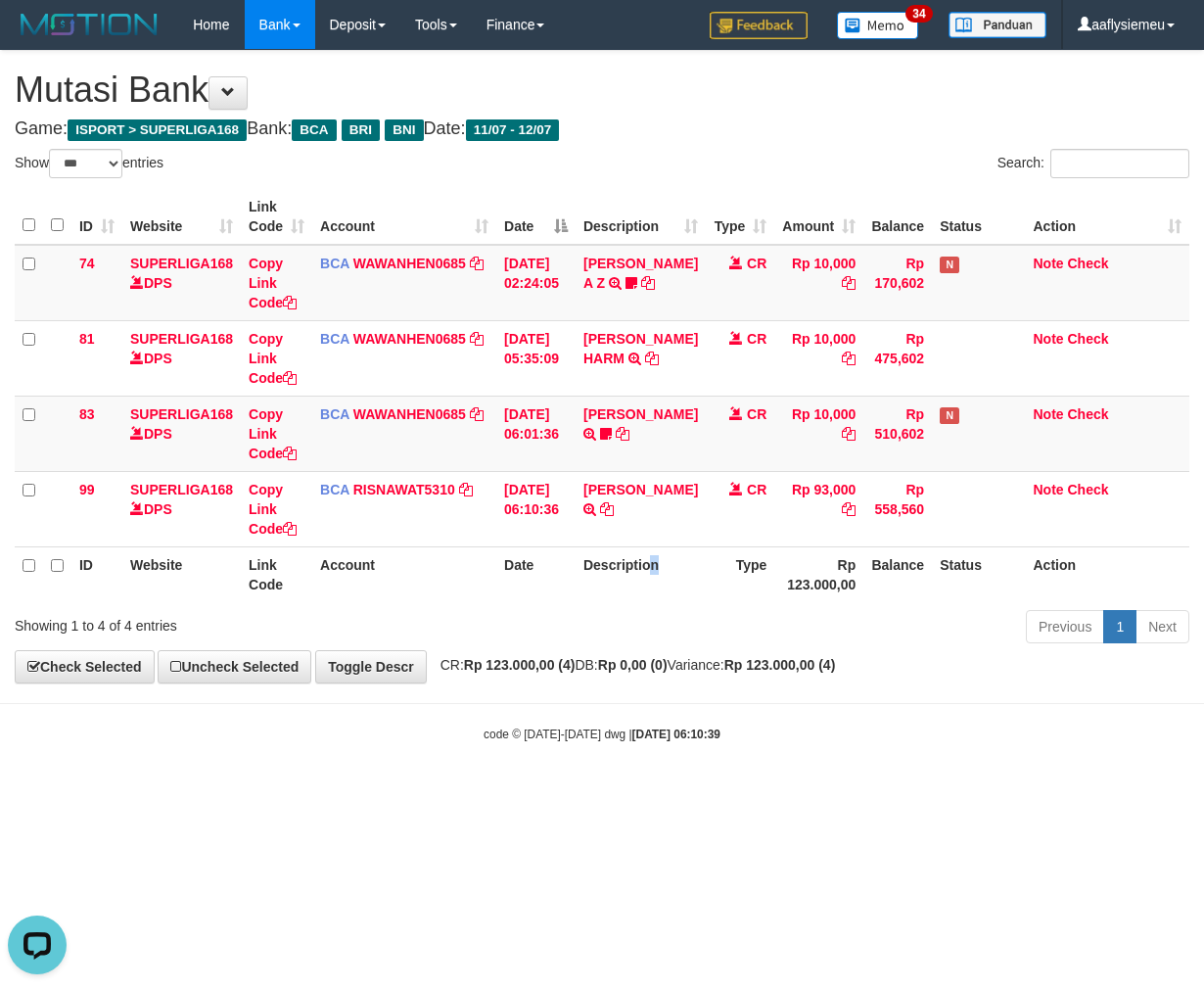 click on "Description" at bounding box center [640, 574] 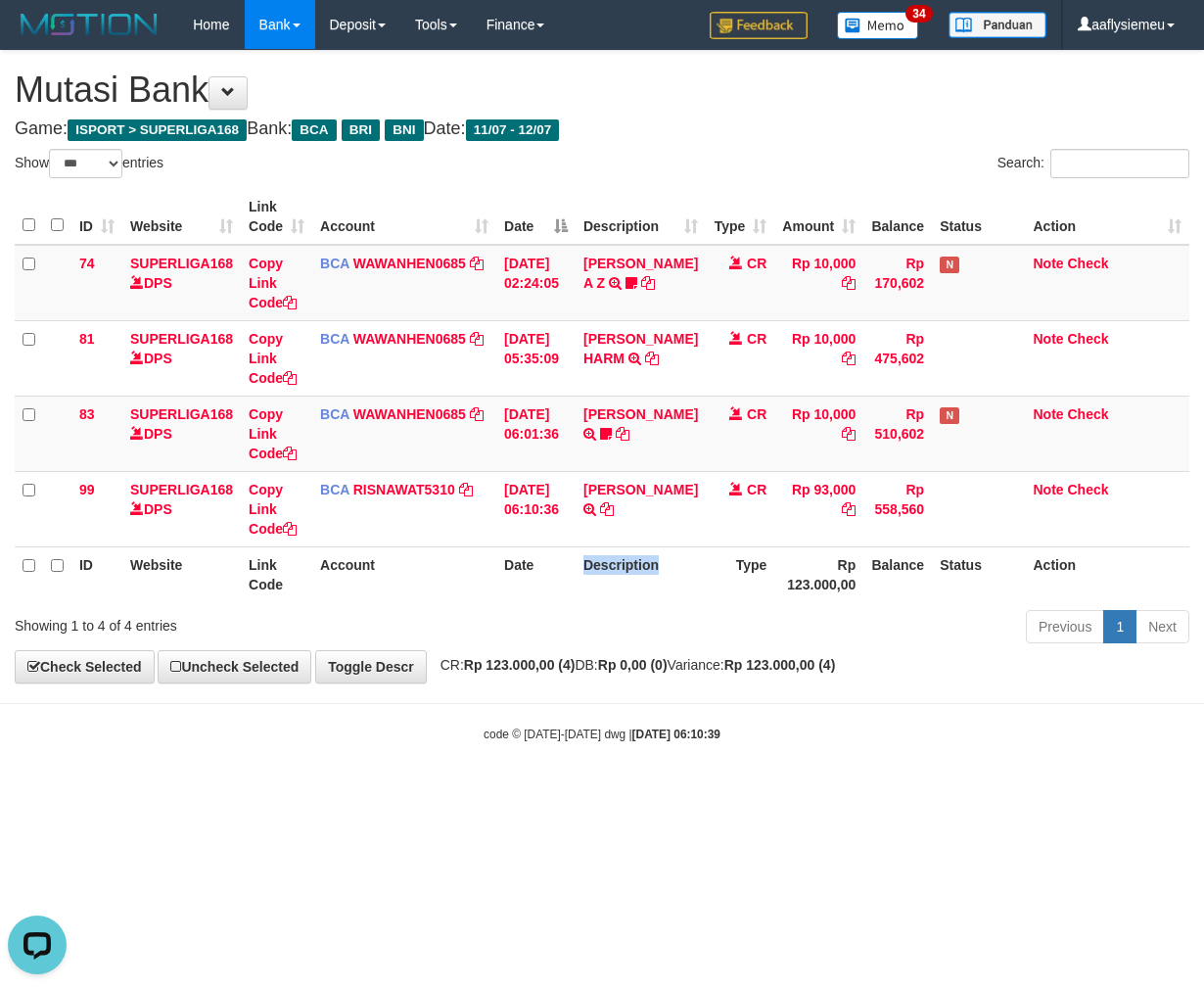 click on "Description" at bounding box center [640, 574] 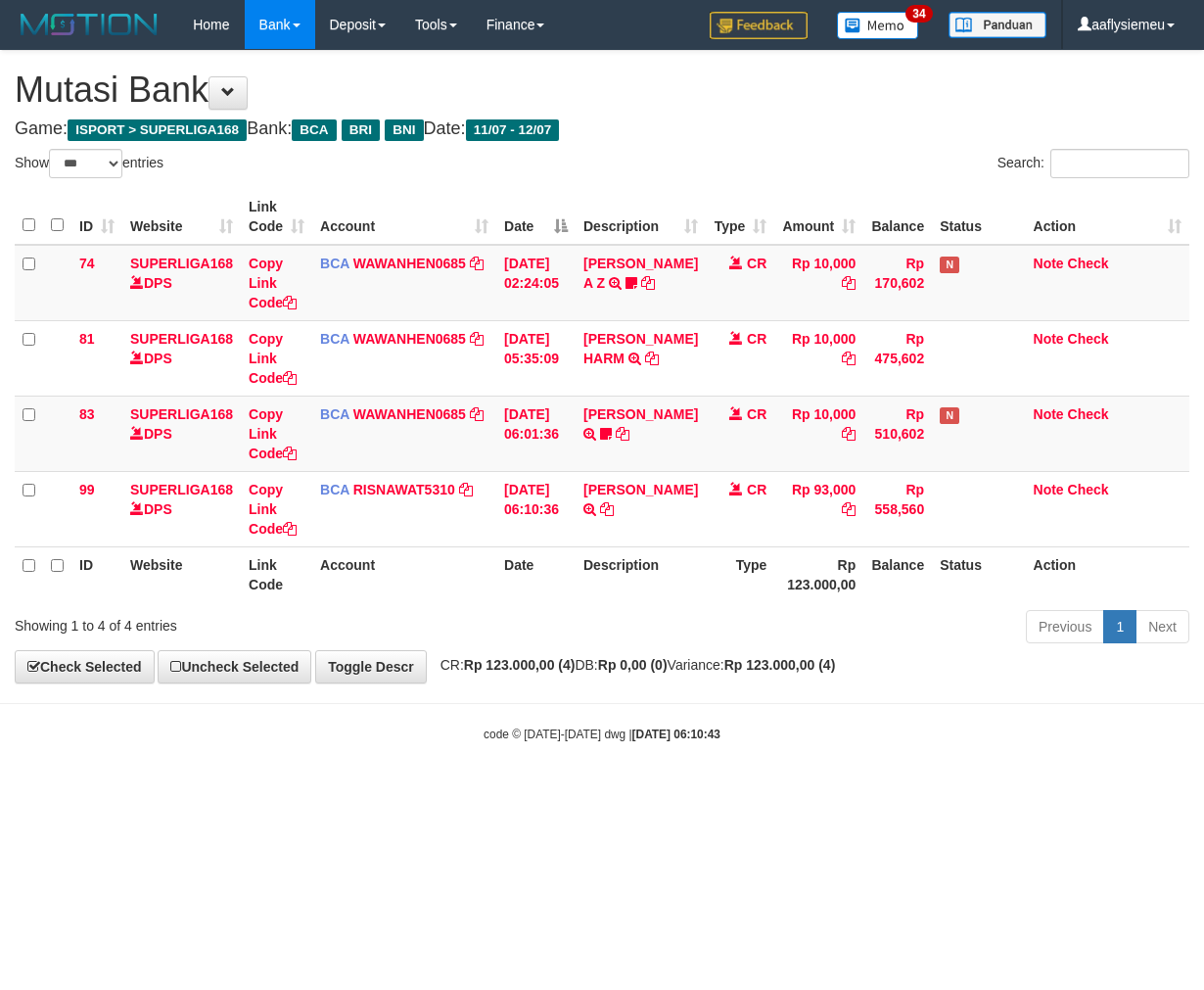 select on "***" 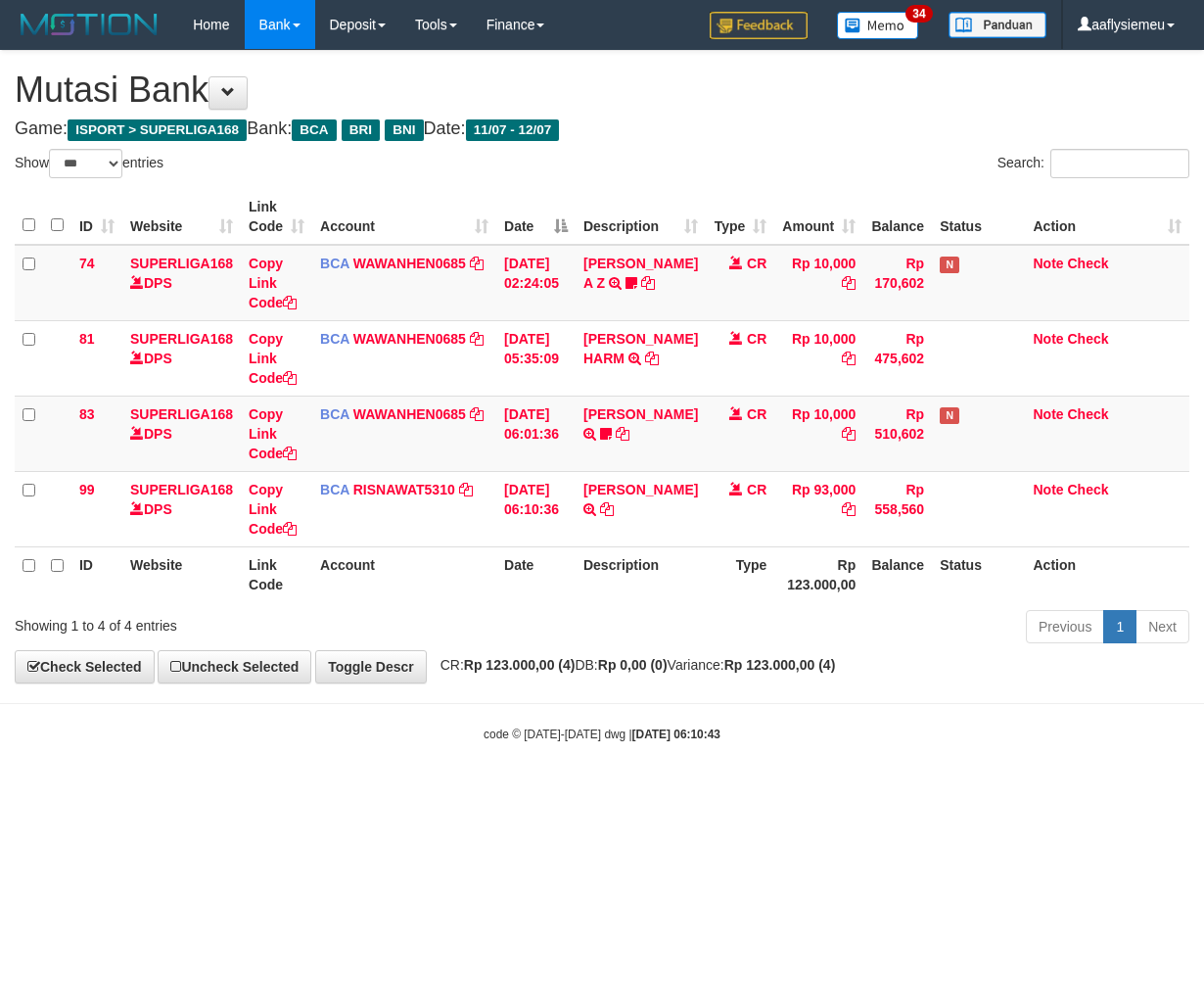 scroll, scrollTop: 0, scrollLeft: 0, axis: both 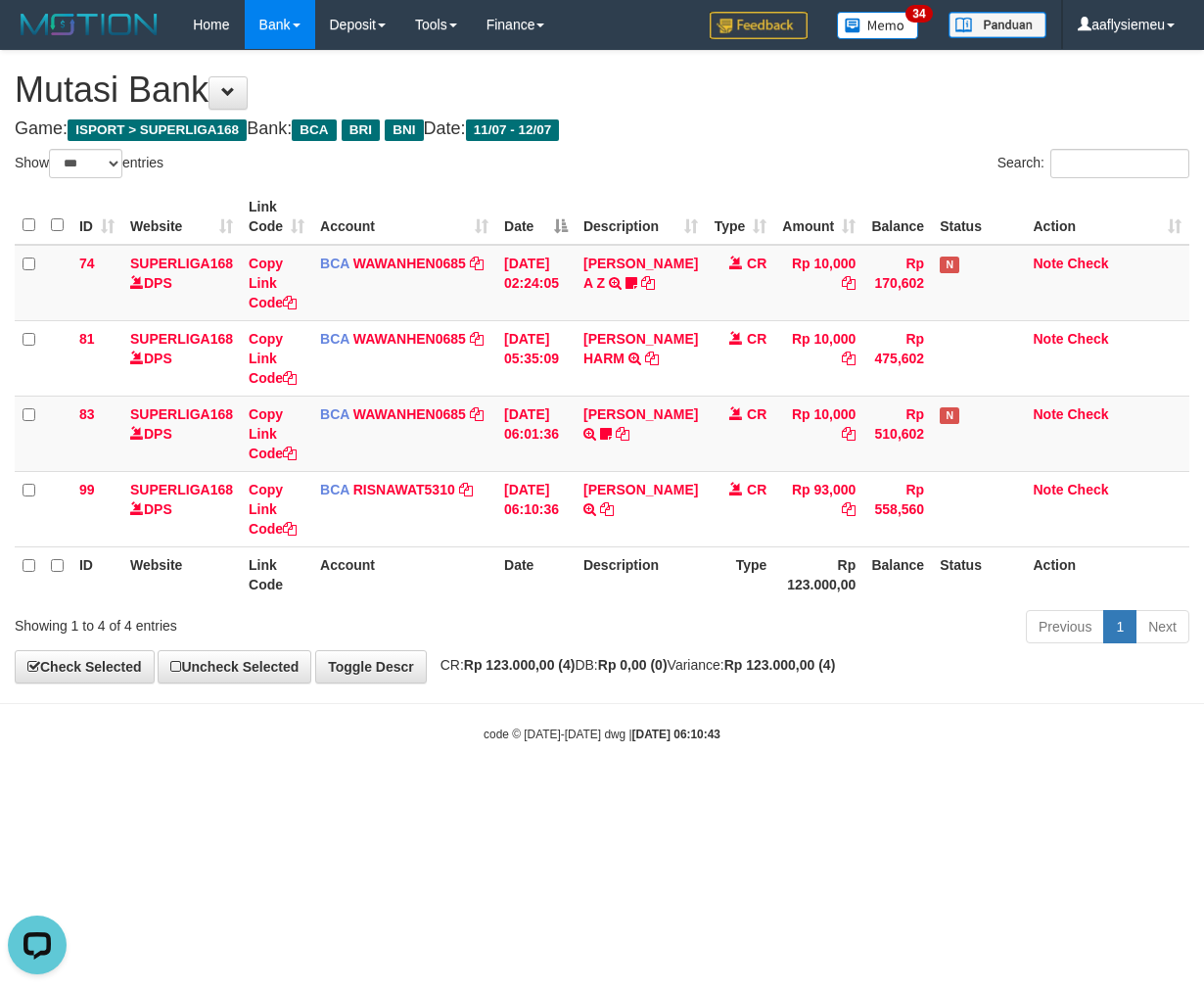 click on "Previous 1 Next" at bounding box center [854, 629] 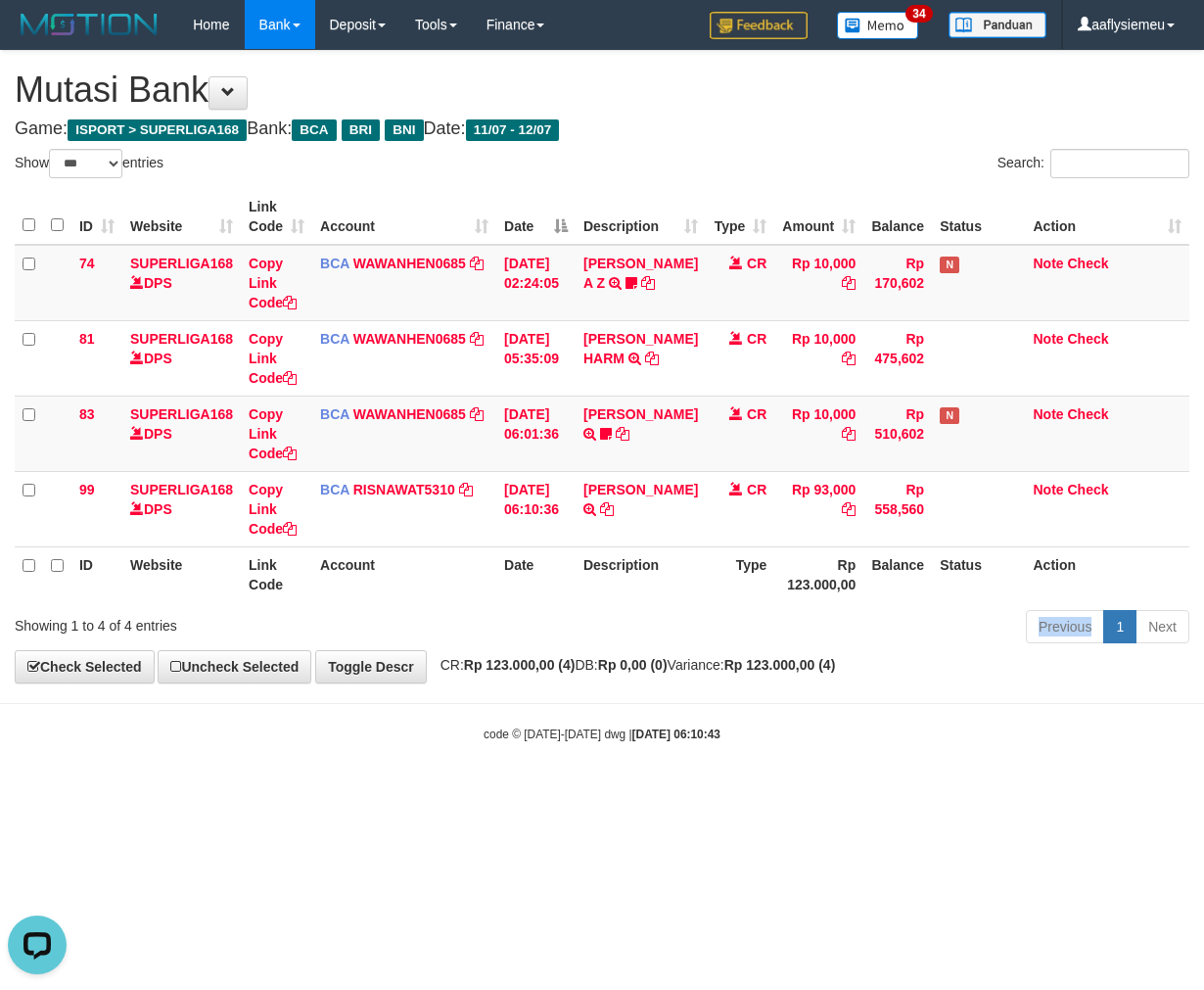 click on "Previous 1 Next" at bounding box center (854, 629) 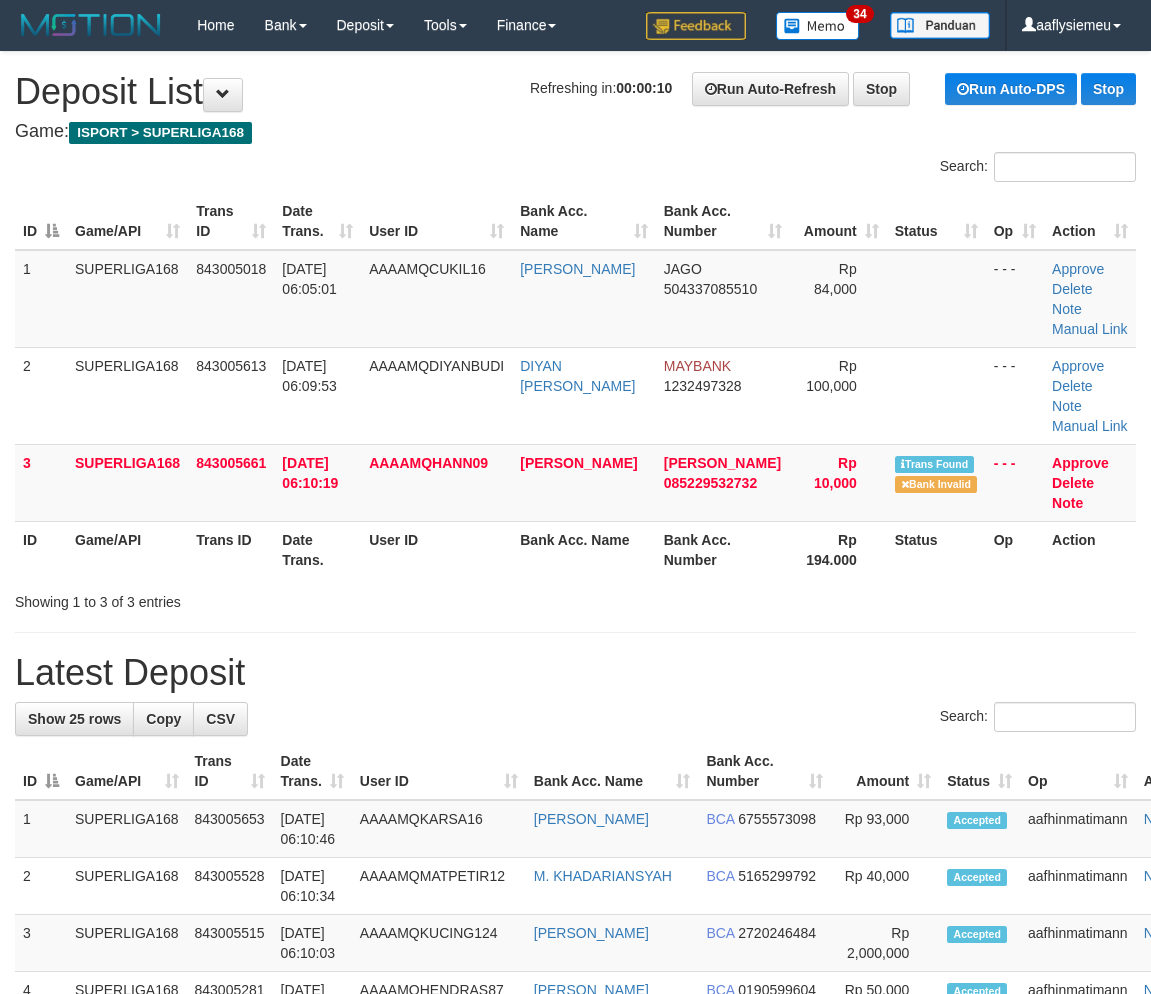 scroll, scrollTop: 0, scrollLeft: 0, axis: both 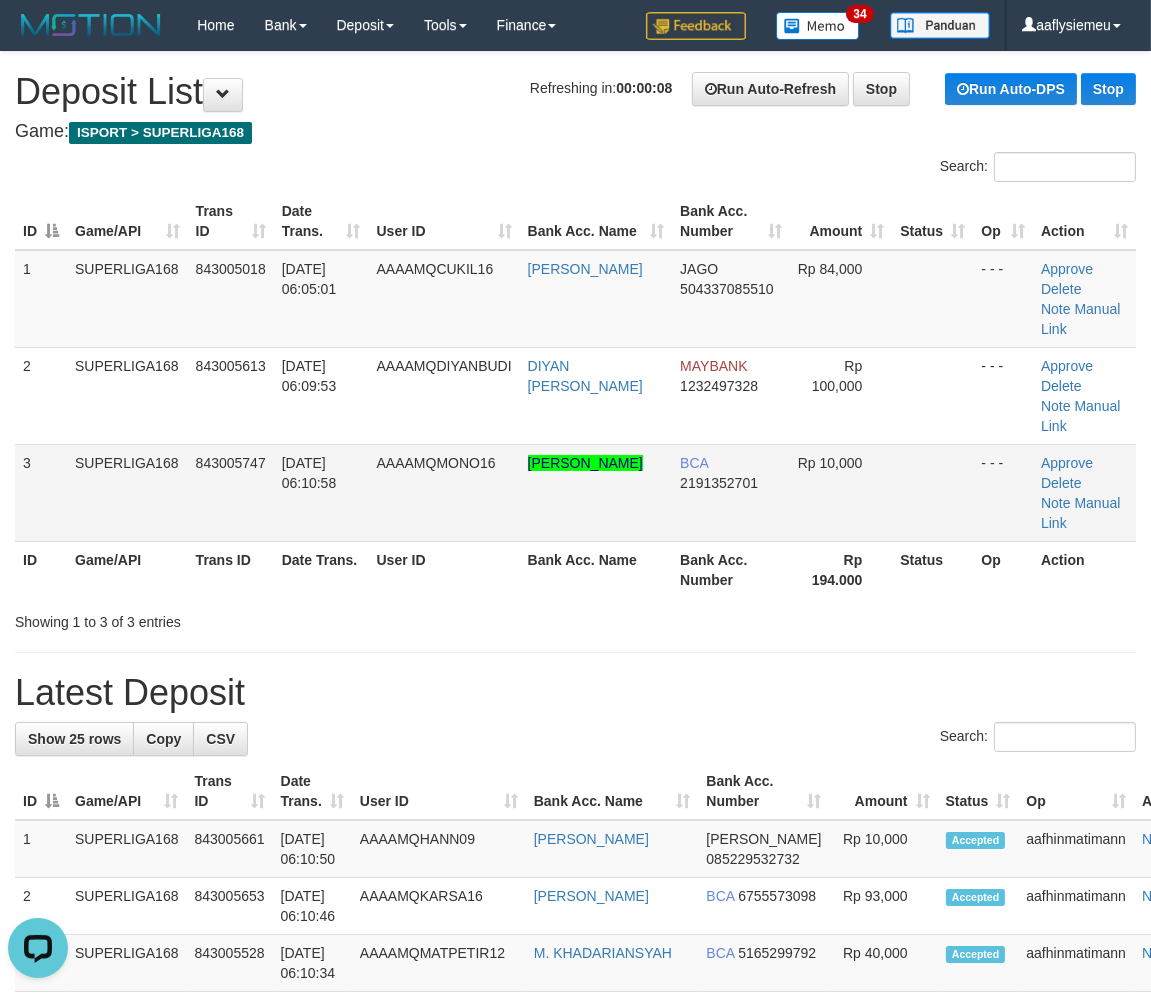 click on "843005747" at bounding box center [231, 492] 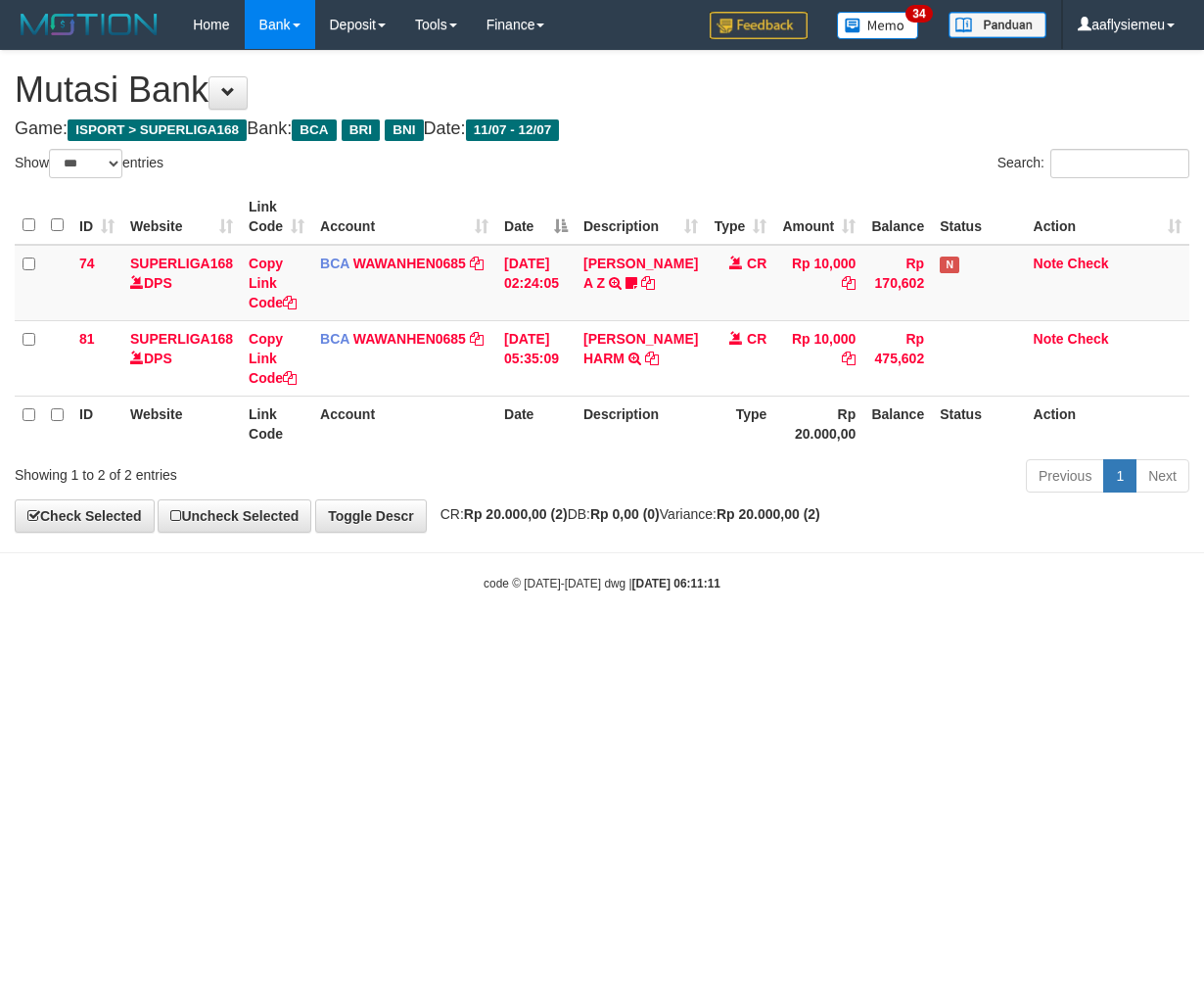 select on "***" 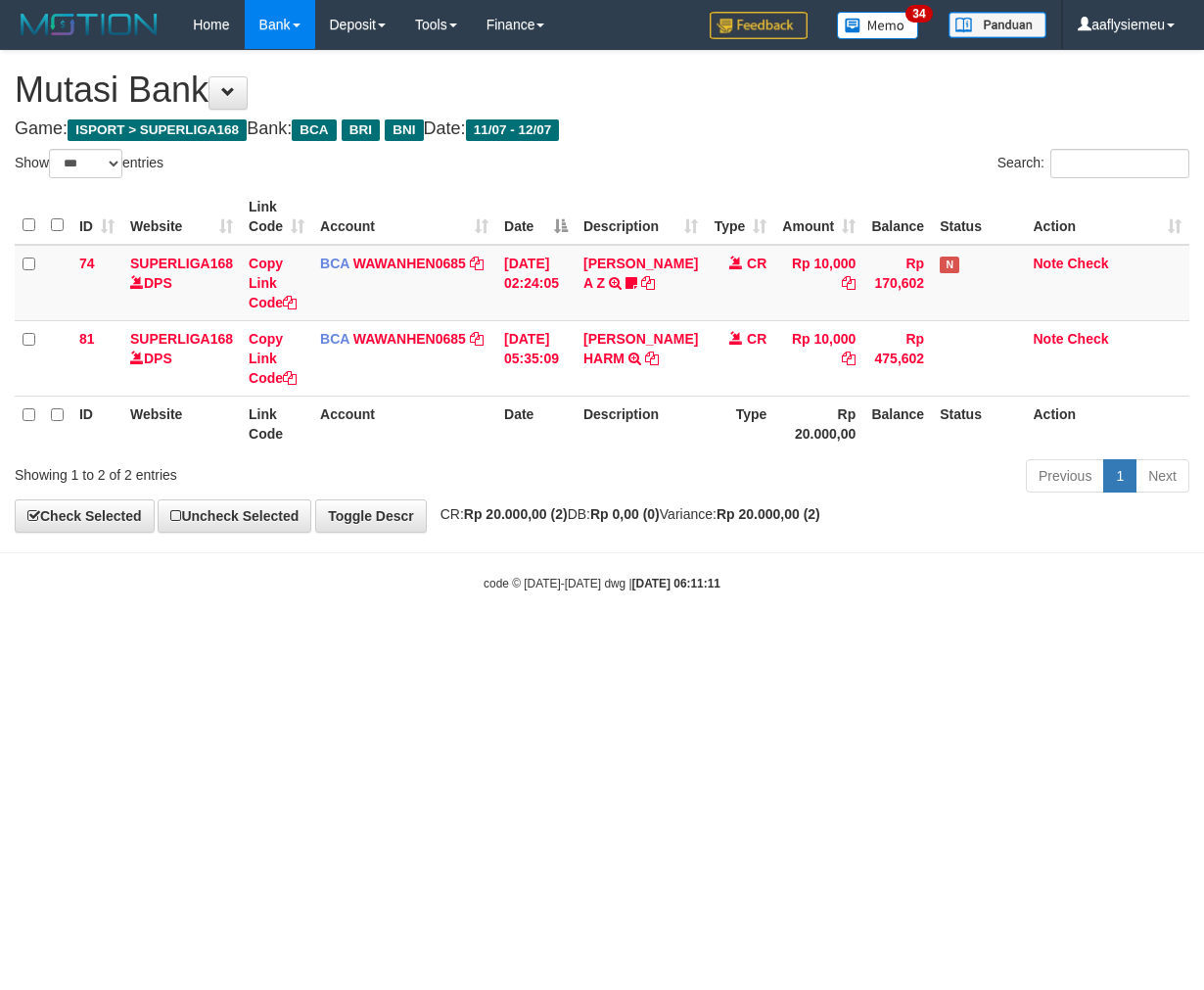 scroll, scrollTop: 0, scrollLeft: 0, axis: both 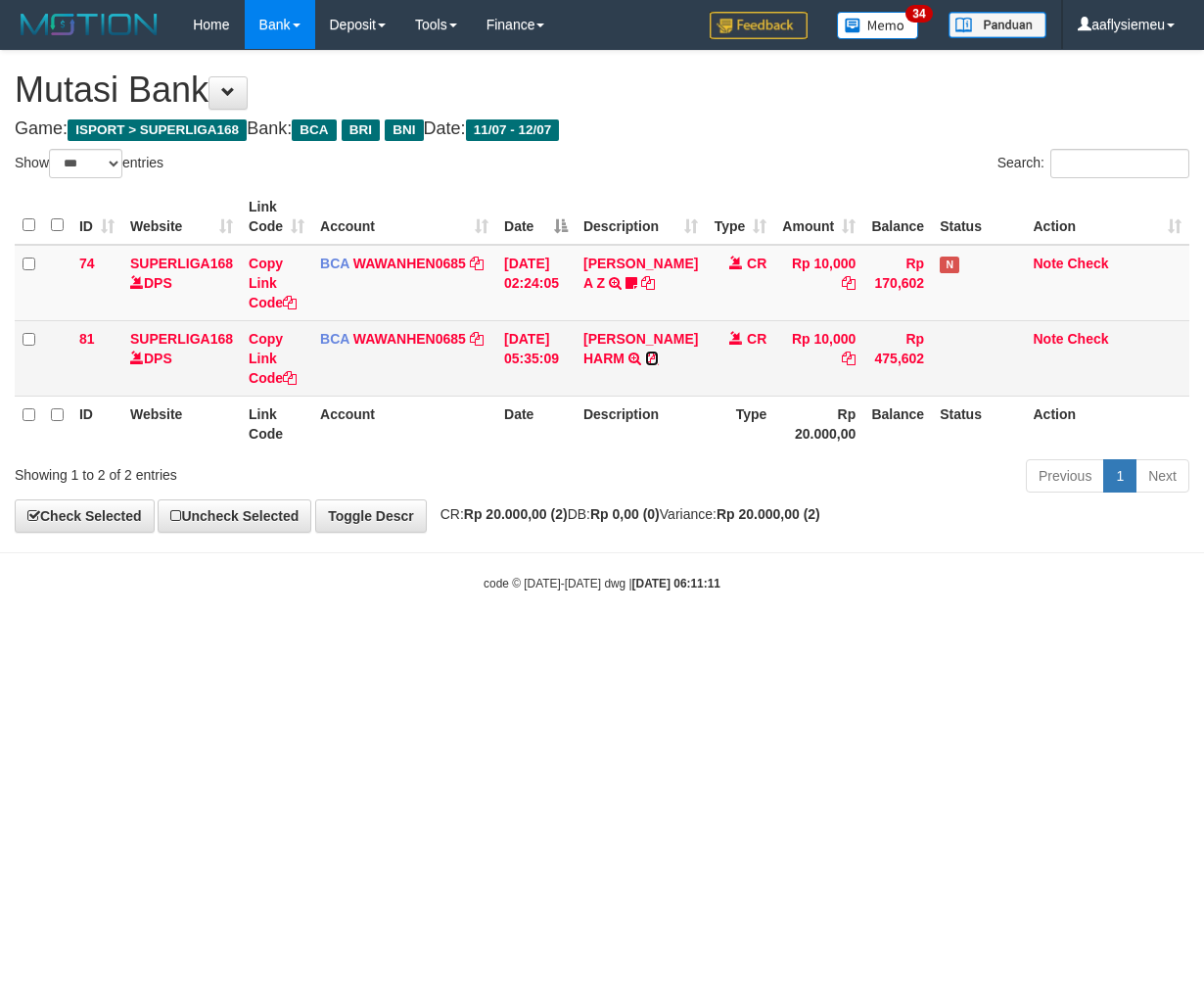 click at bounding box center [652, 358] 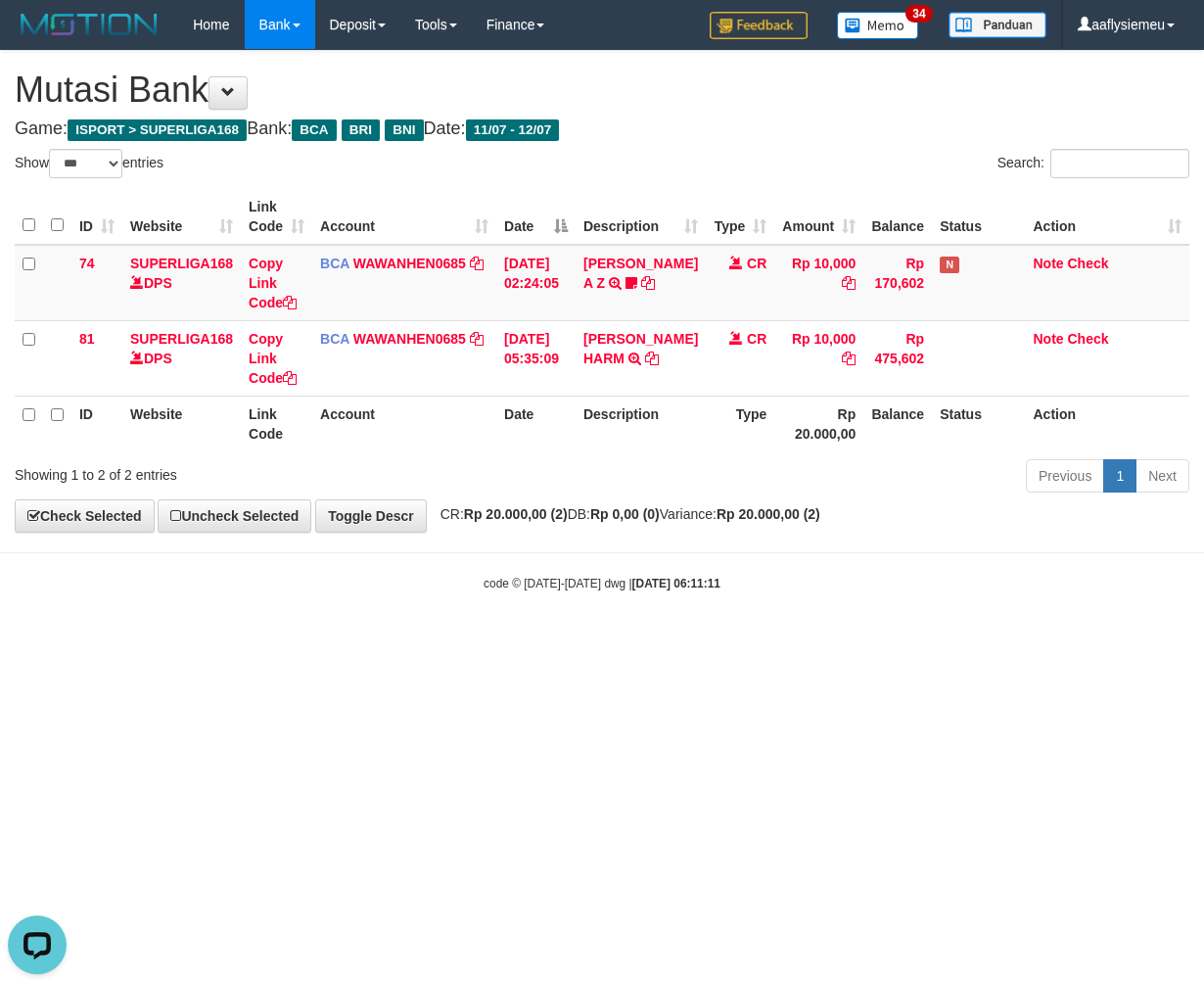 scroll, scrollTop: 0, scrollLeft: 0, axis: both 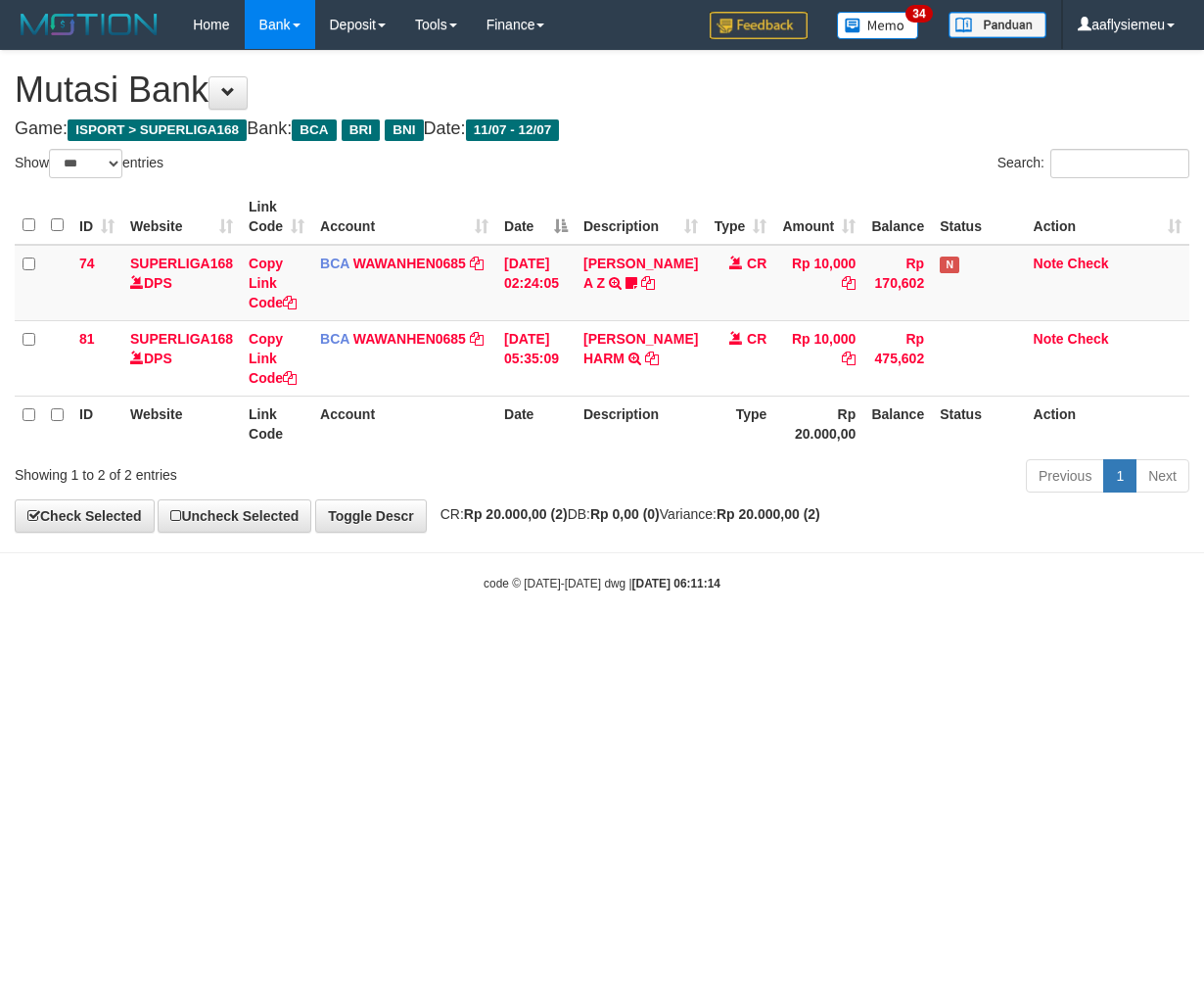 select on "***" 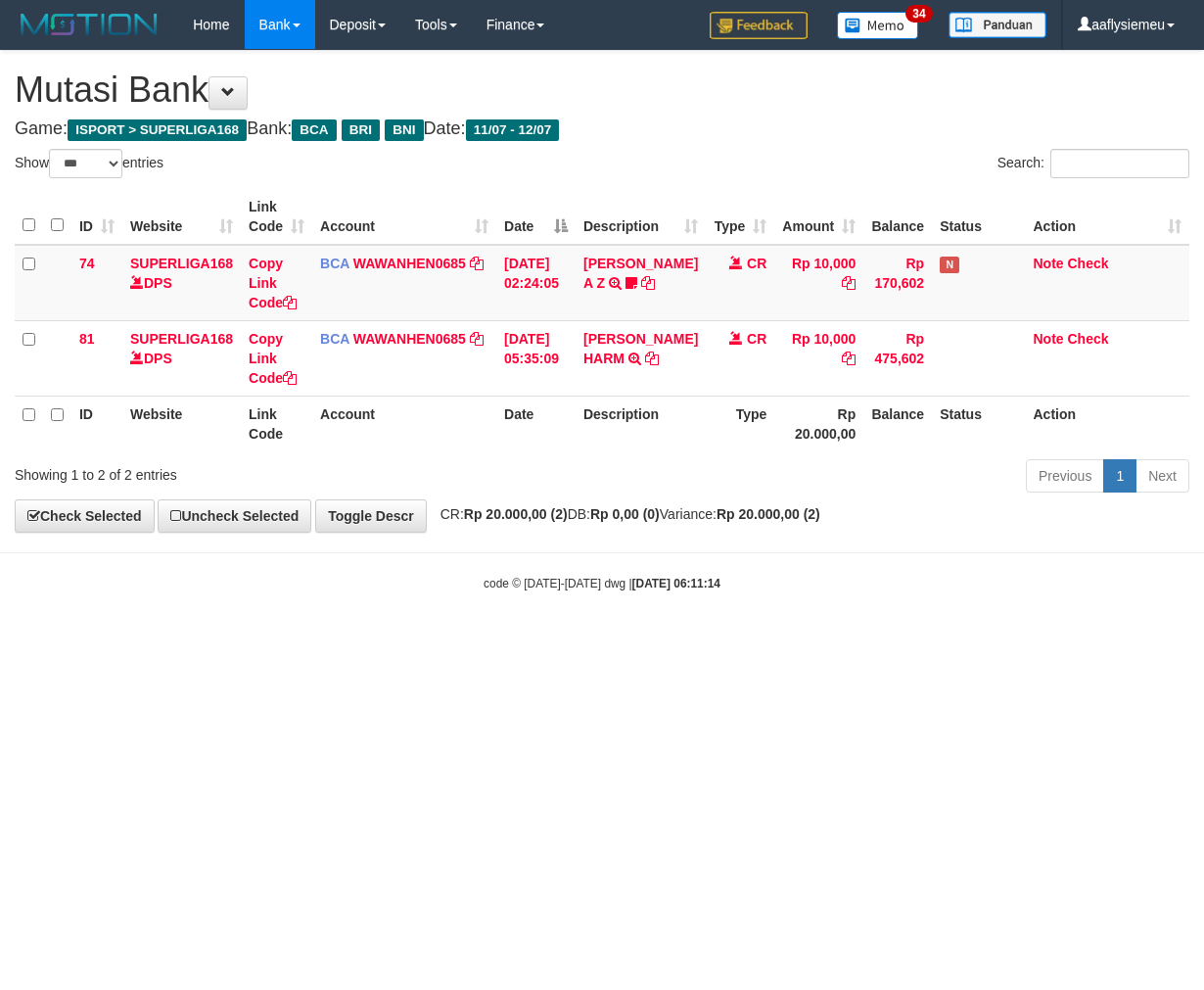 scroll, scrollTop: 0, scrollLeft: 0, axis: both 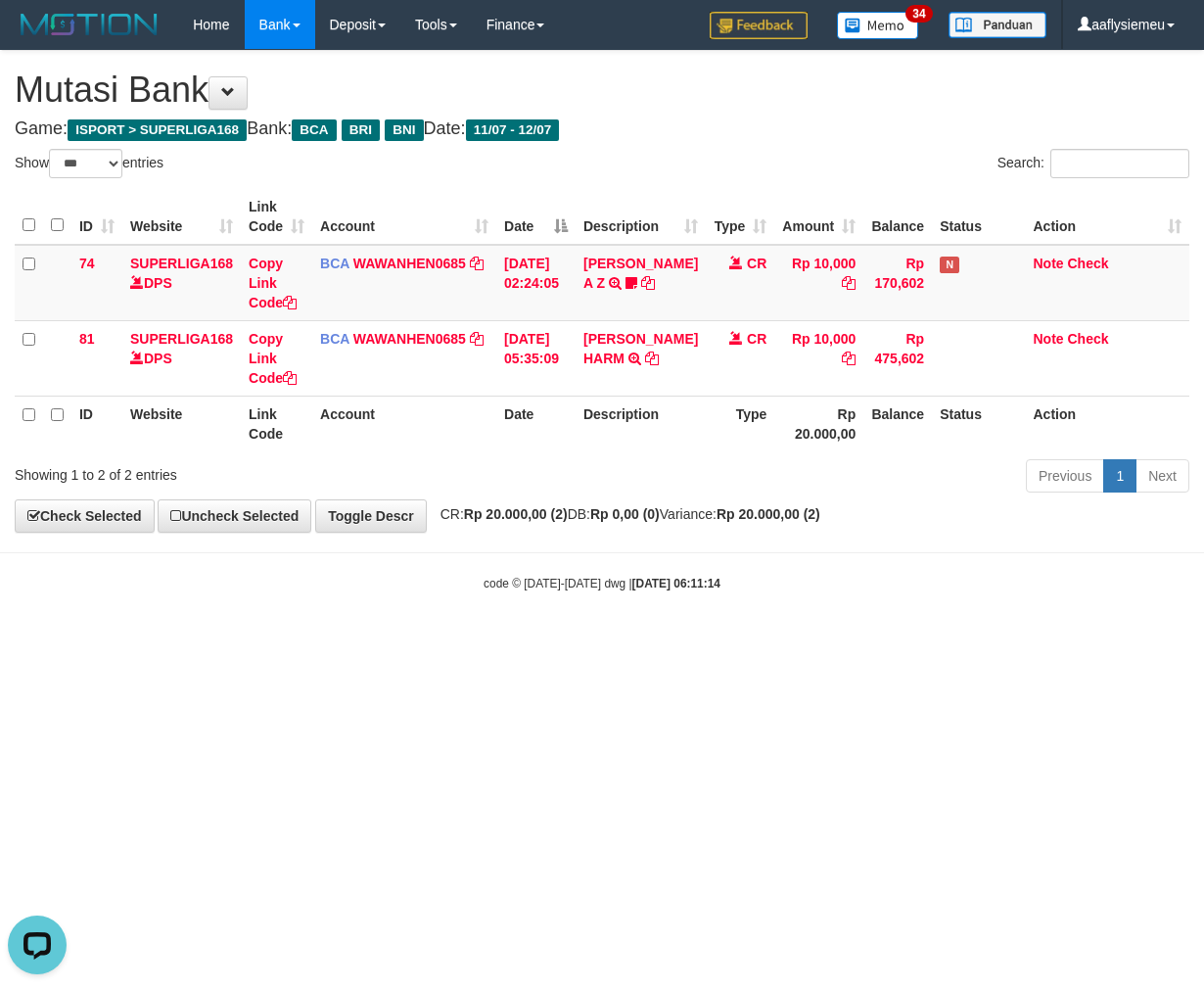click on "Toggle navigation
Home
Bank
Account List
Load
By Website
Group
[ISPORT]													SUPERLIGA168
By Load Group (DPS)" at bounding box center (602, 320) 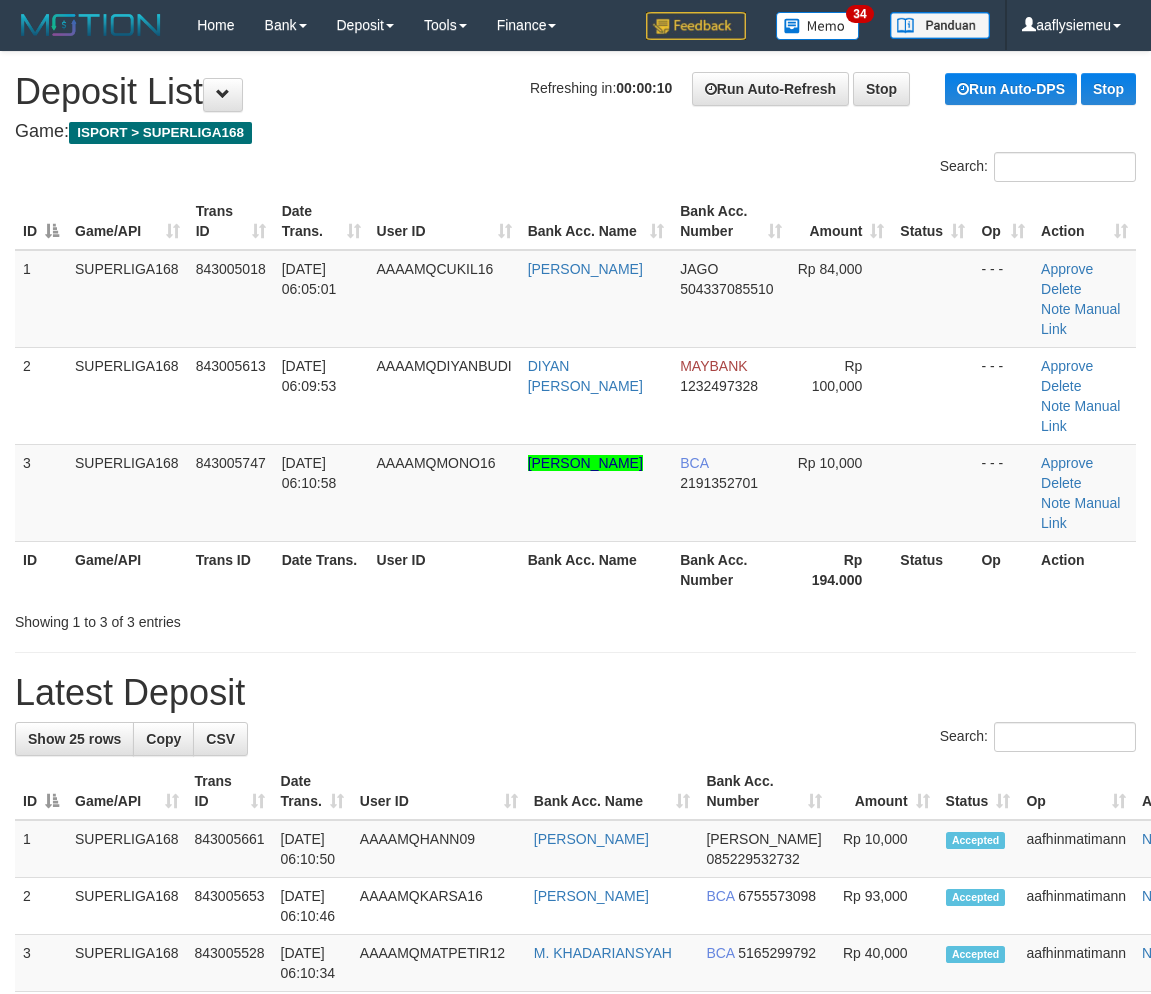 scroll, scrollTop: 0, scrollLeft: 0, axis: both 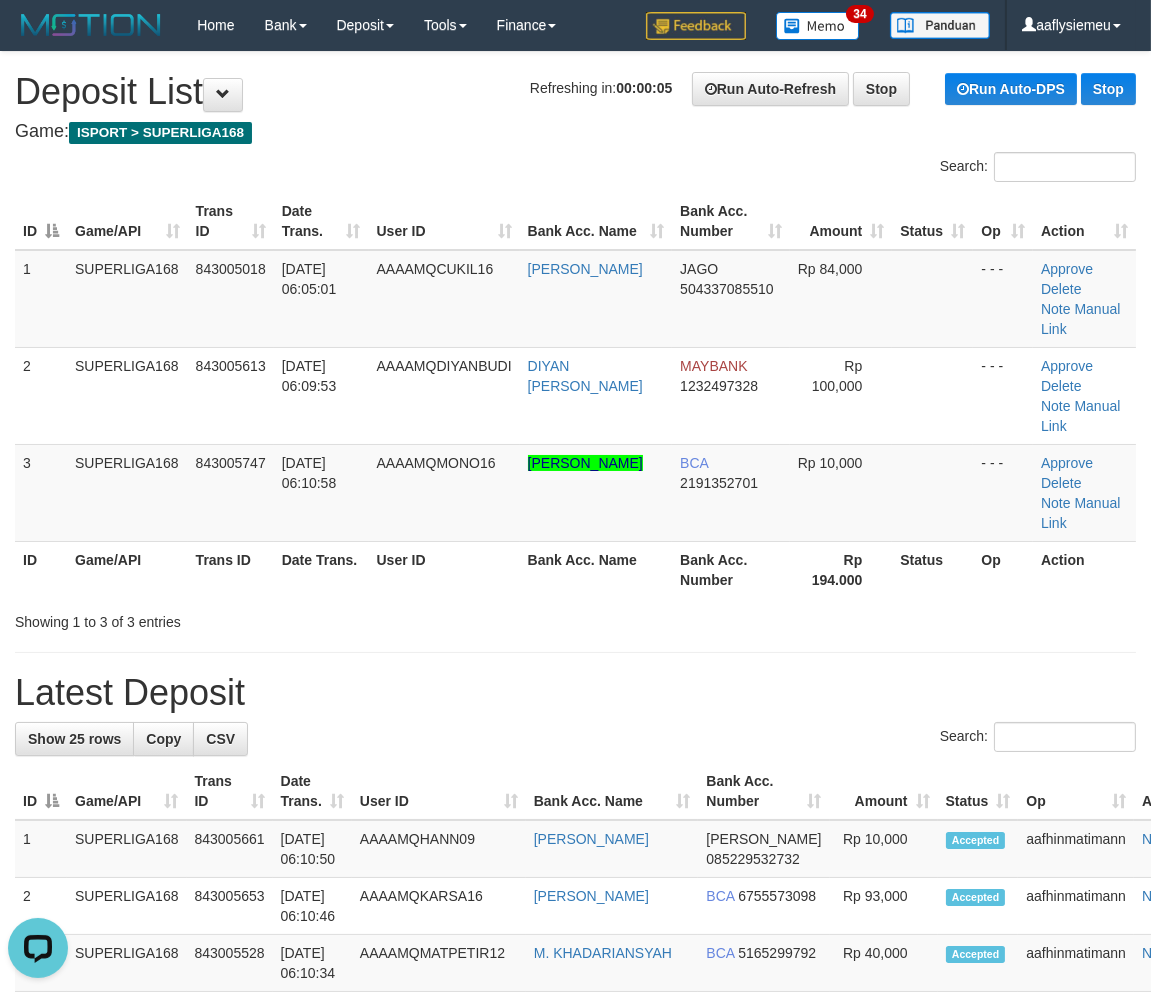 drag, startPoint x: 181, startPoint y: 546, endPoint x: 6, endPoint y: 577, distance: 177.7245 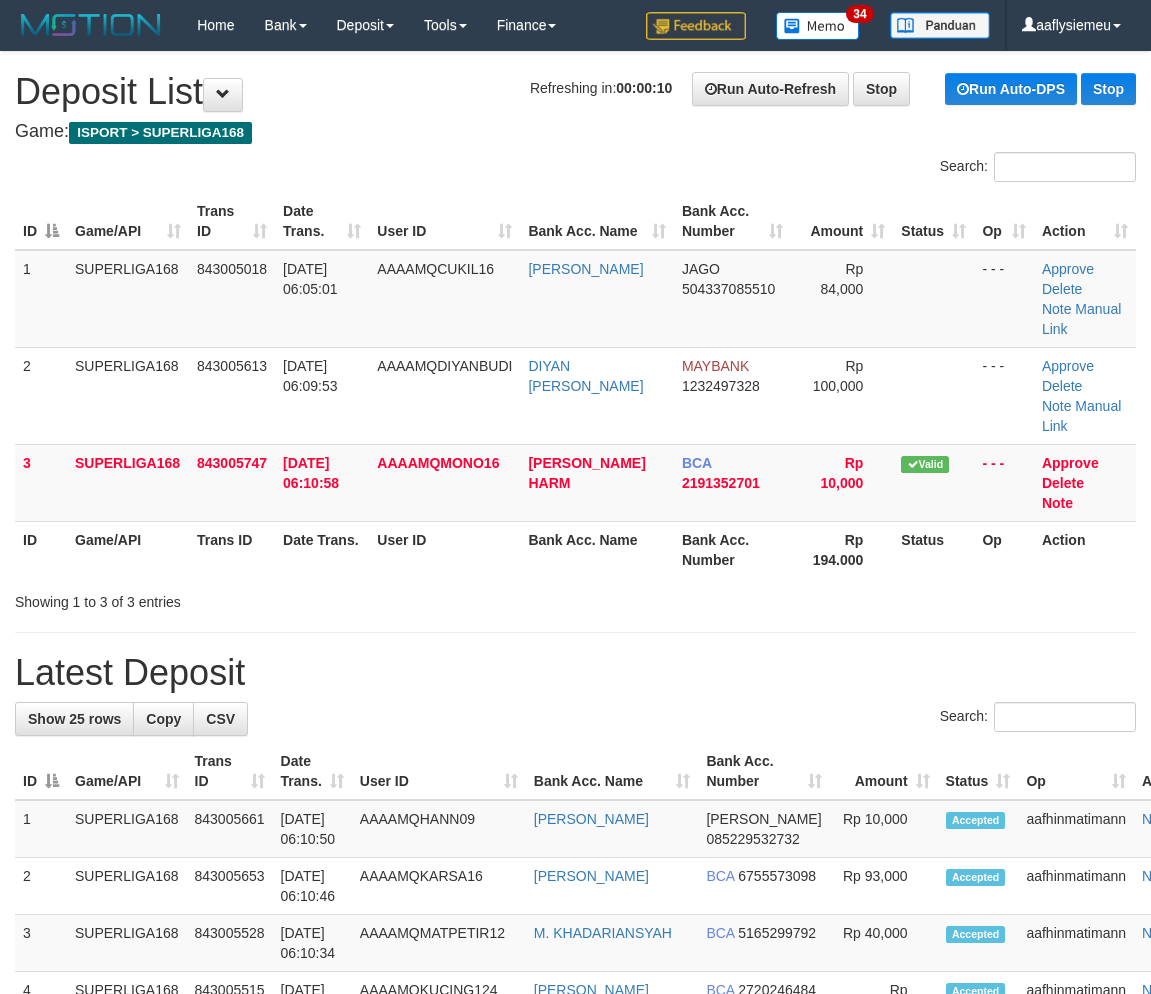 scroll, scrollTop: 0, scrollLeft: 0, axis: both 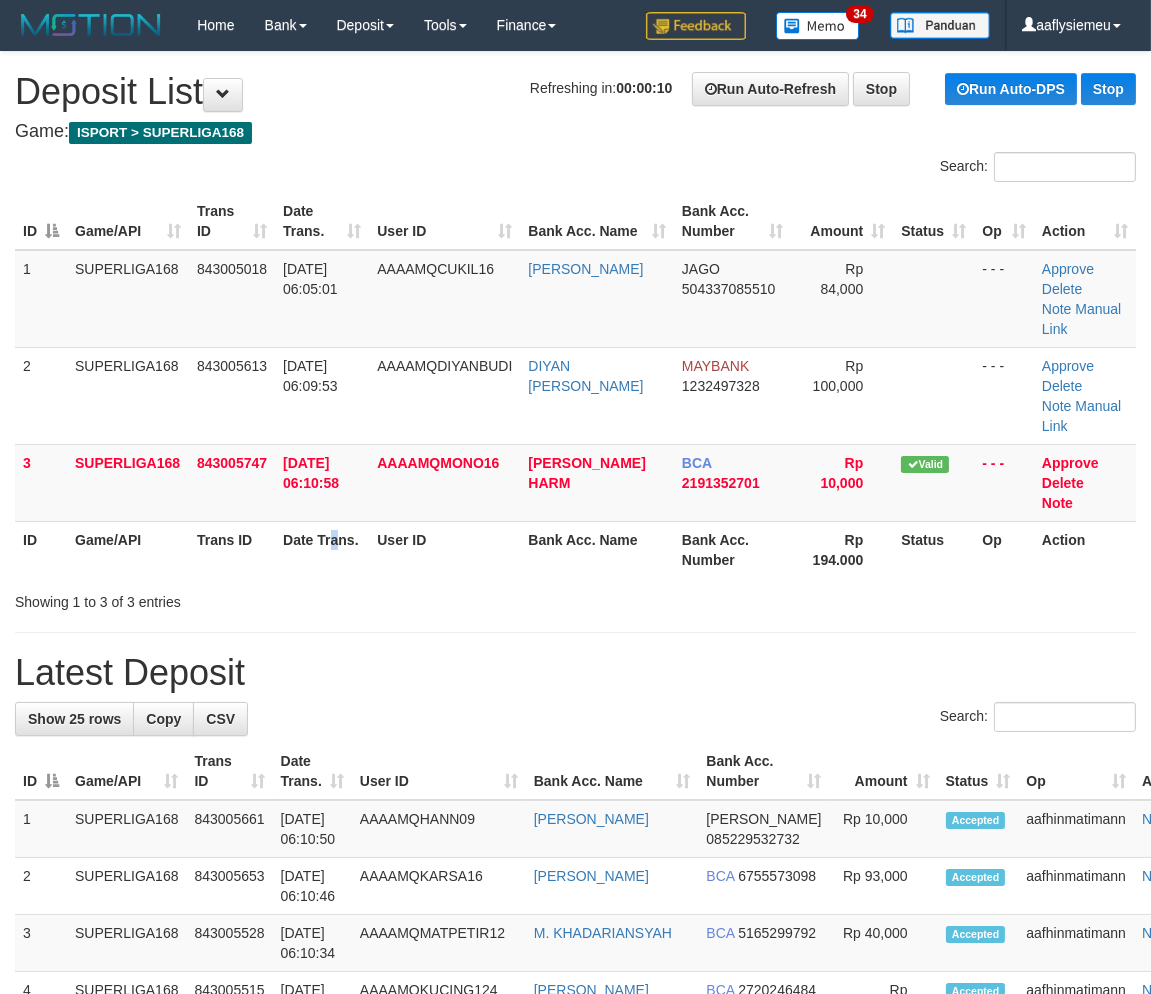 drag, startPoint x: 335, startPoint y: 504, endPoint x: 314, endPoint y: 512, distance: 22.472204 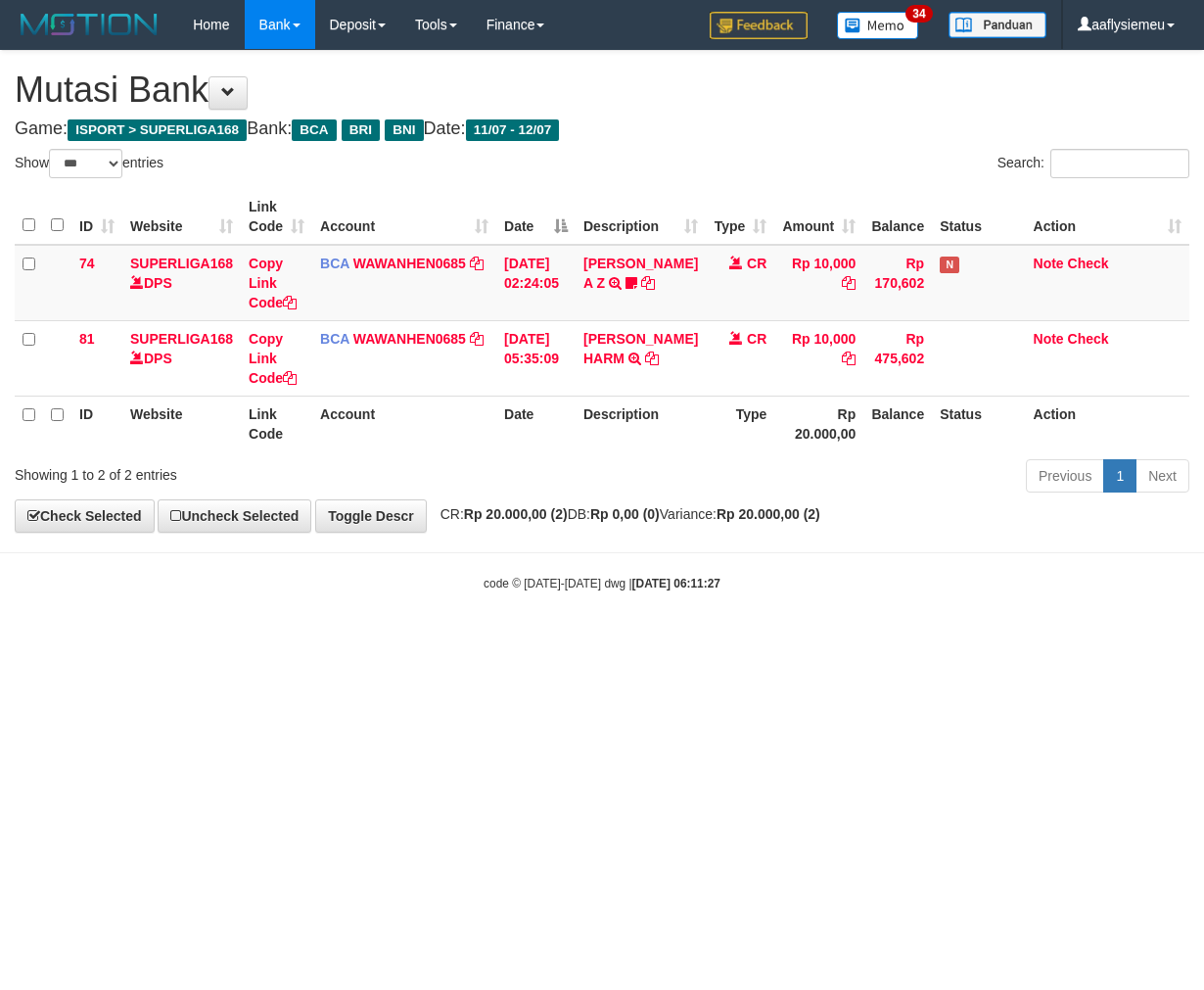 select on "***" 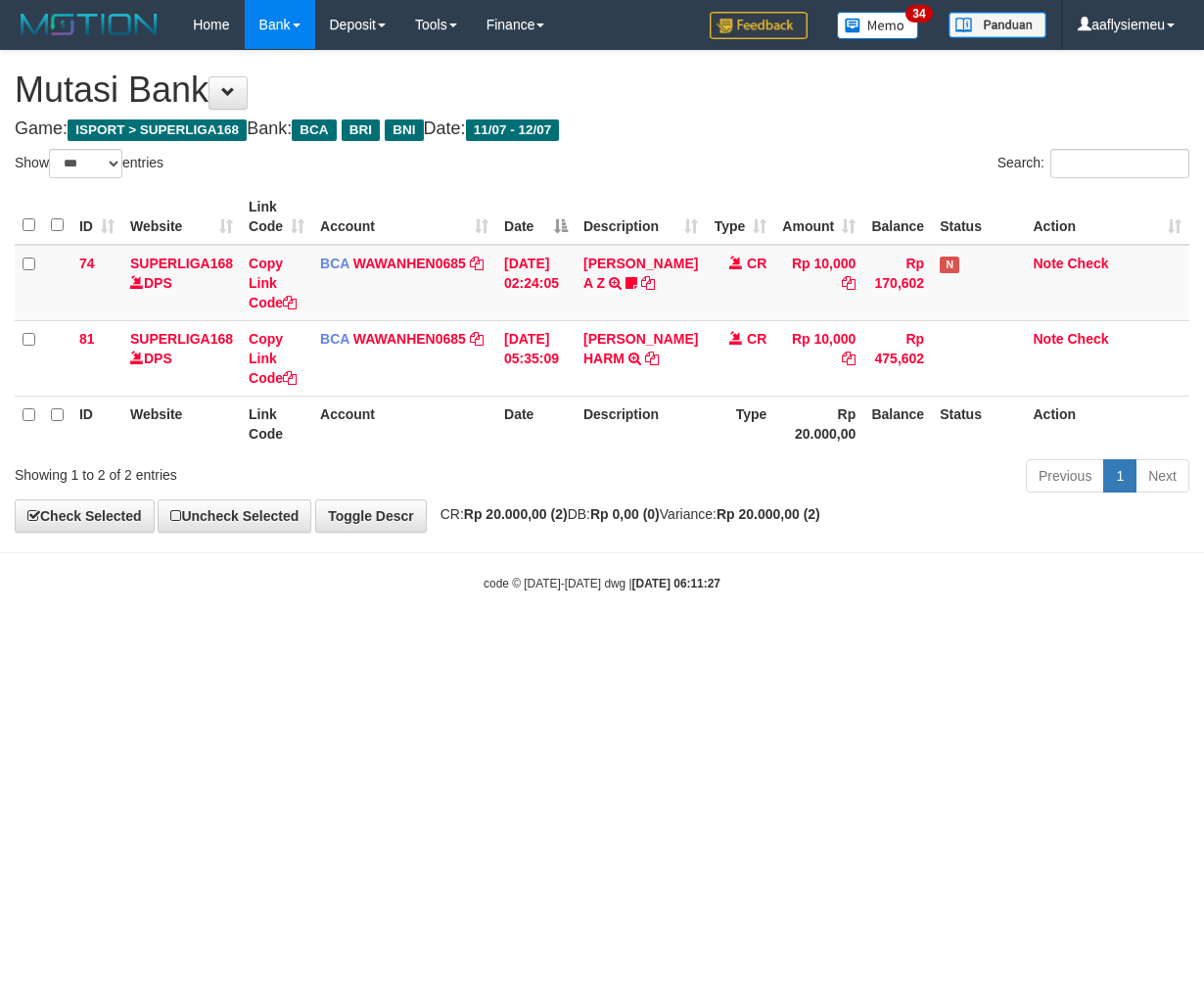 scroll, scrollTop: 0, scrollLeft: 0, axis: both 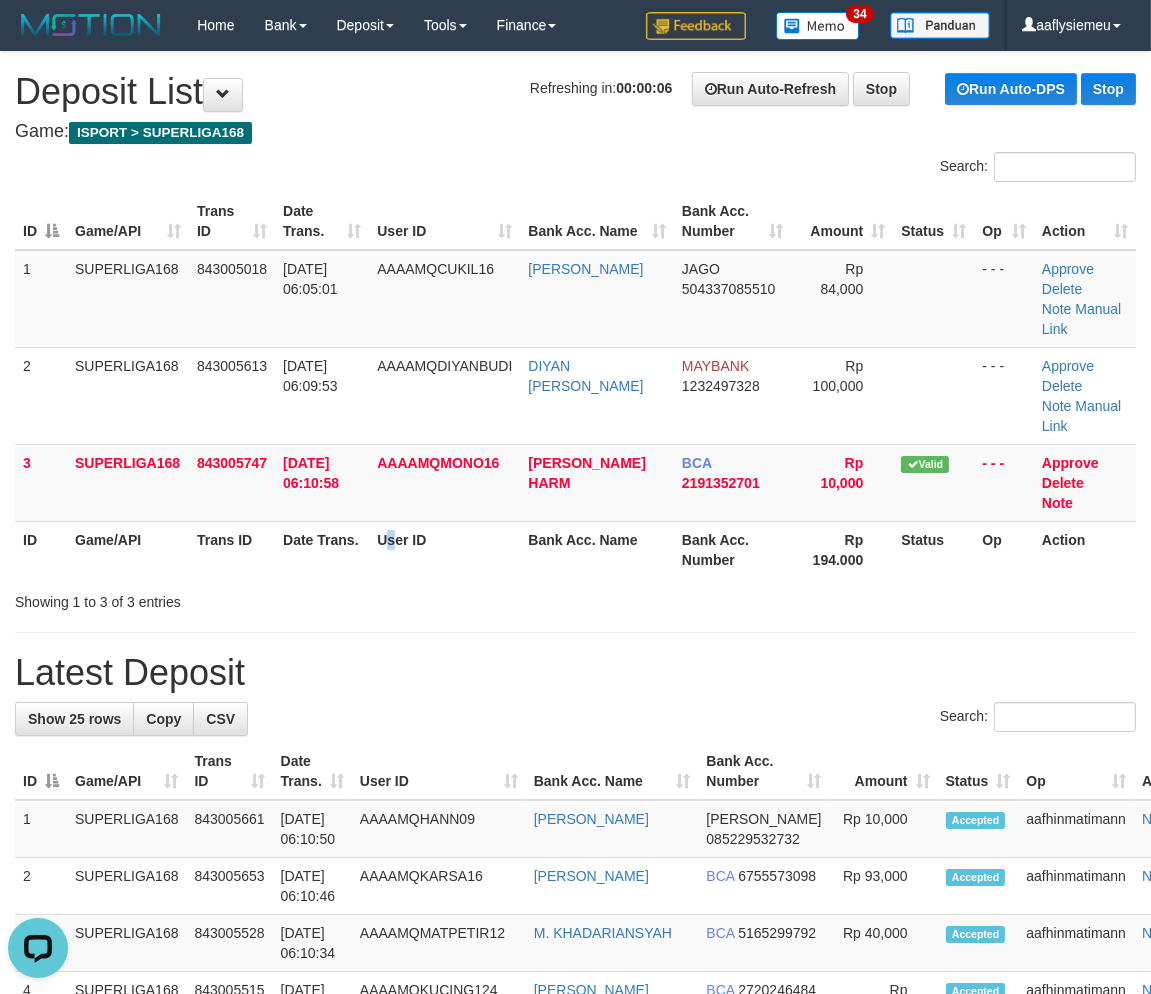 drag, startPoint x: 400, startPoint y: 516, endPoint x: 40, endPoint y: 623, distance: 375.5649 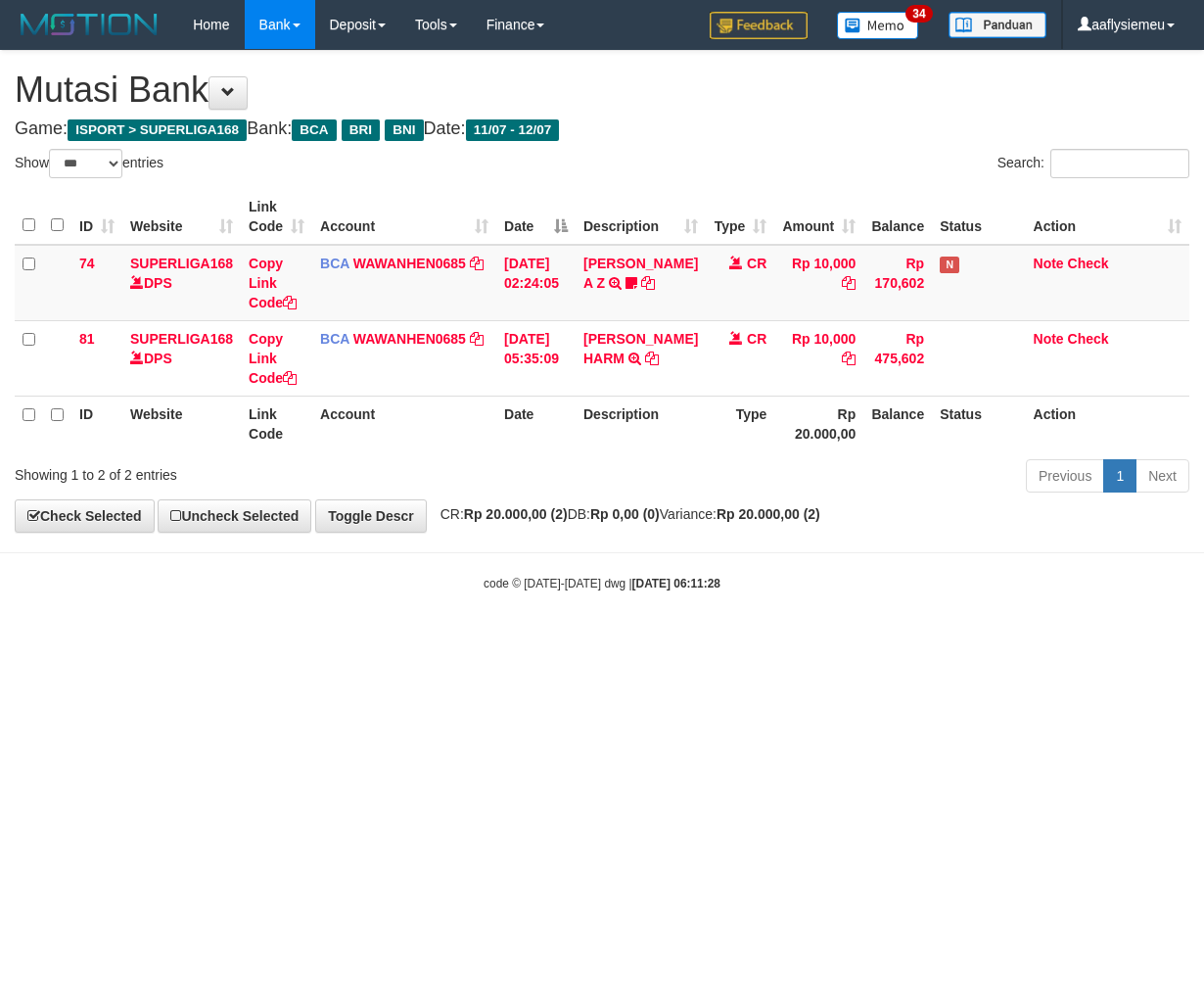 select on "***" 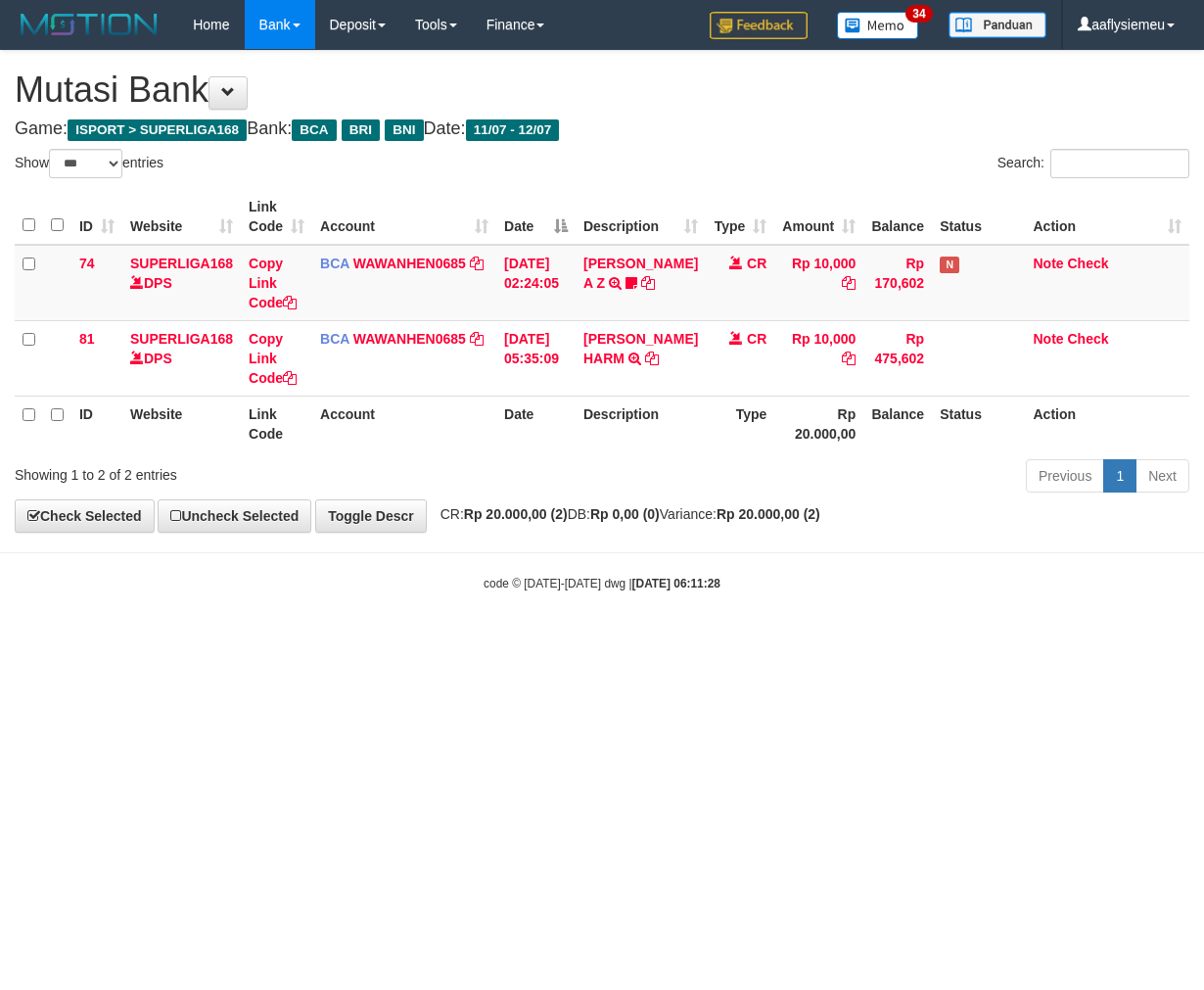 scroll, scrollTop: 0, scrollLeft: 0, axis: both 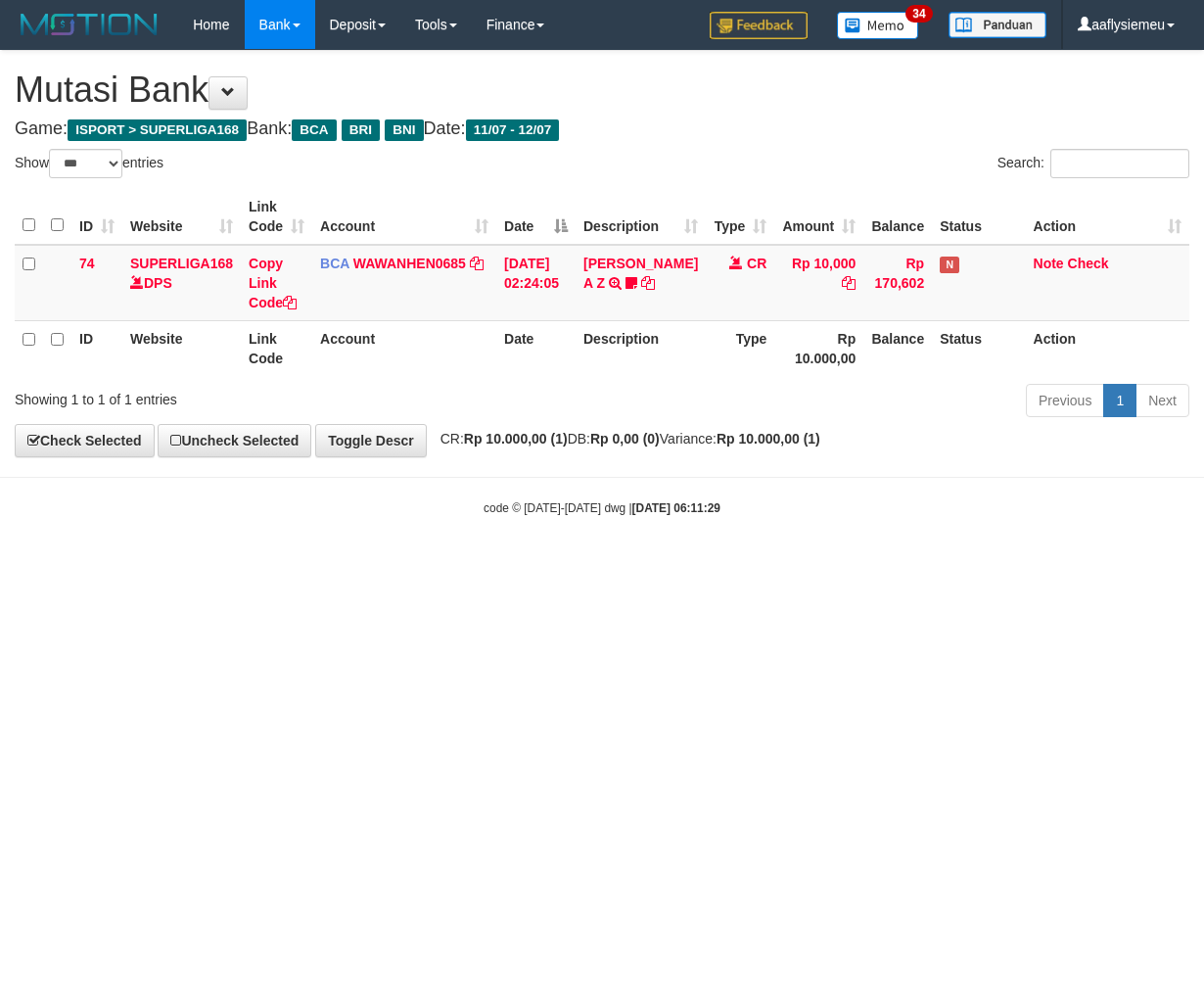select on "***" 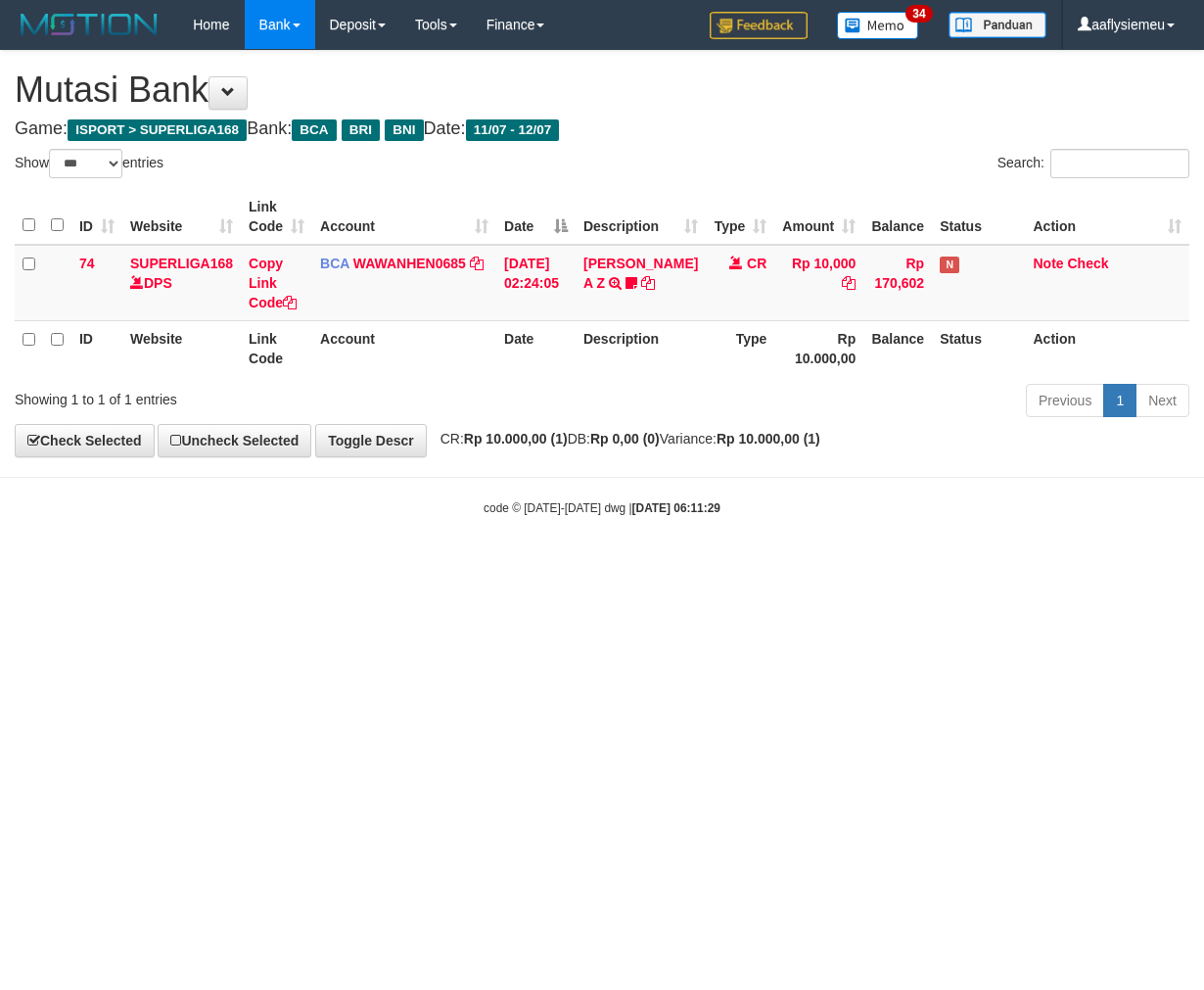 scroll, scrollTop: 0, scrollLeft: 0, axis: both 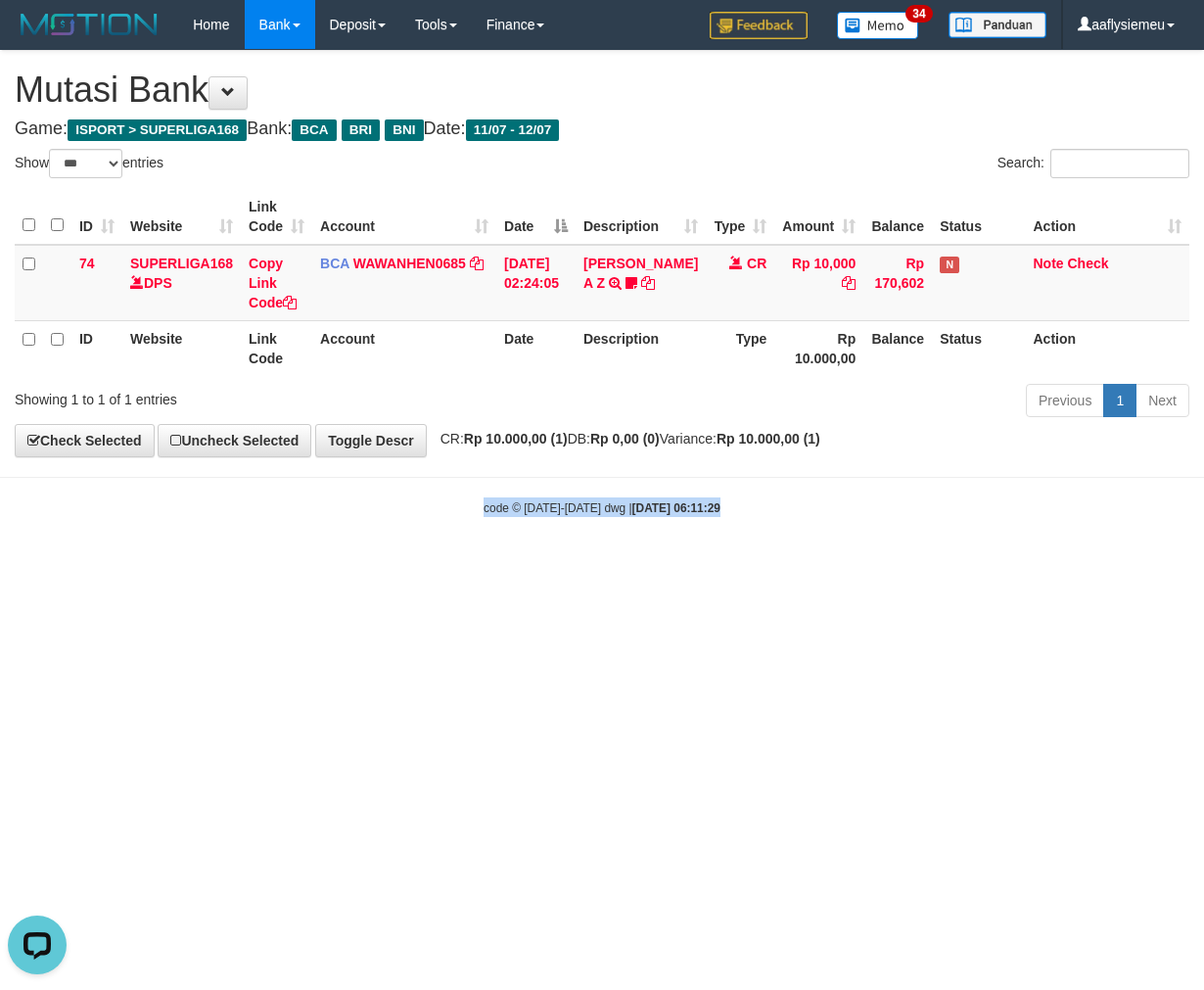 click on "Toggle navigation
Home
Bank
Account List
Load
By Website
Group
[ISPORT]													SUPERLIGA168
By Load Group (DPS)" at bounding box center [602, 283] 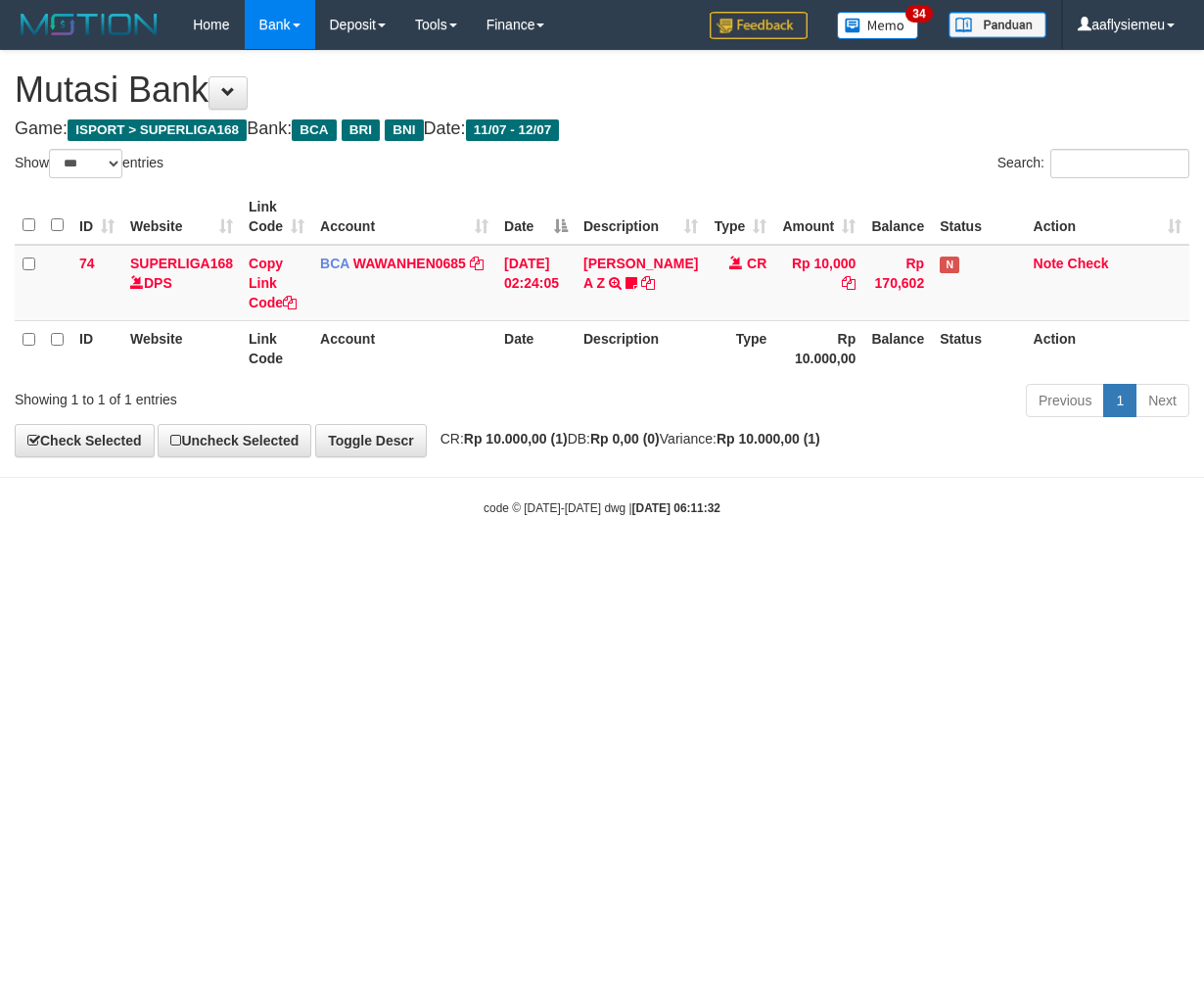select on "***" 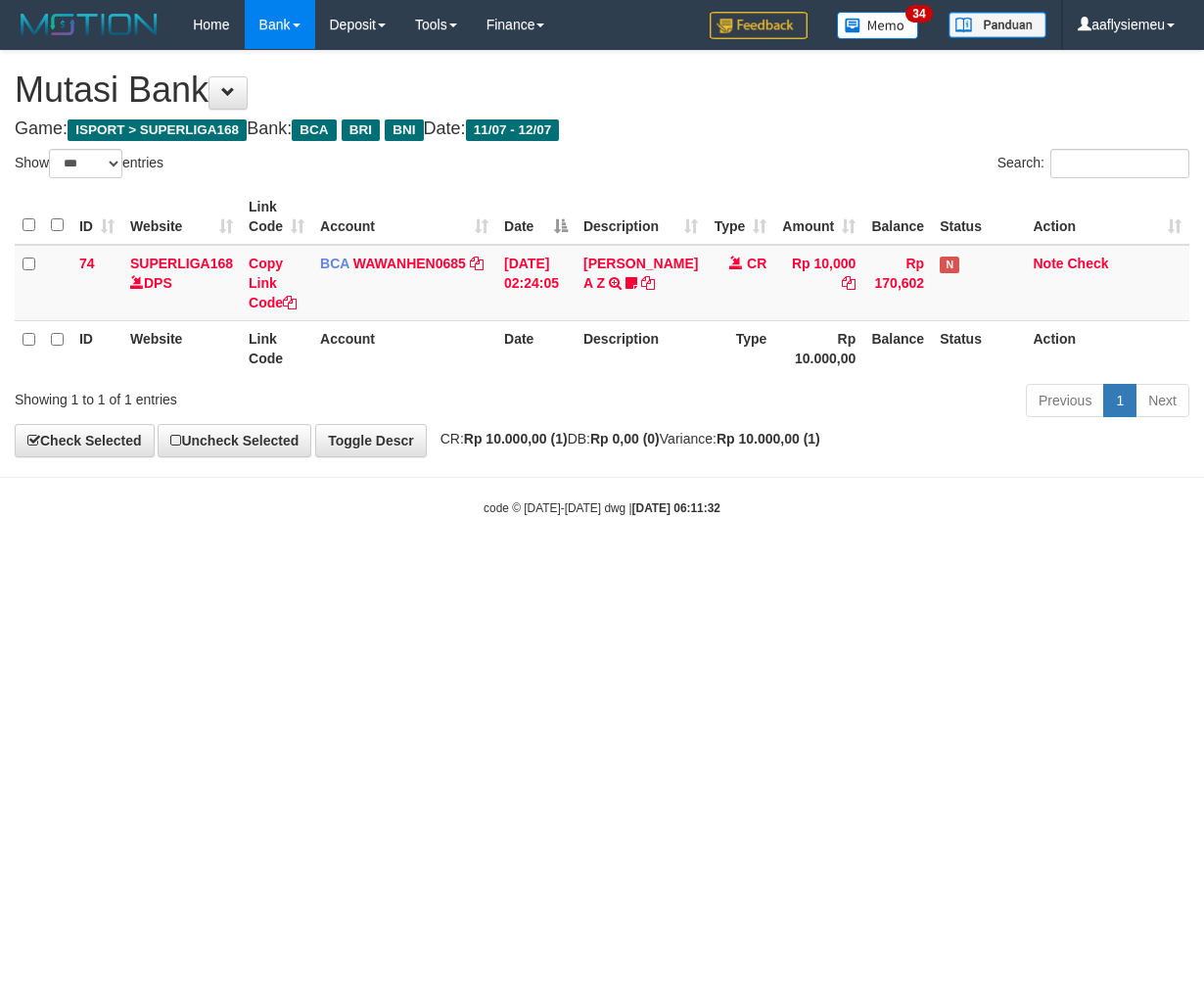 scroll, scrollTop: 0, scrollLeft: 0, axis: both 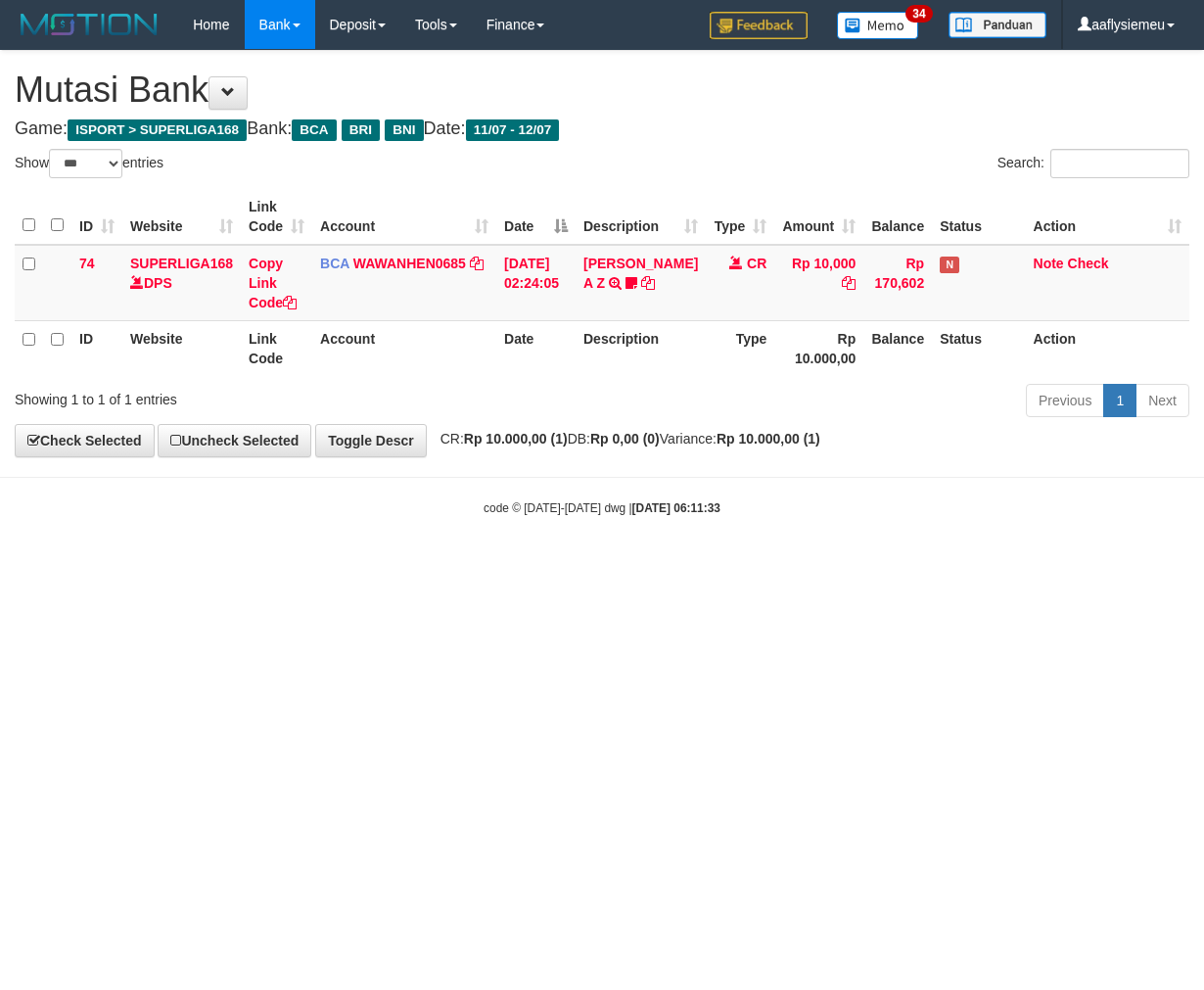 select on "***" 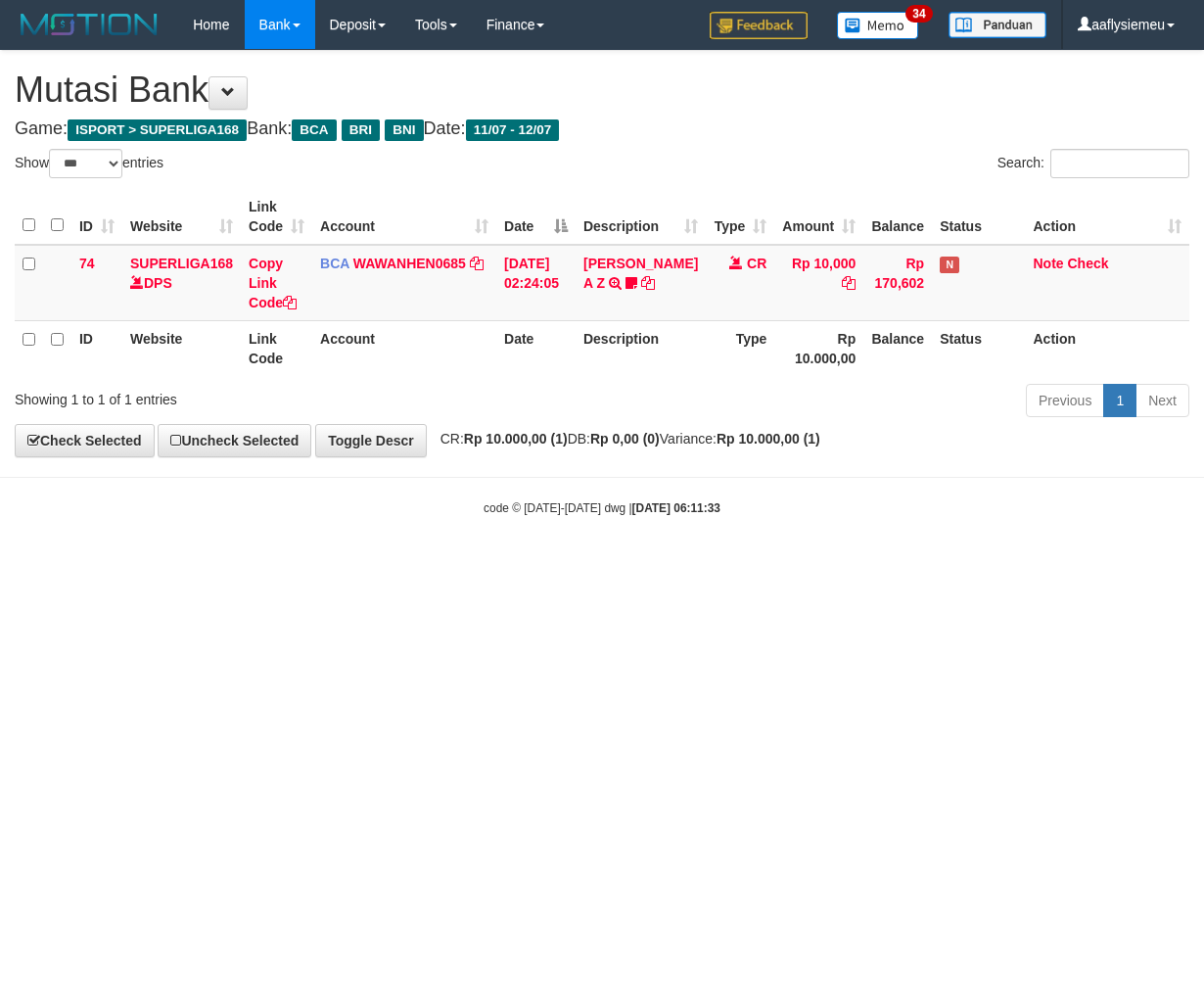 scroll, scrollTop: 0, scrollLeft: 0, axis: both 